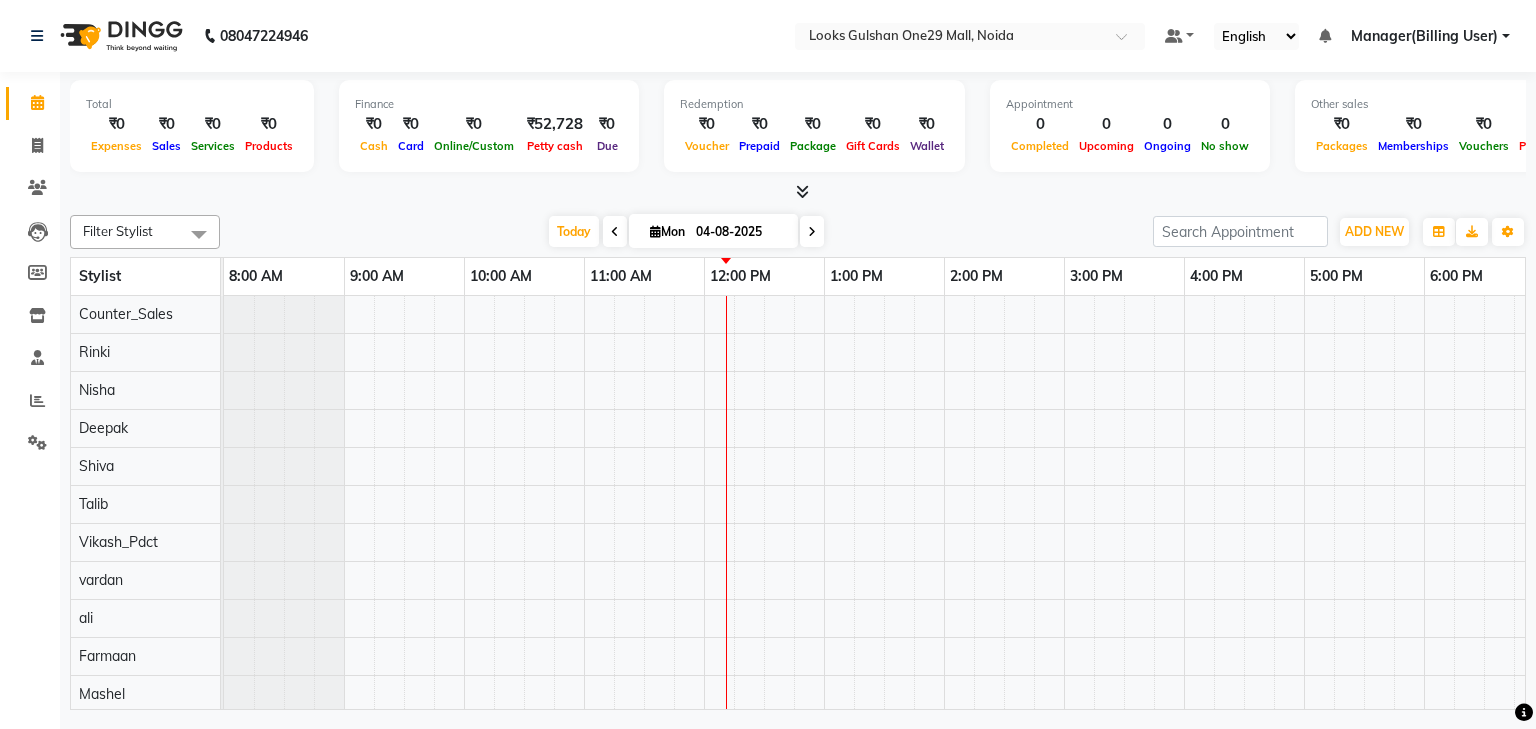 scroll, scrollTop: 0, scrollLeft: 0, axis: both 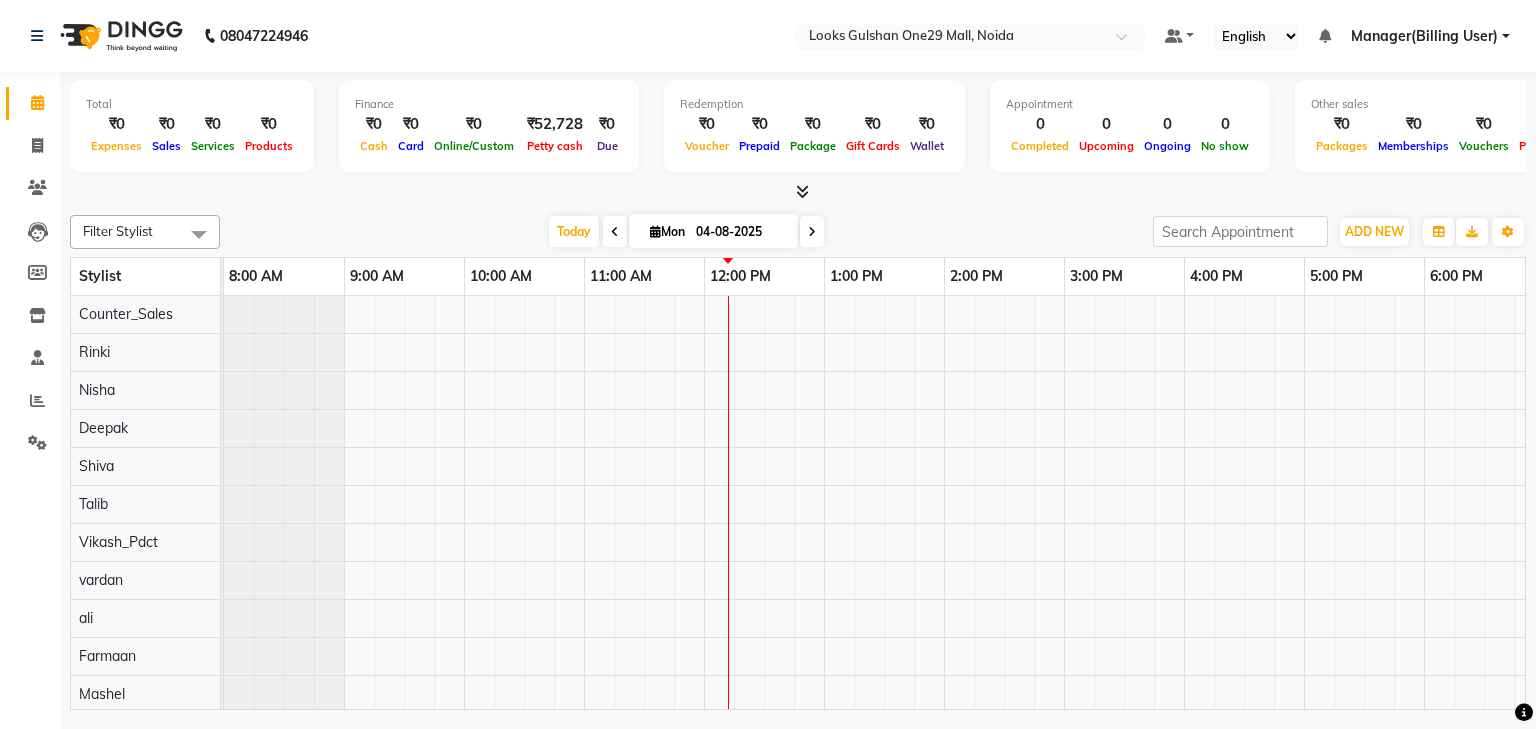 click on "Today  Mon 04-08-2025" at bounding box center (686, 232) 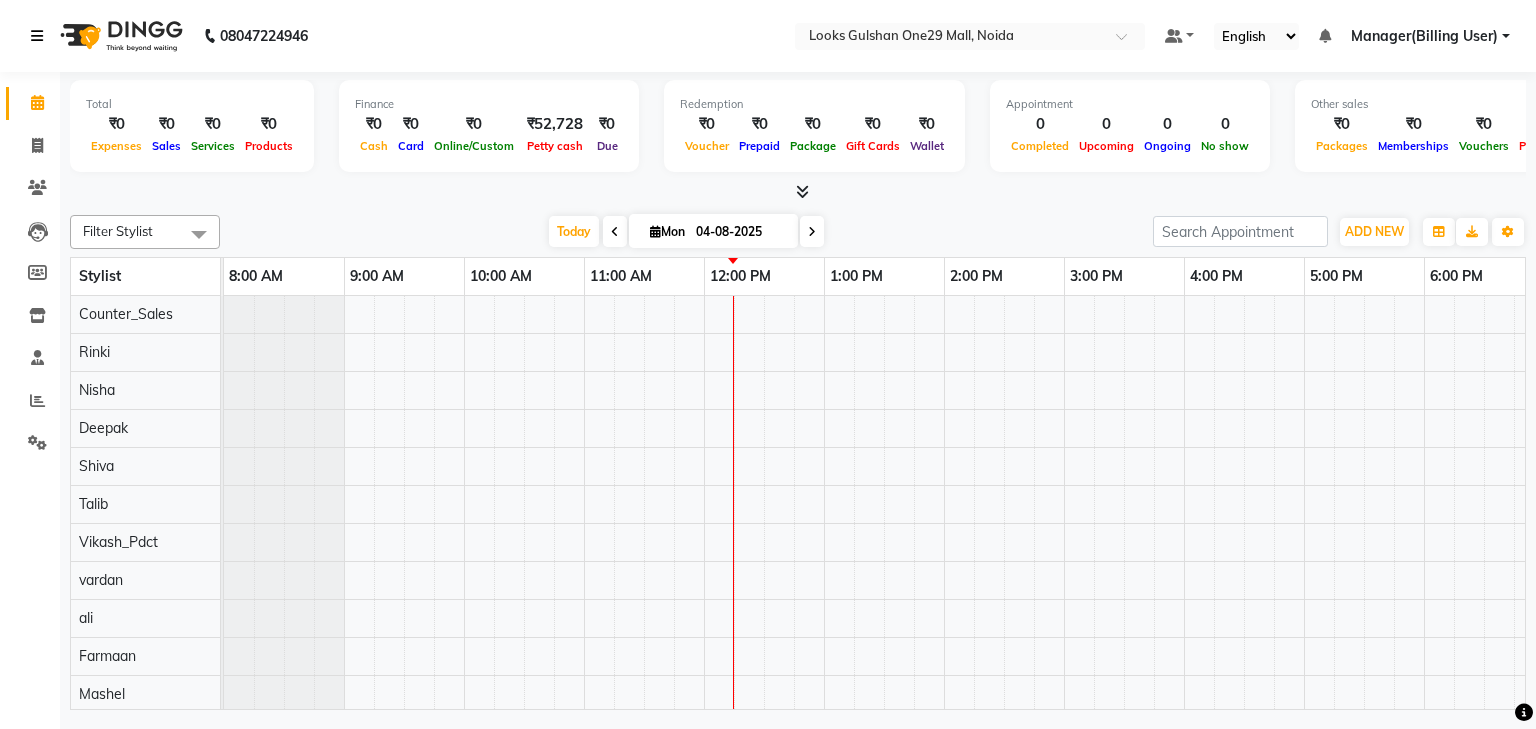 click at bounding box center [37, 36] 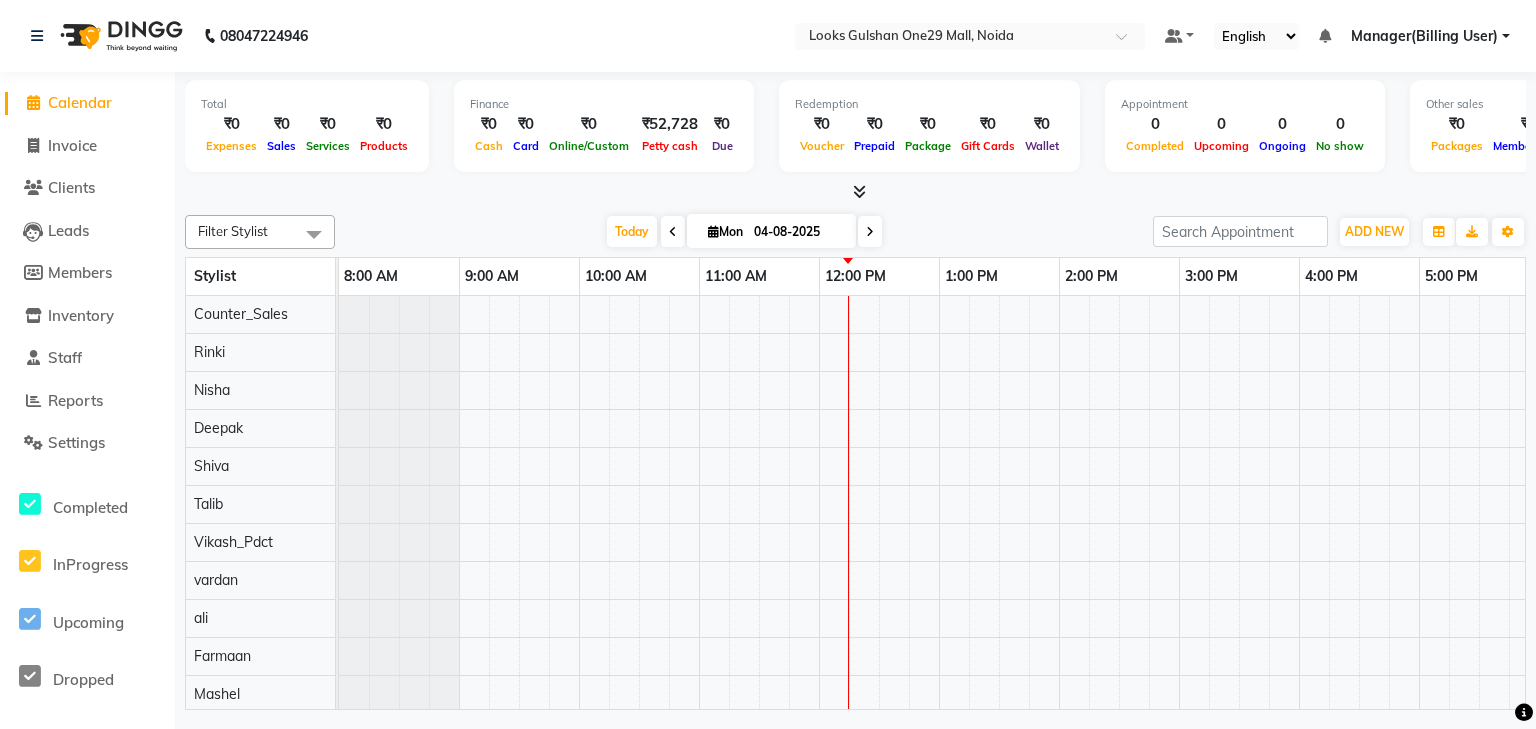click at bounding box center [855, 192] 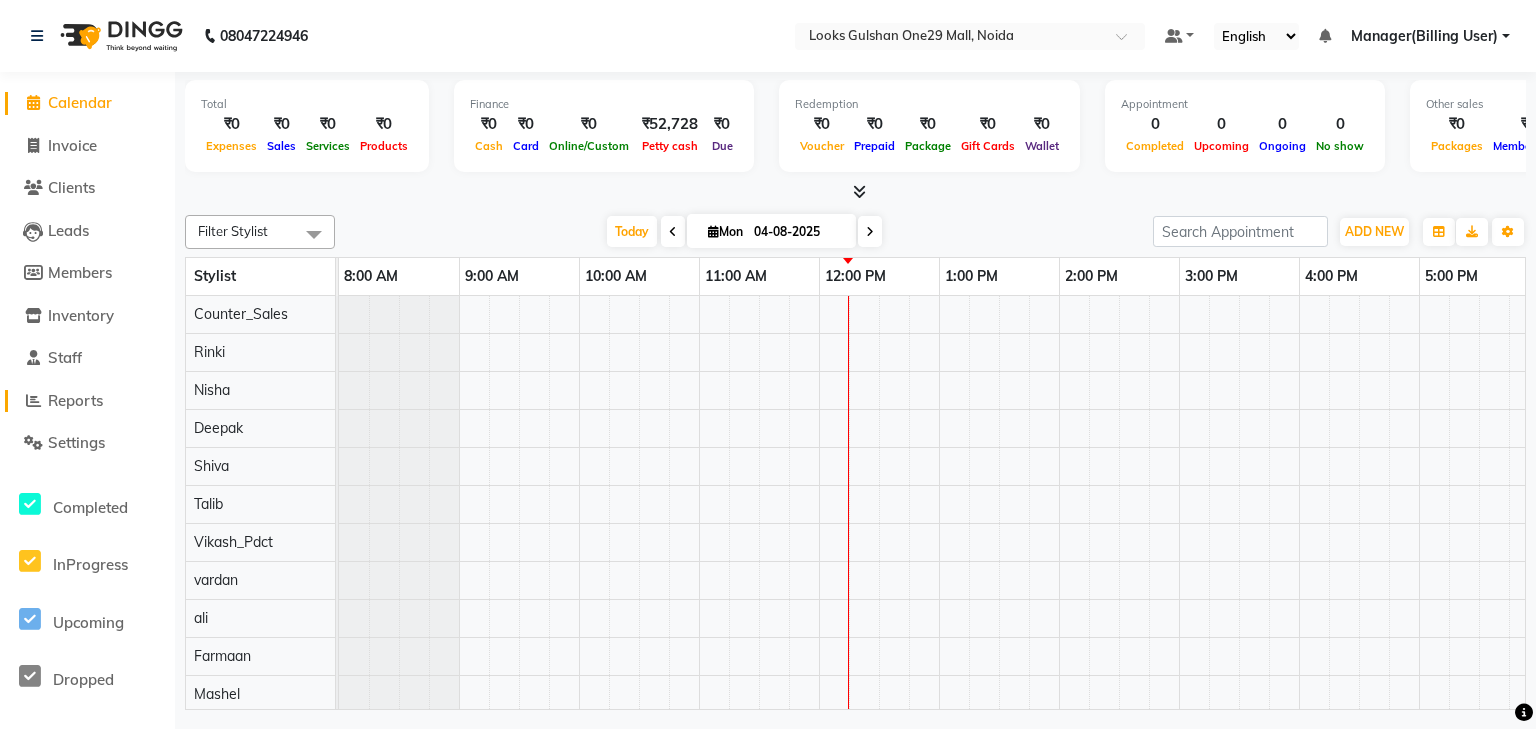 click on "Reports" 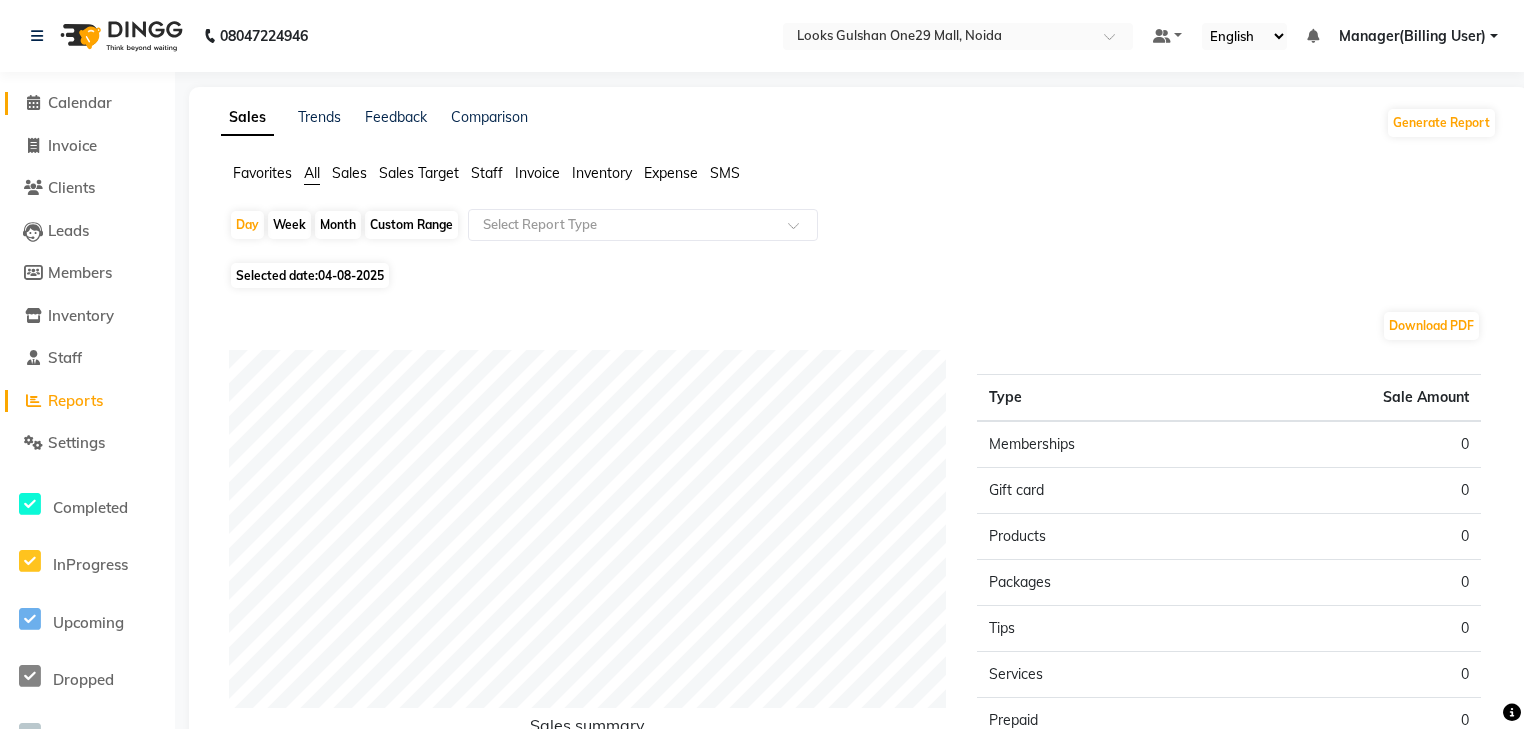 click on "Calendar" 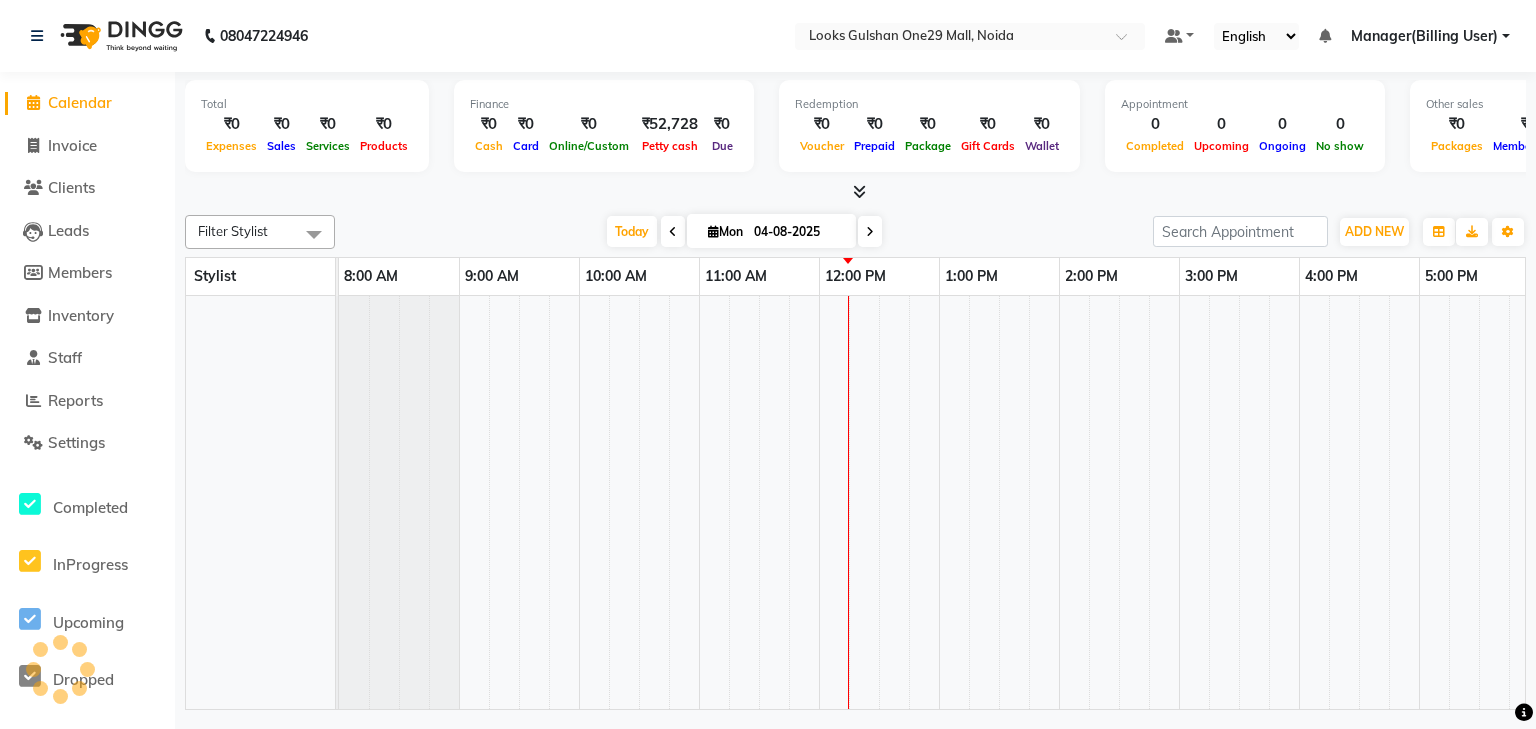 click on "Total  ₹0  Expenses ₹0  Sales ₹0  Services ₹0  Products Finance  ₹0  Cash ₹0  Card ₹0  Online/Custom ₹52,728 Petty cash ₹0 Due  Redemption  ₹0 Voucher ₹0 Prepaid ₹0 Package ₹0  Gift Cards ₹0  Wallet  Appointment  0 Completed 0 Upcoming 0 Ongoing 0 No show  Other sales  ₹0  Packages ₹0  Memberships ₹0  Vouchers ₹0  Prepaids ₹0  Gift Cards" at bounding box center [855, 129] 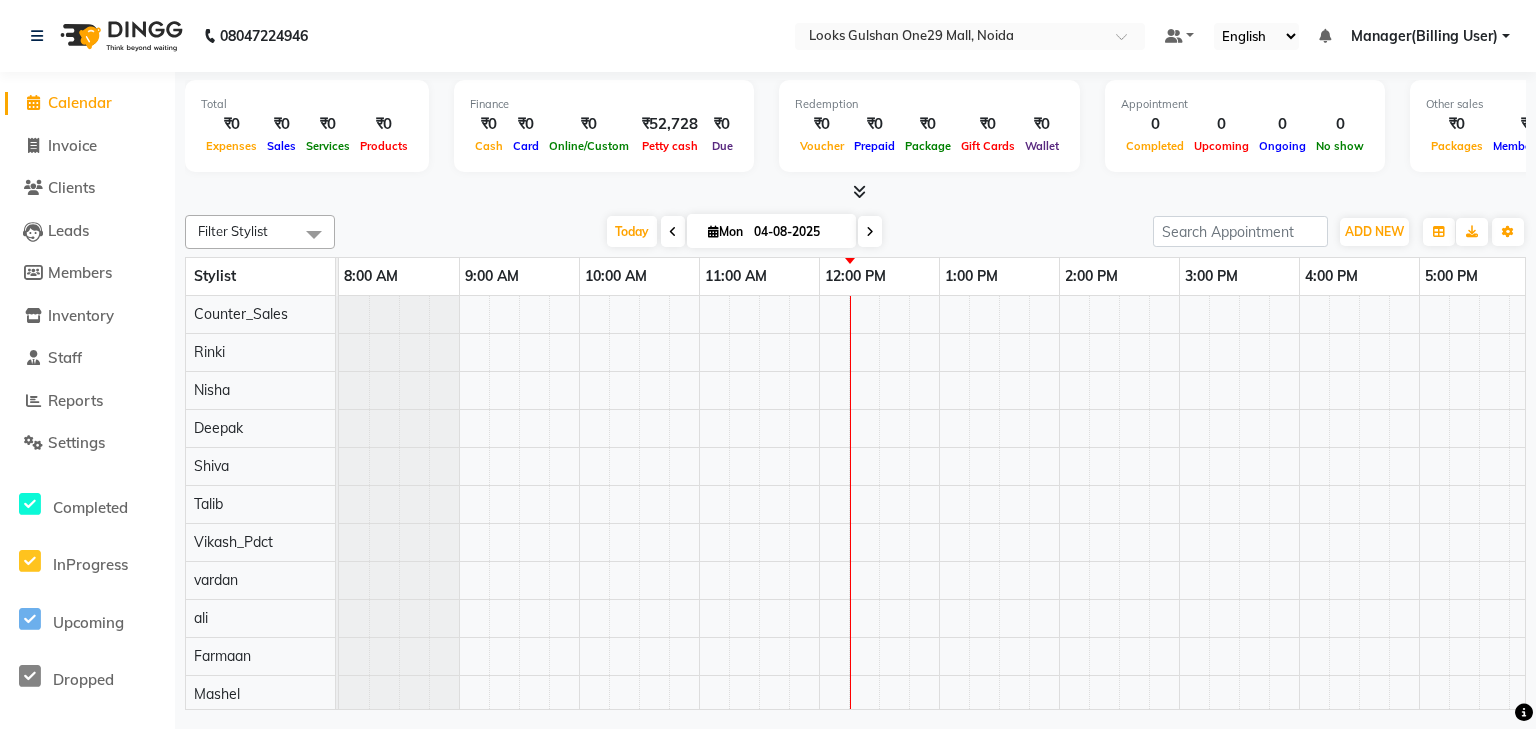 click on "Today  Mon 04-08-2025" at bounding box center [744, 232] 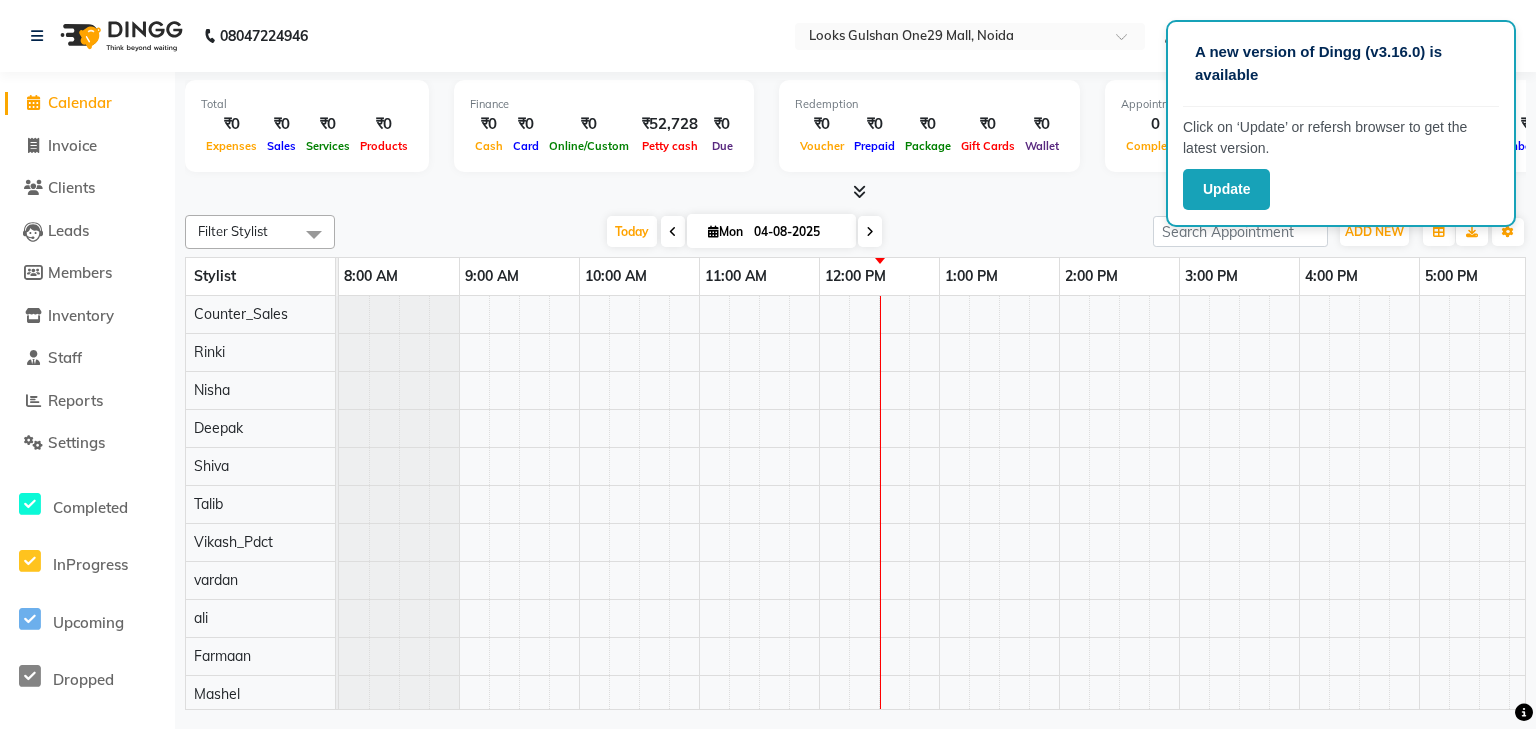 click on "Total  ₹0  Expenses ₹0  Sales ₹0  Services ₹0  Products Finance  ₹0  Cash ₹0  Card ₹0  Online/Custom ₹52,728 Petty cash ₹0 Due  Redemption  ₹0 Voucher ₹0 Prepaid ₹0 Package ₹0  Gift Cards ₹0  Wallet  Appointment  0 Completed 0 Upcoming 0 Ongoing 0 No show  Other sales  ₹0  Packages ₹0  Memberships ₹0  Vouchers ₹0  Prepaids ₹0  Gift Cards Filter Stylist Select All ali Counter_Sales Deepak Eram_nail art Farmaan Mashel Nisha Rinki Ritu Mittal Shiva Shiva(Cherry) Shivam_pdct Talib vardan Vikash_Pdct Today  Mon 04-08-2025 Toggle Dropdown Add Appointment Add Invoice Add Expense Add Attendance Add Client Toggle Dropdown Add Appointment Add Invoice Add Expense Add Attendance Add Client ADD NEW Toggle Dropdown Add Appointment Add Invoice Add Expense Add Attendance Add Client Filter Stylist Select All ali Counter_Sales Deepak Eram_nail art Farmaan Mashel Nisha Rinki Ritu Mittal Shiva Shiva(Cherry) Shivam_pdct Talib vardan Vikash_Pdct Group By  Staff View   Room View  View as List" 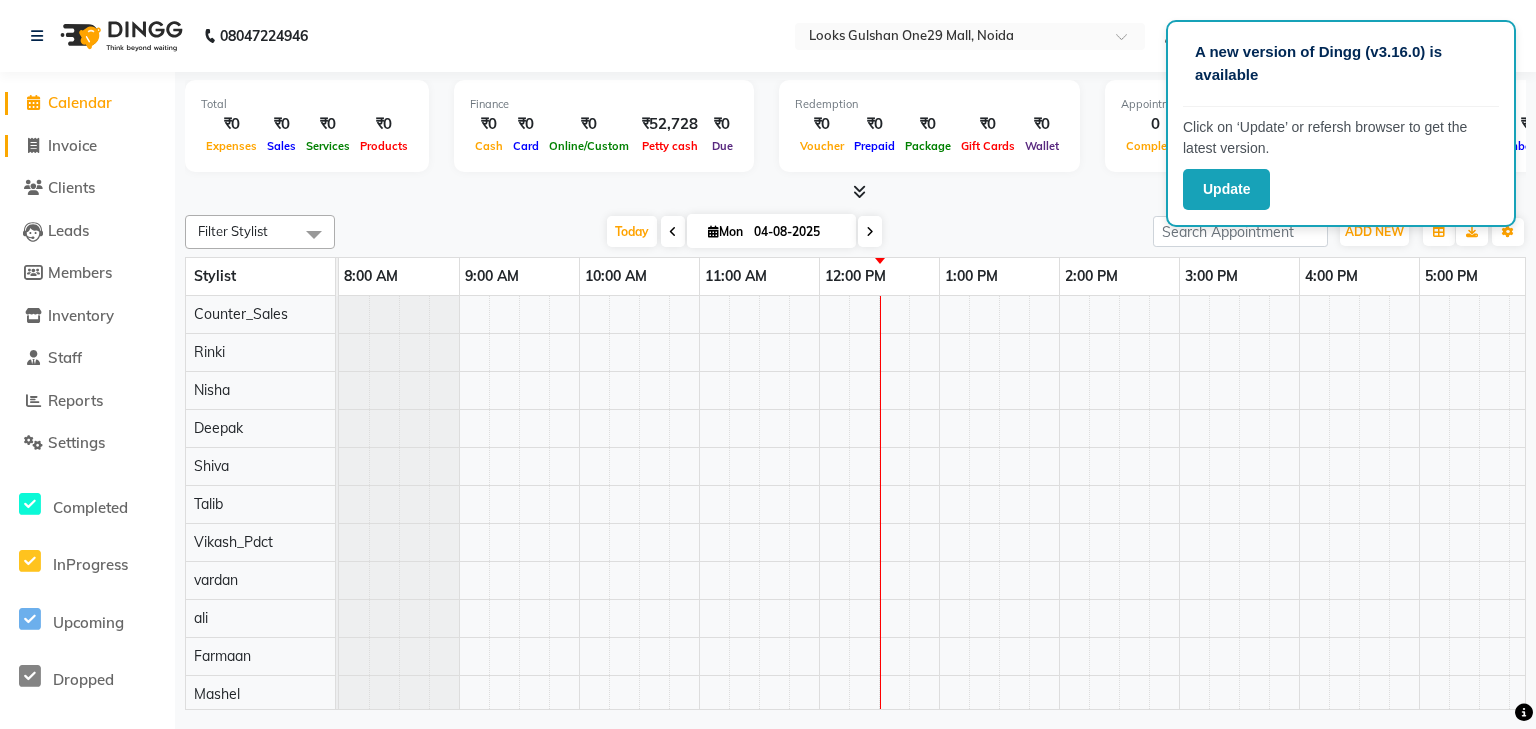 click on "Invoice" 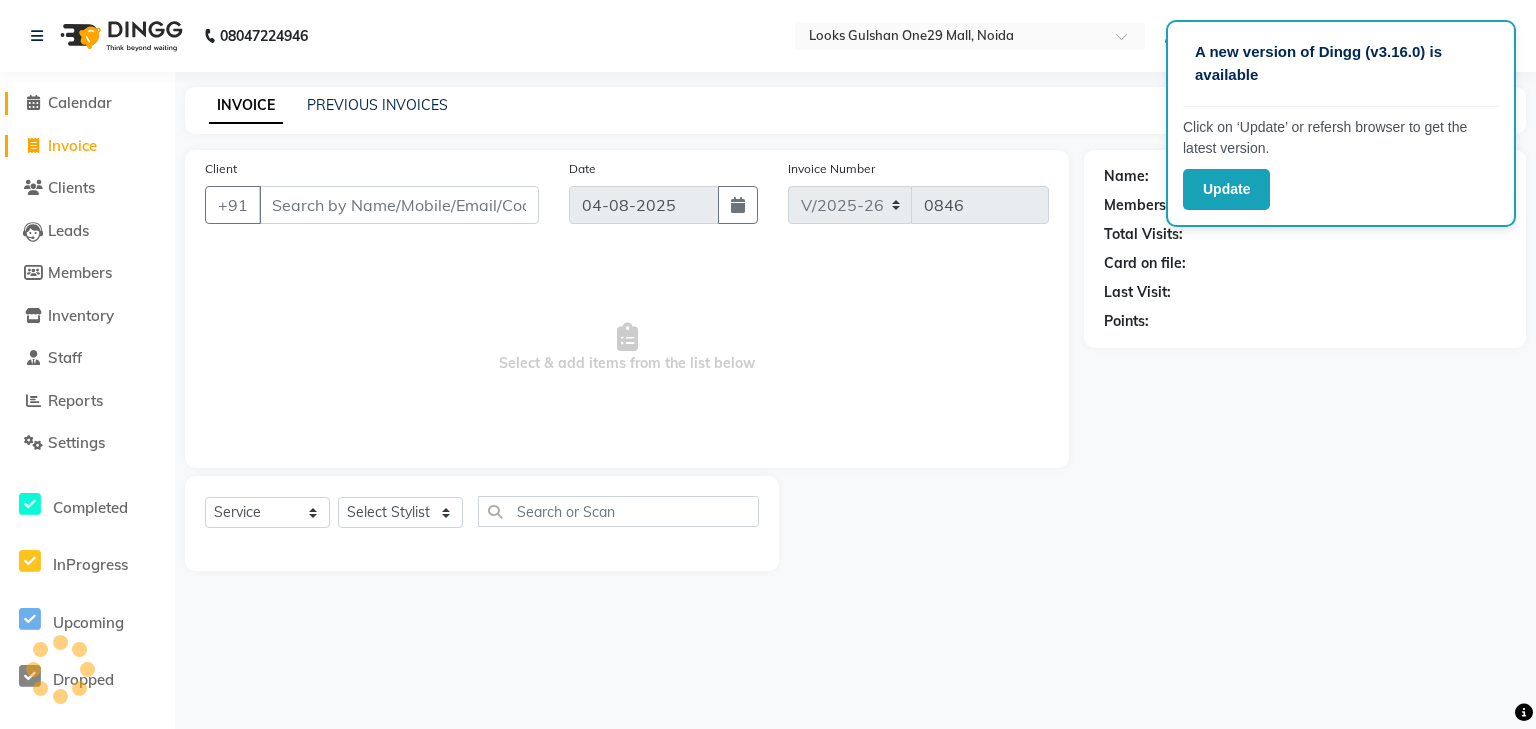 click on "Calendar" 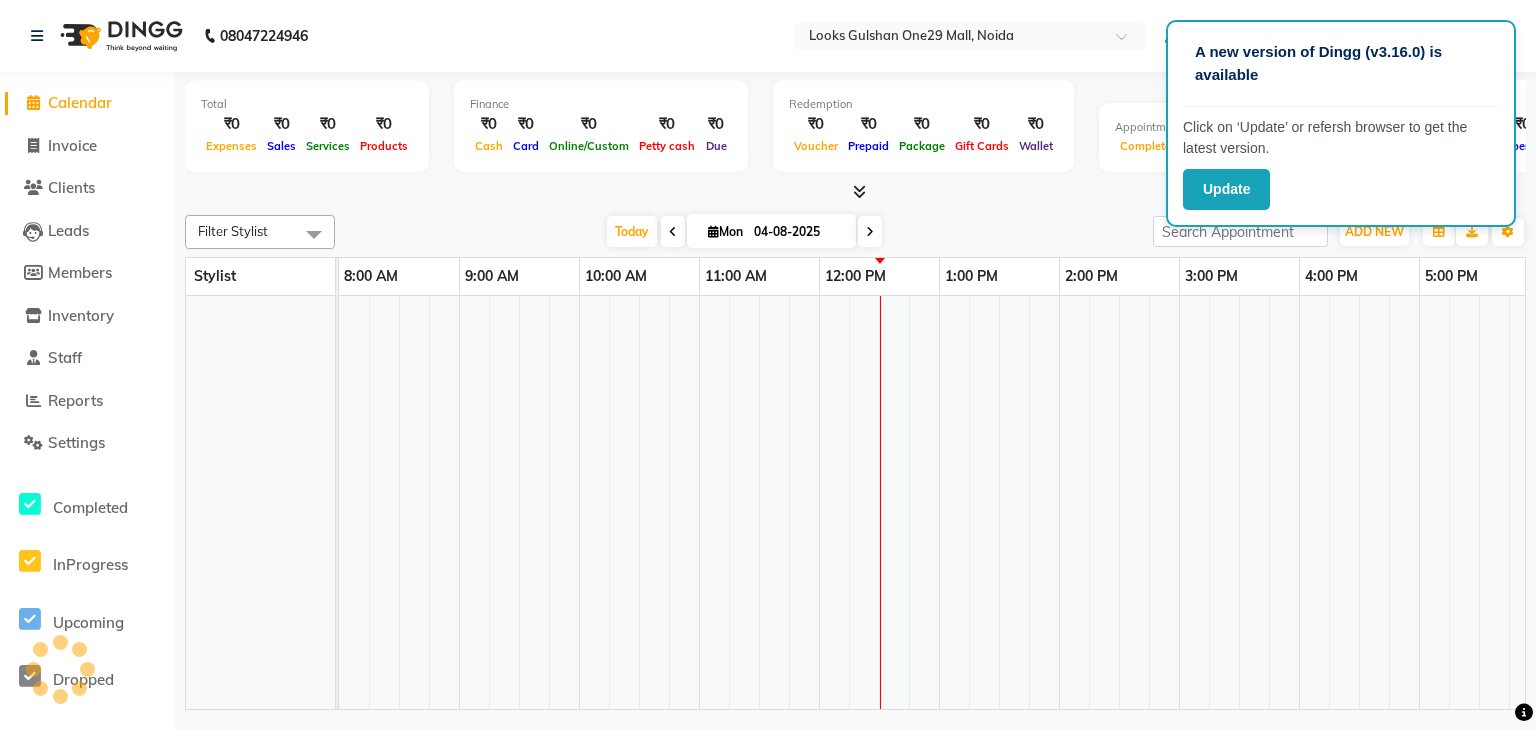 scroll, scrollTop: 0, scrollLeft: 0, axis: both 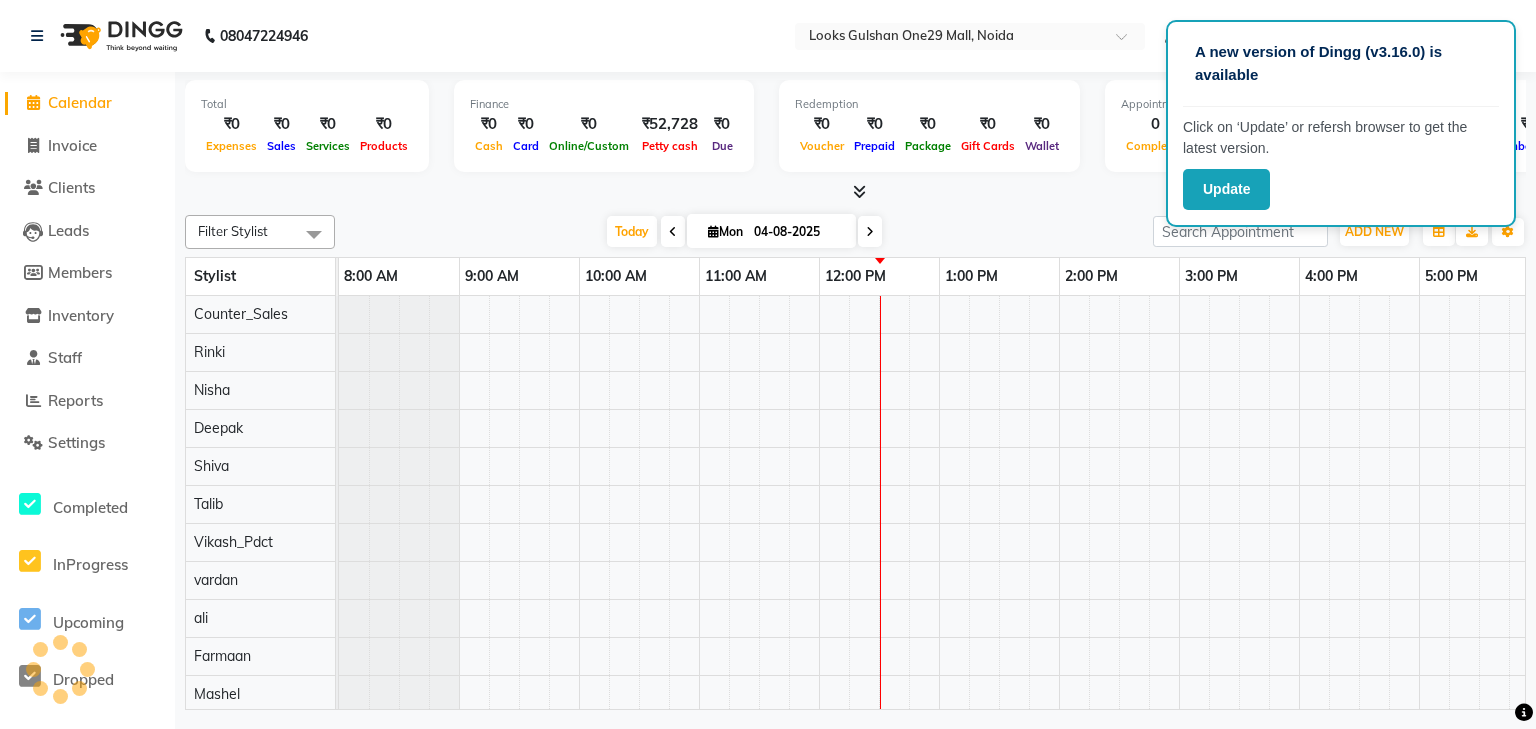 click on "Total  ₹0  Expenses ₹0  Sales ₹0  Services ₹0  Products" at bounding box center (307, 126) 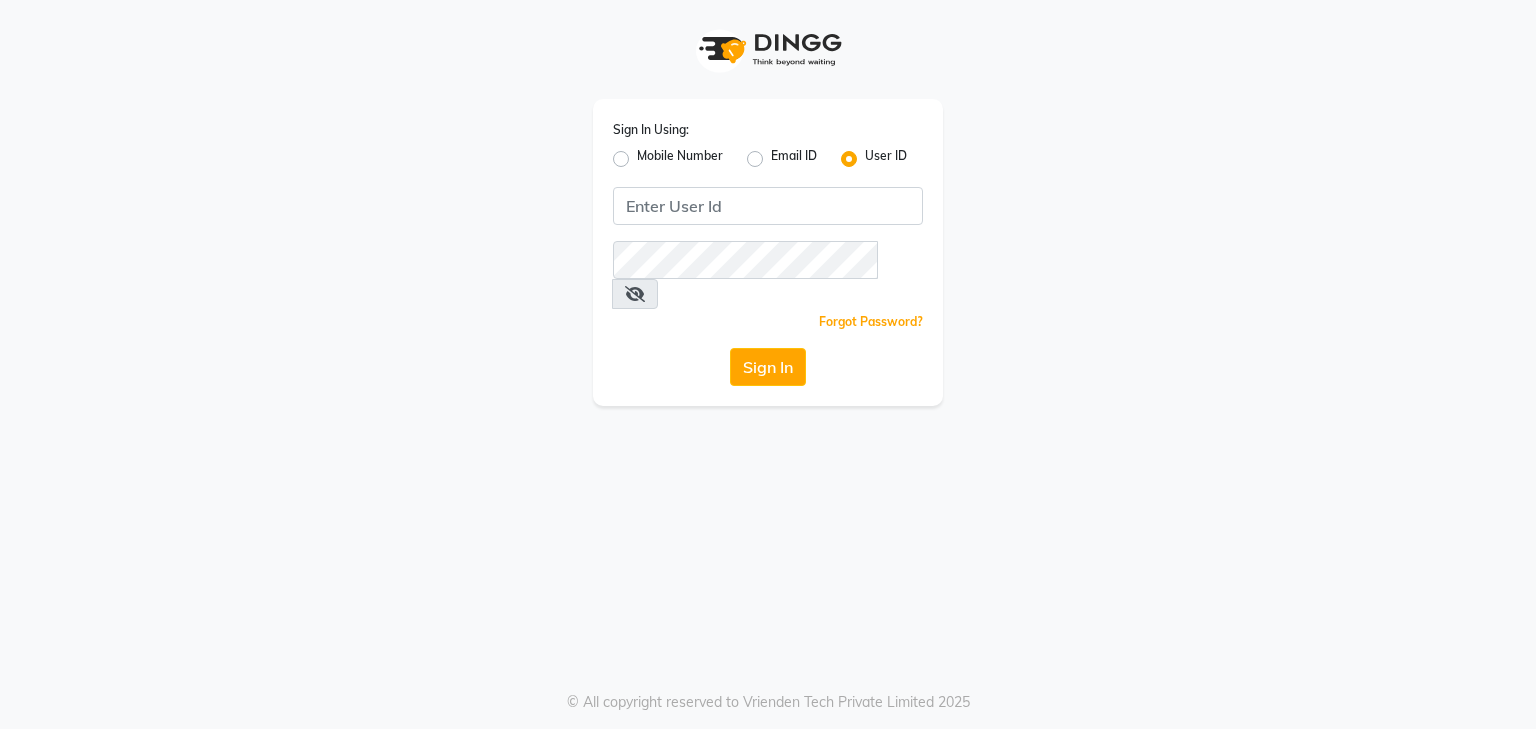 scroll, scrollTop: 0, scrollLeft: 0, axis: both 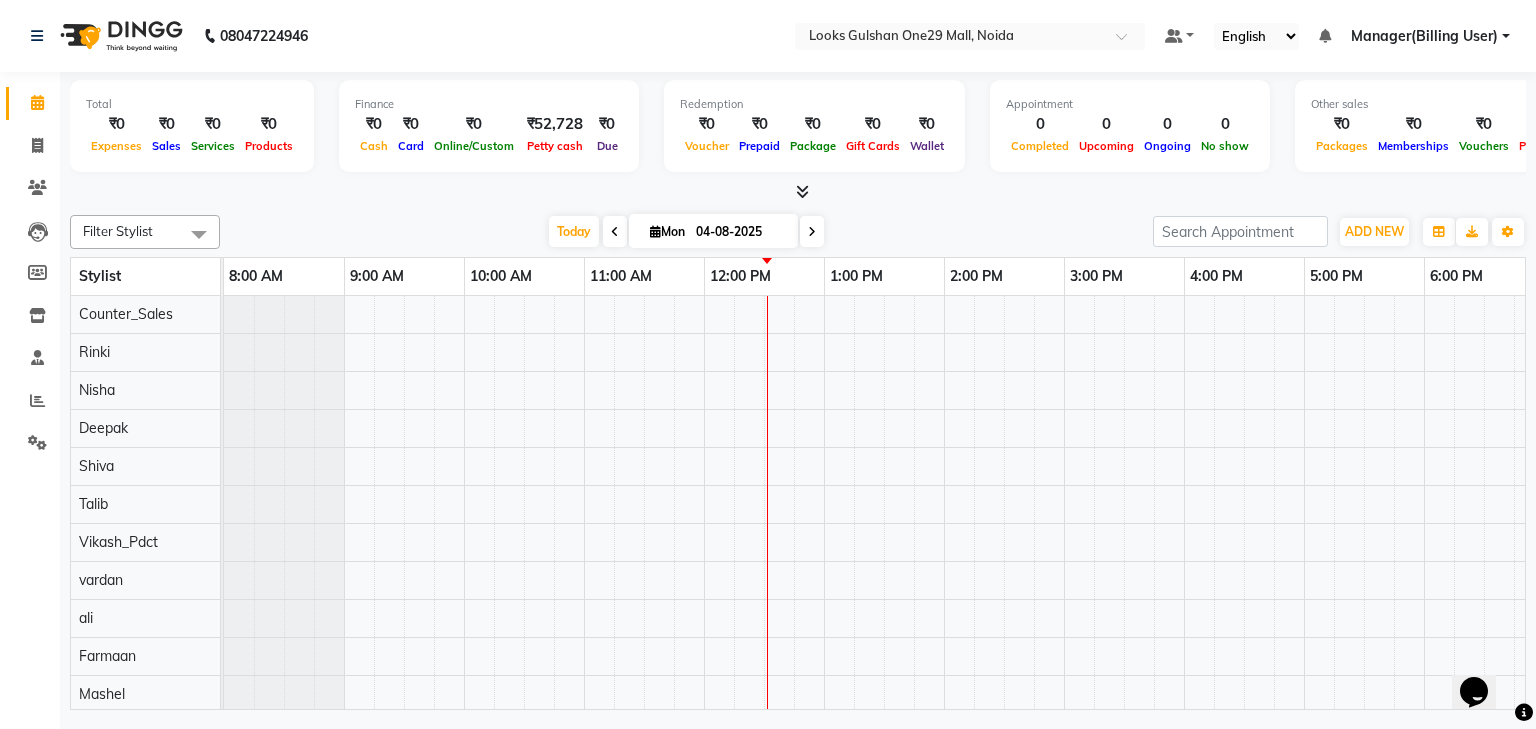 drag, startPoint x: 449, startPoint y: 43, endPoint x: 527, endPoint y: 424, distance: 388.9023 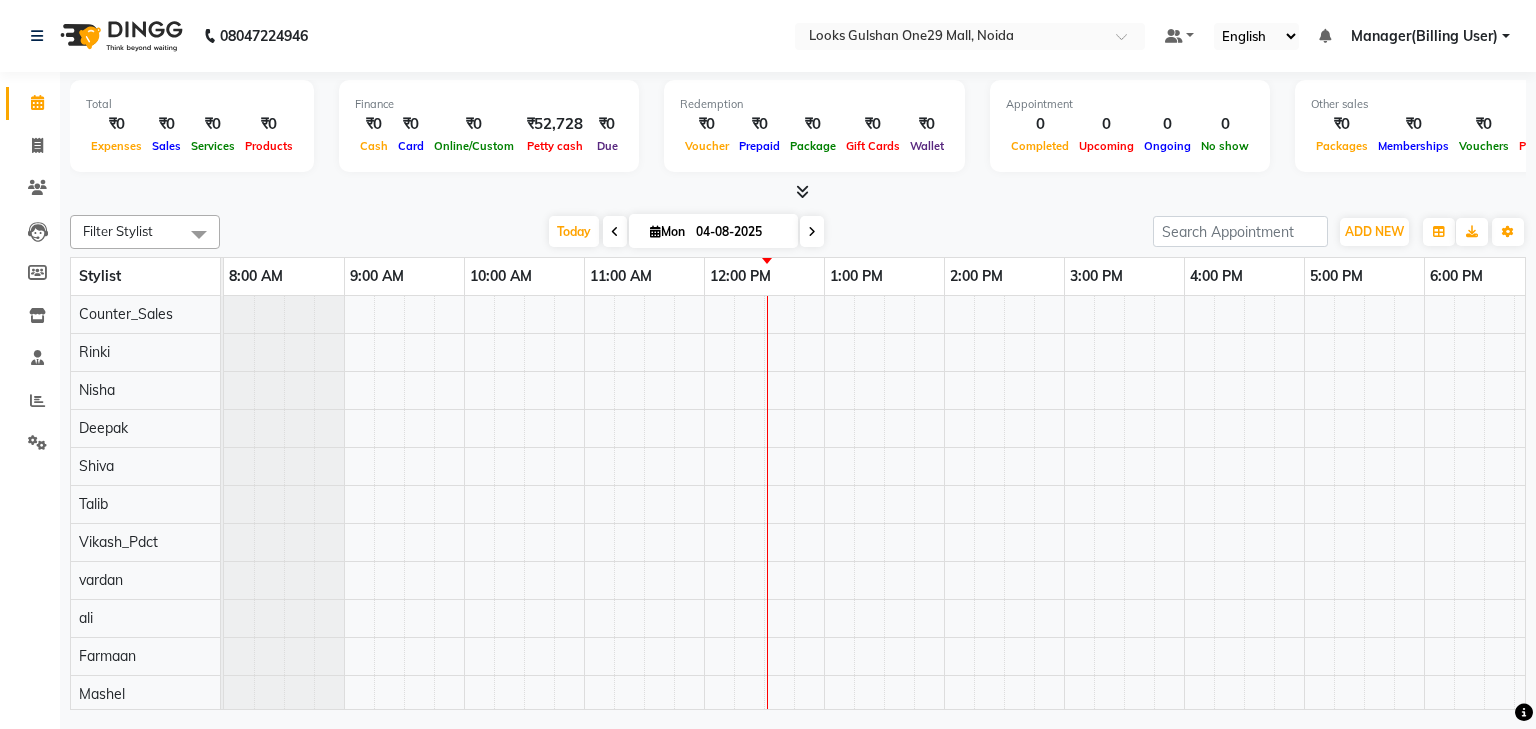 click on "Today  Mon 04-08-2025" at bounding box center (686, 232) 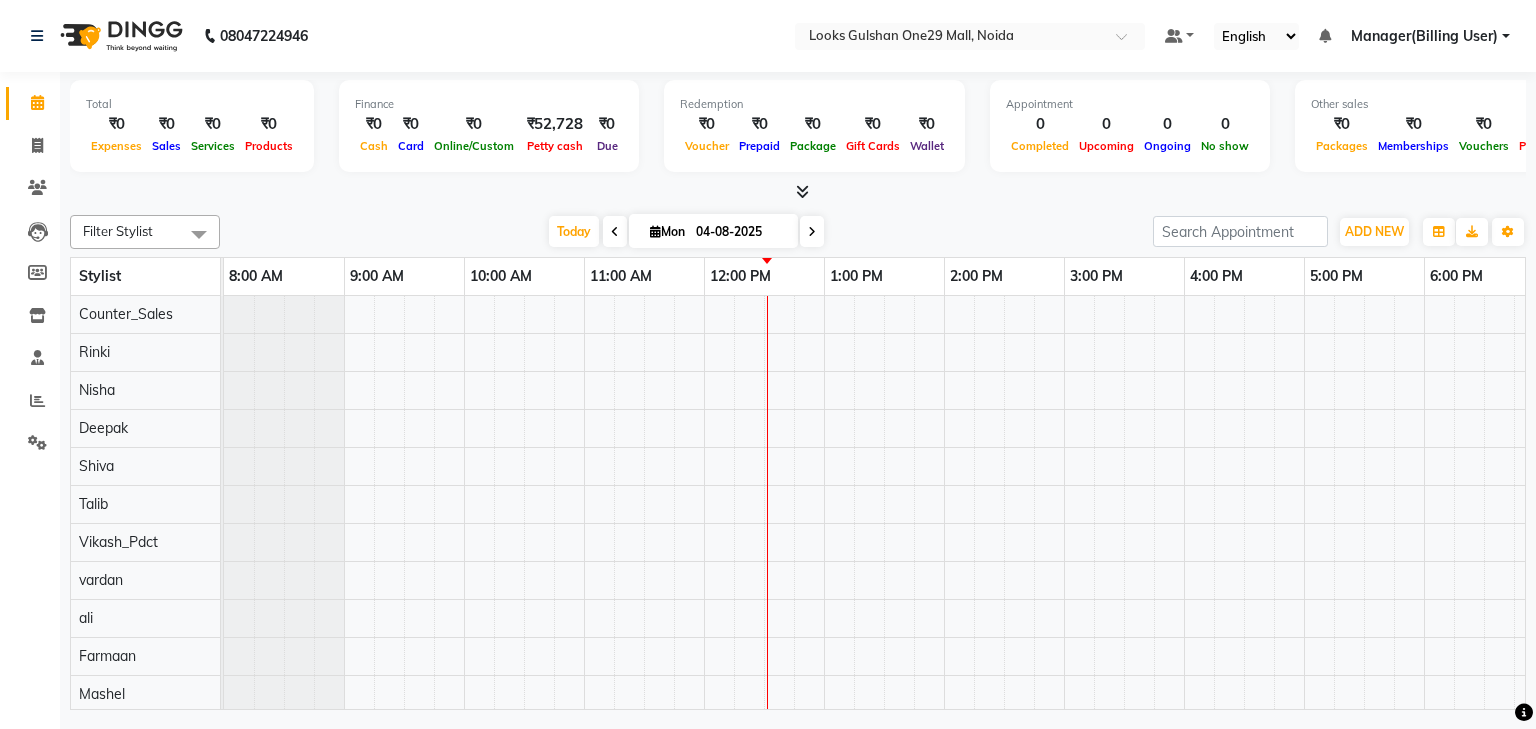 click on "Filter Stylist Select All ali Counter_Sales Deepak Eram_nail art Farmaan Mashel Nisha Rinki Ritu Mittal Shiva Shiva(Cherry) Shivam_pdct Talib vardan Vikash_Pdct Today  Mon 04-08-2025 Toggle Dropdown Add Appointment Add Invoice Add Expense Add Attendance Add Client Toggle Dropdown Add Appointment Add Invoice Add Expense Add Attendance Add Client ADD NEW Toggle Dropdown Add Appointment Add Invoice Add Expense Add Attendance Add Client Filter Stylist Select All ali Counter_Sales Deepak Eram_nail art Farmaan Mashel Nisha Rinki Ritu Mittal Shiva Shiva(Cherry) Shivam_pdct Talib vardan Vikash_Pdct Group By  Staff View   Room View  View as Vertical  Vertical - Week View  Horizontal  Horizontal - Week View  List  Toggle Dropdown Calendar Settings Manage Tags   Arrange Stylists   Reset Stylists  Full Screen  Show Available Stylist  Appointment Form Zoom 100% Stylist 8:00 AM 9:00 AM 10:00 AM 11:00 AM 12:00 PM 1:00 PM 2:00 PM 3:00 PM 4:00 PM 5:00 PM 6:00 PM 7:00 PM 8:00 PM Counter_Sales Rinki Nisha Deepak Shiva Talib ali" 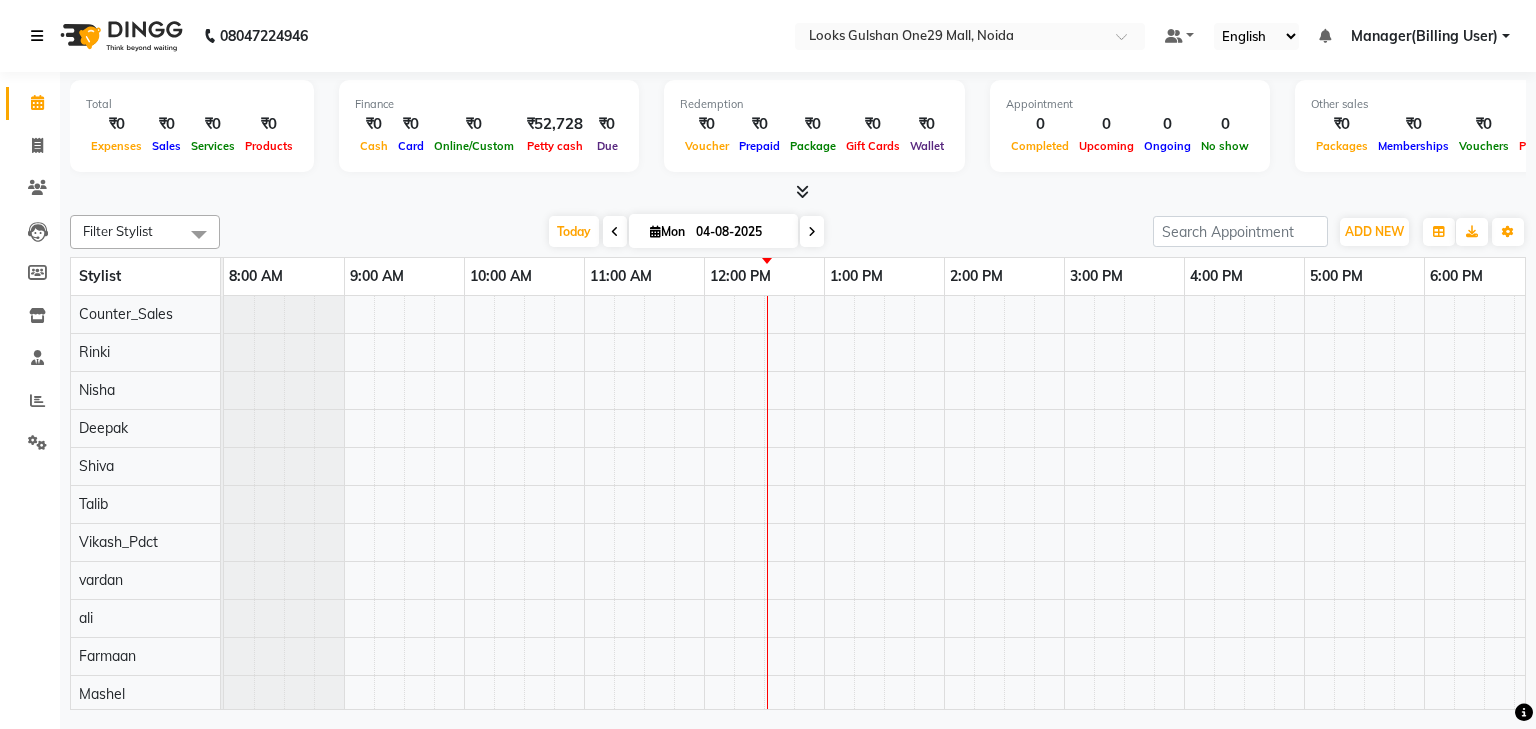 click at bounding box center [37, 36] 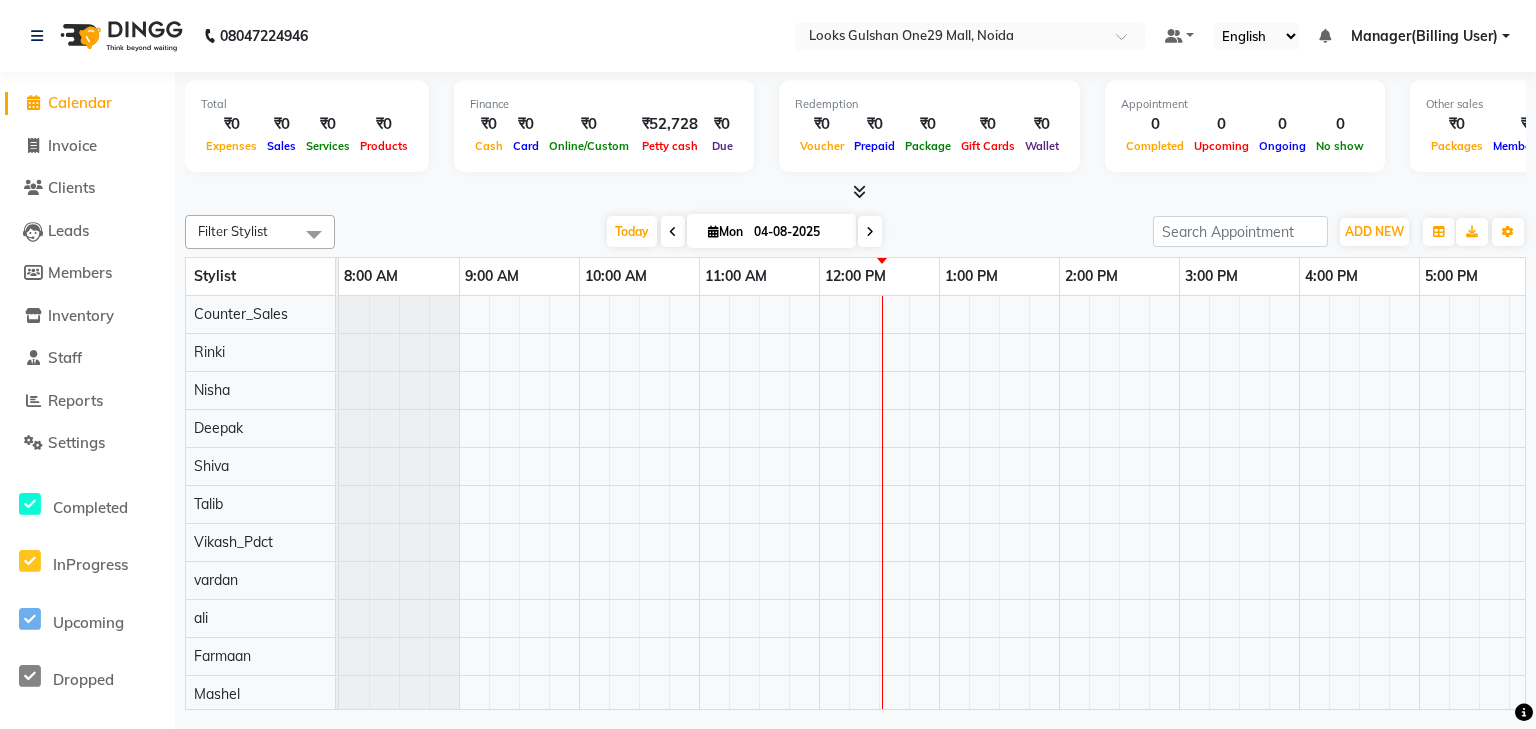 click at bounding box center (855, 192) 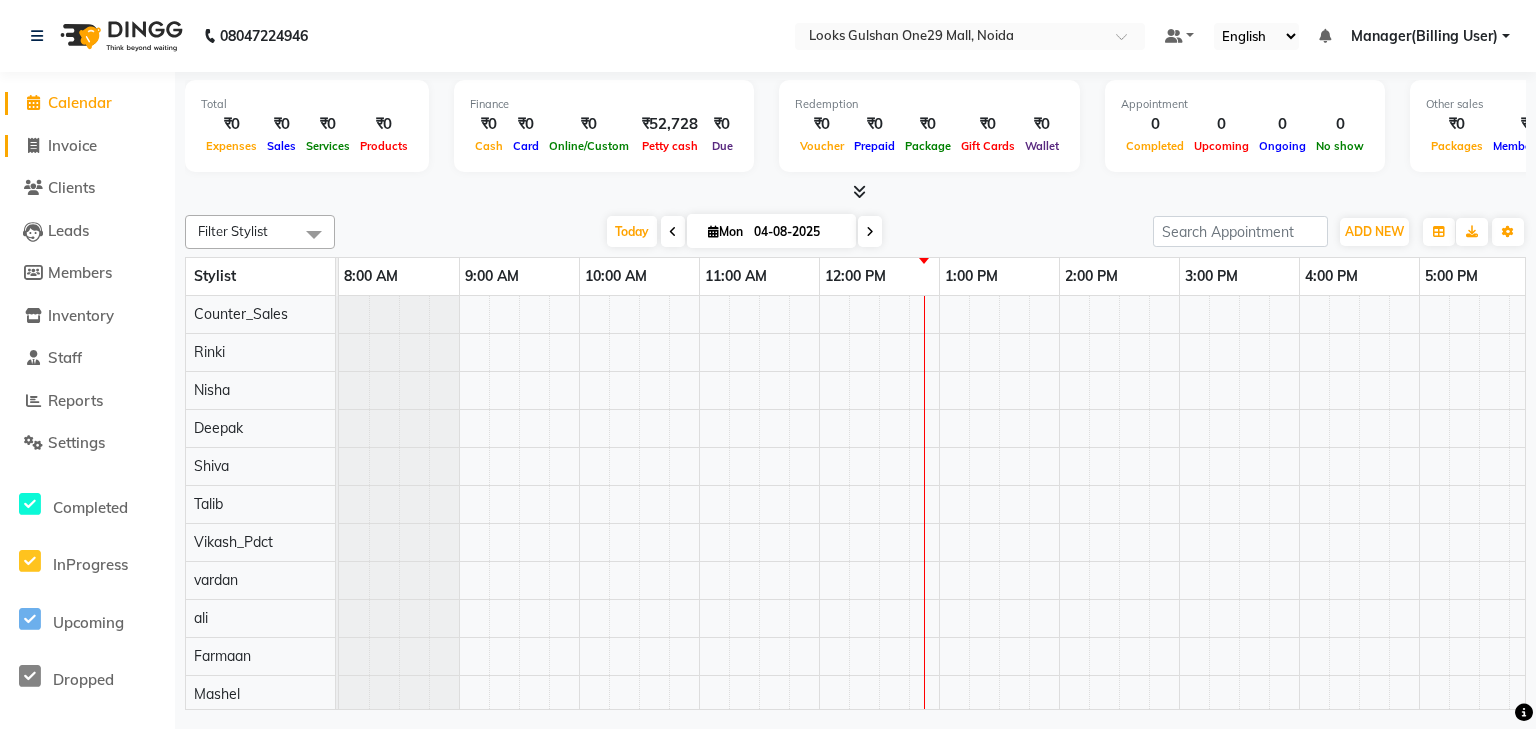 click on "Invoice" 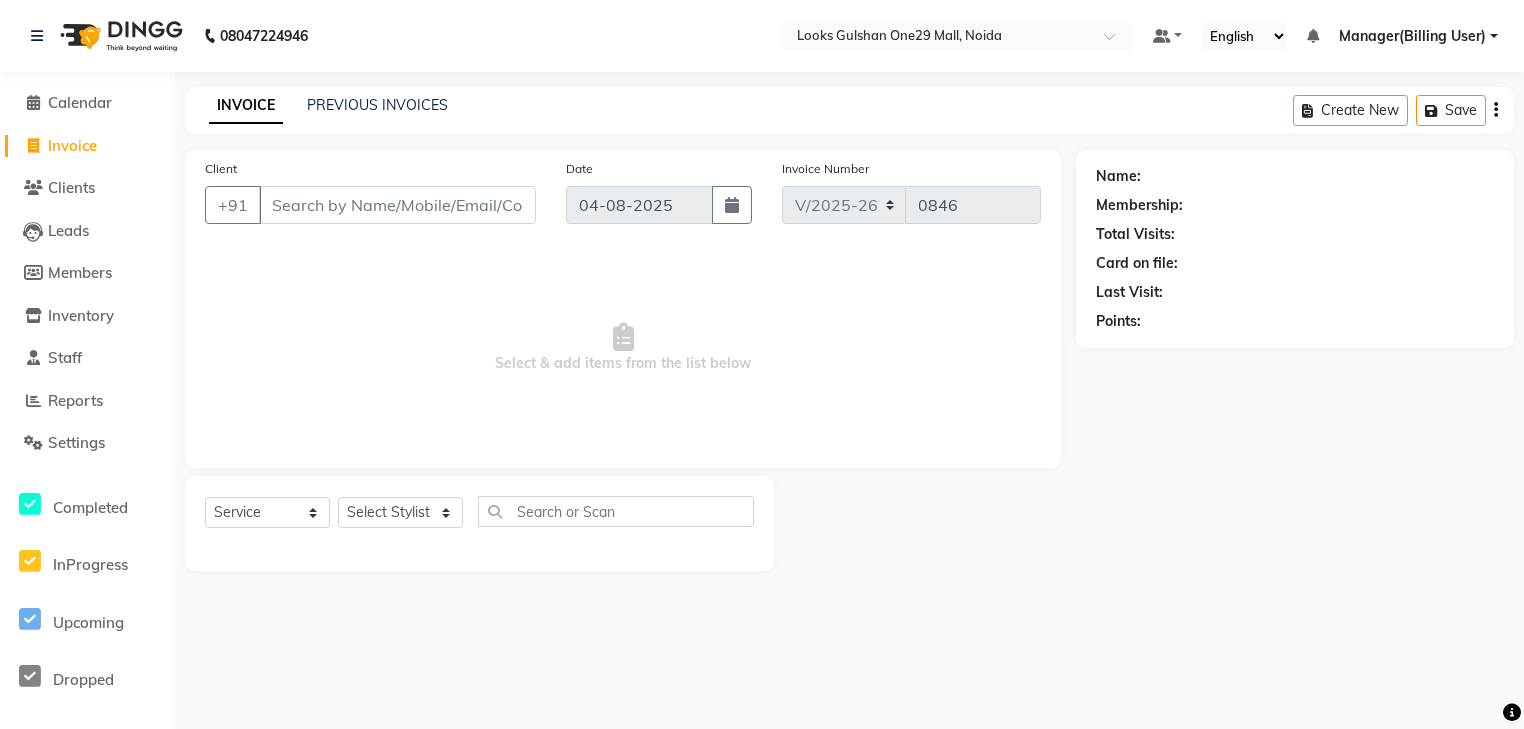 type on "9" 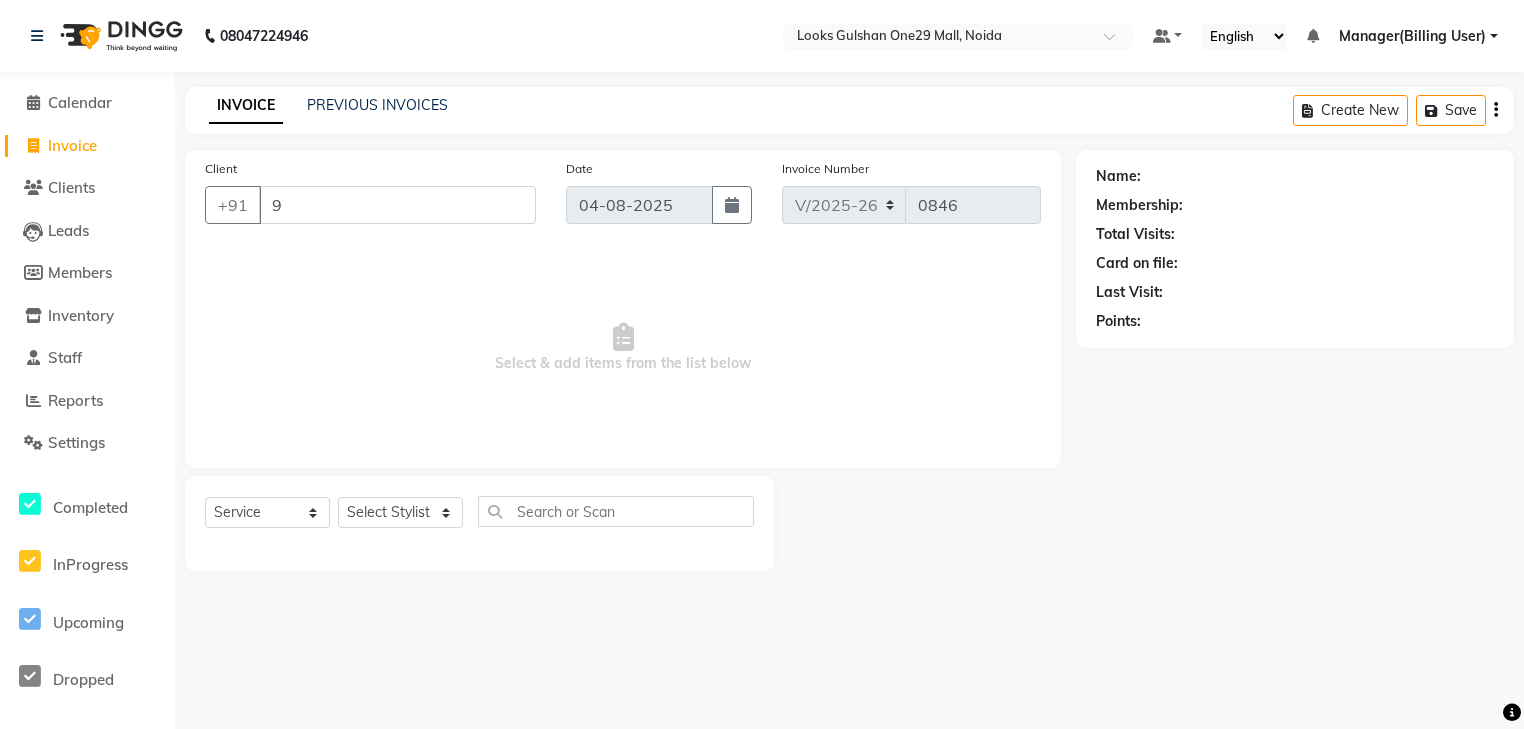 select on "80996" 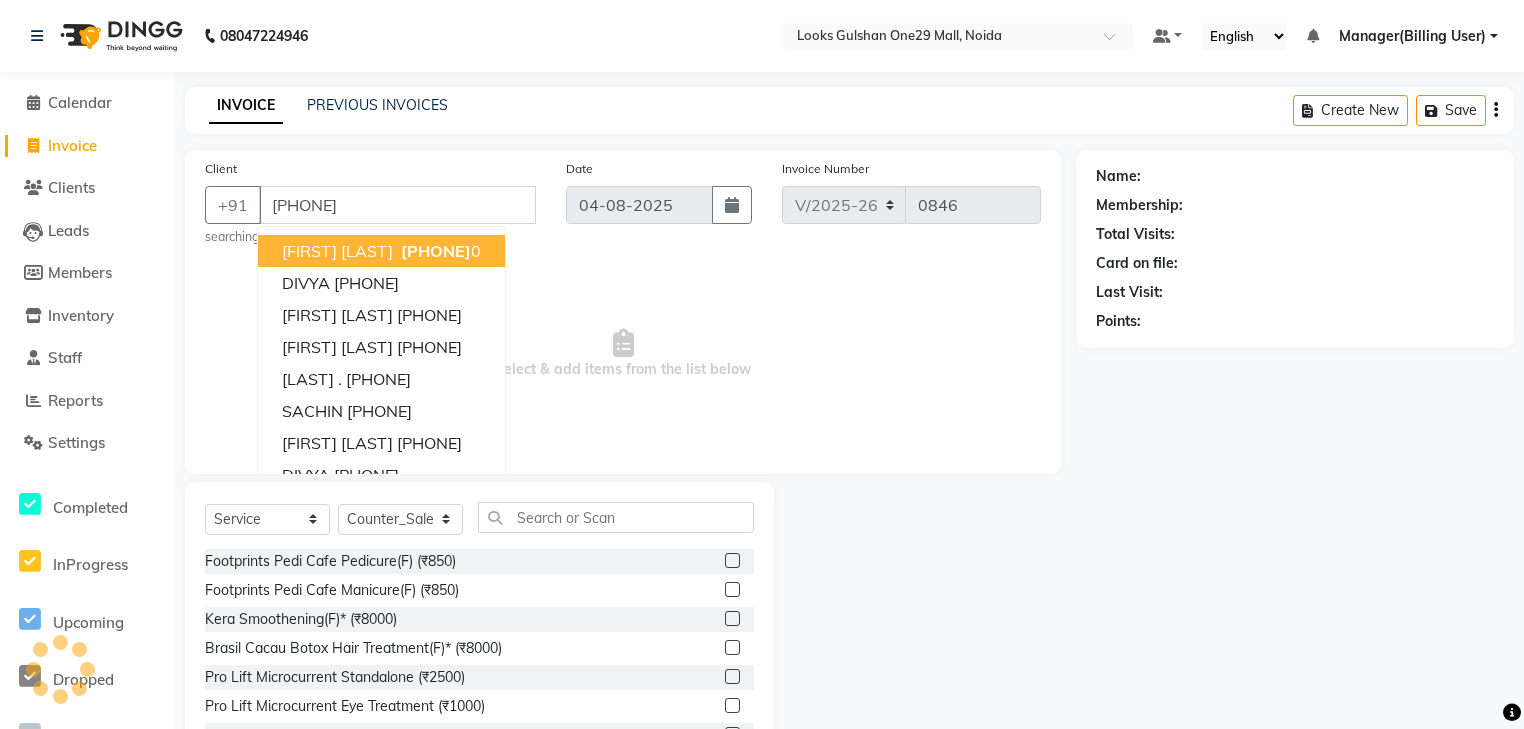type on "[PHONE]" 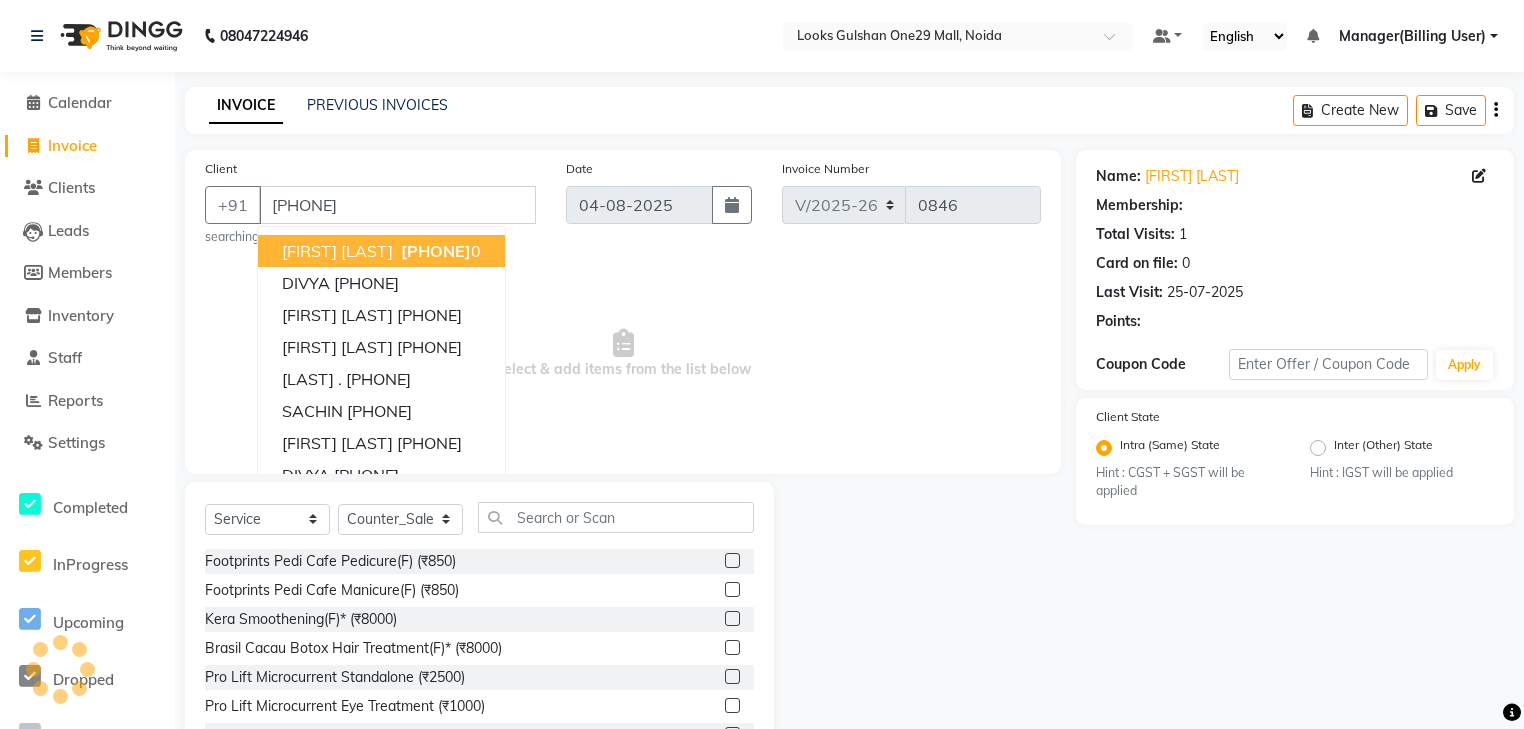 select on "1: Object" 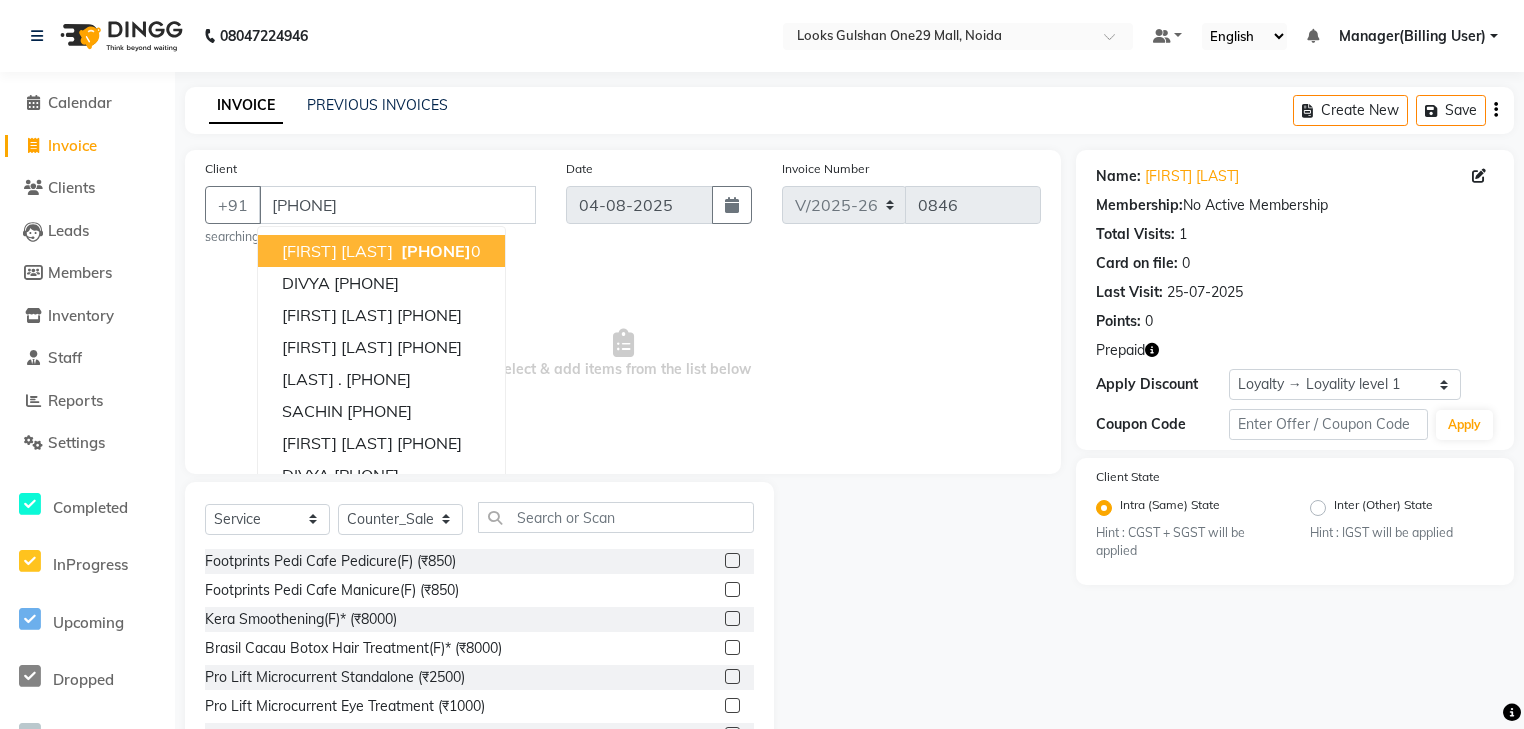 click on "Select & add items from the list below" at bounding box center [623, 354] 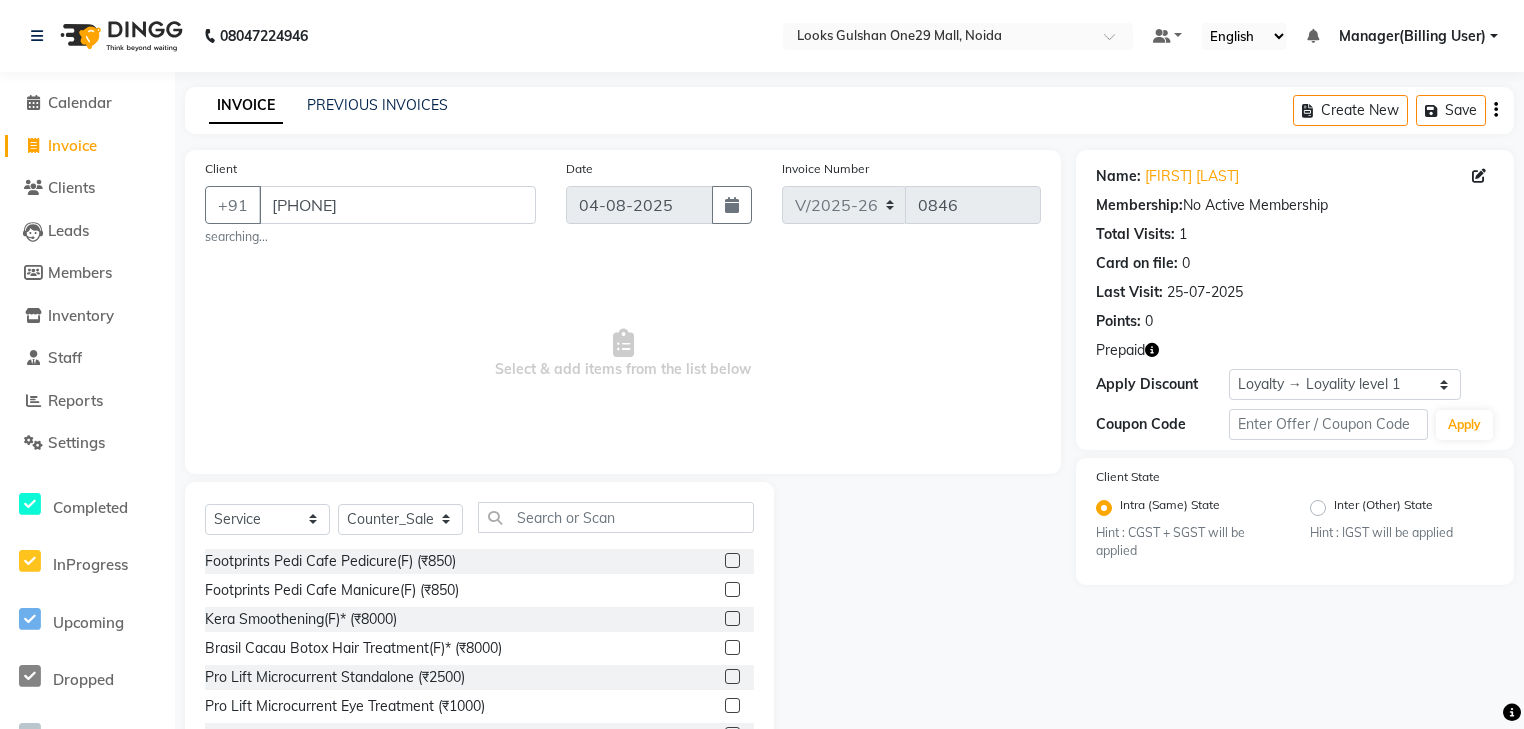 click 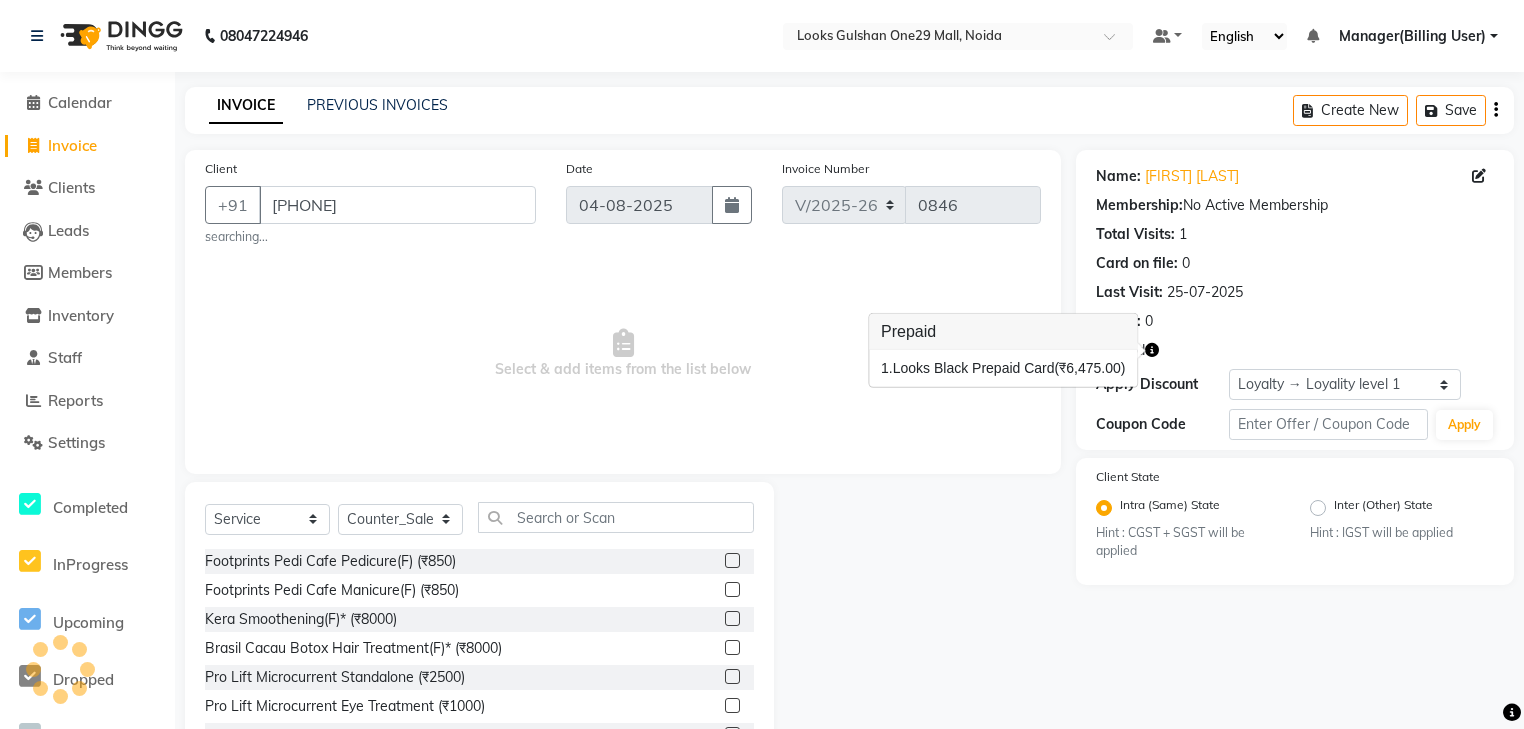 click on "Calendar" at bounding box center (53, 103) 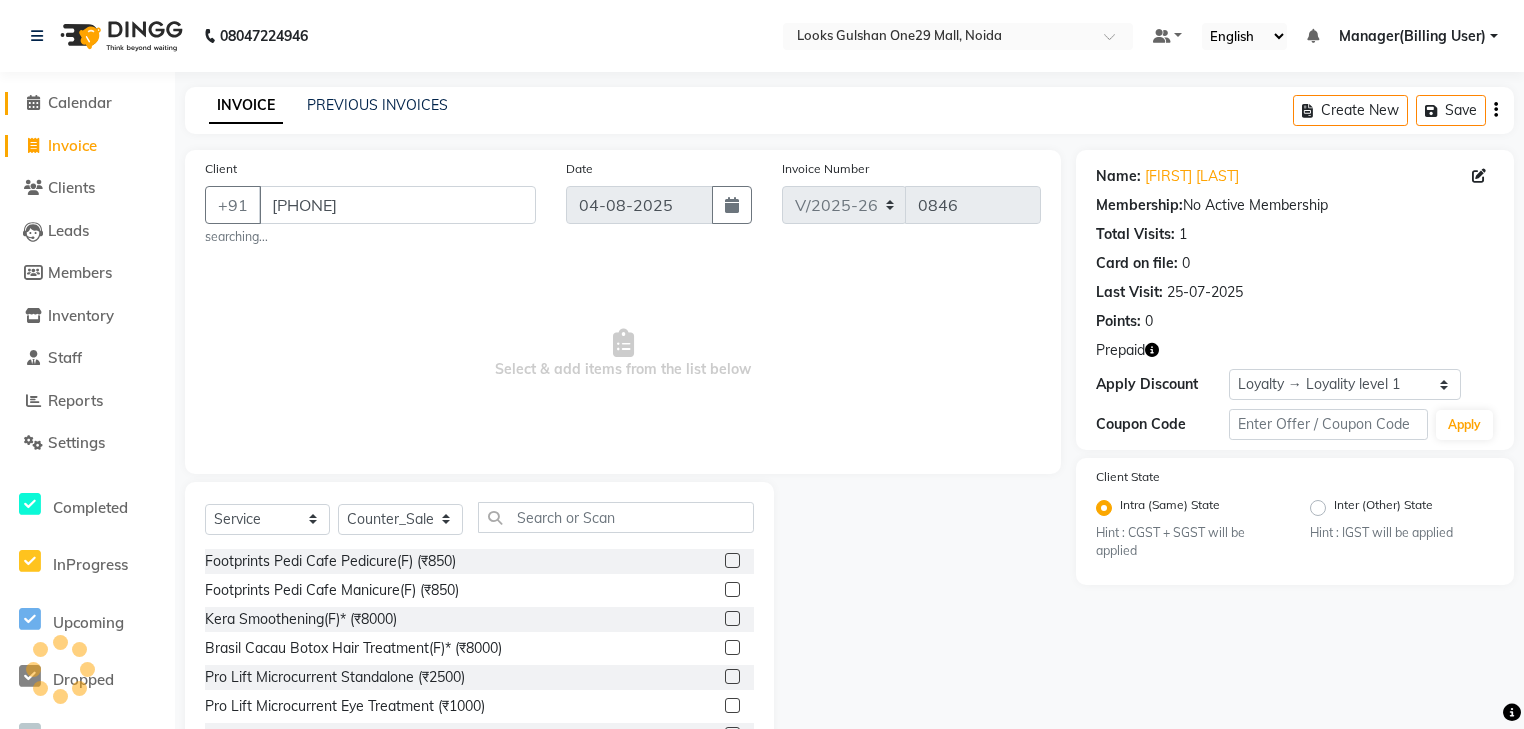 drag, startPoint x: 63, startPoint y: 108, endPoint x: 920, endPoint y: 96, distance: 857.084 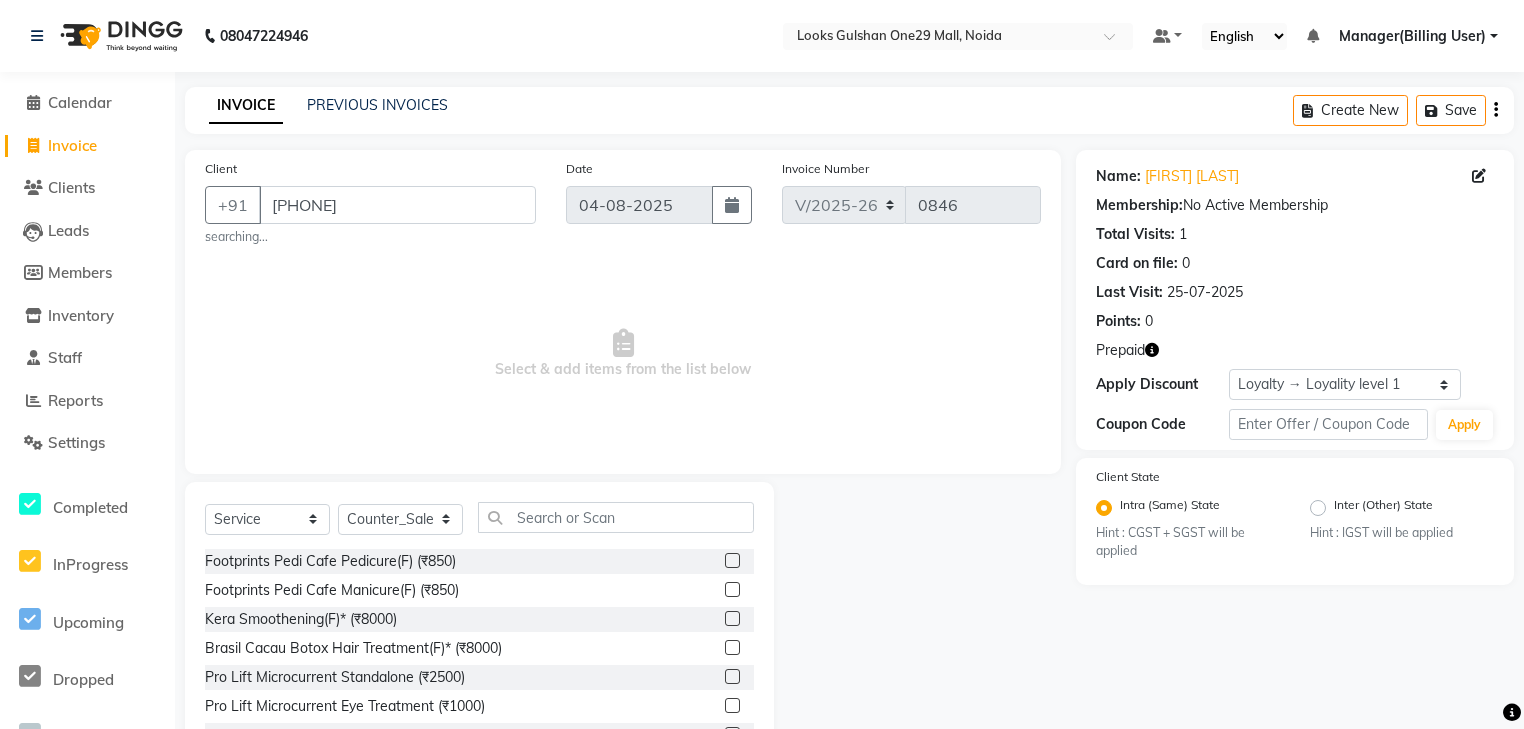 drag, startPoint x: 438, startPoint y: 3, endPoint x: 468, endPoint y: 286, distance: 284.58566 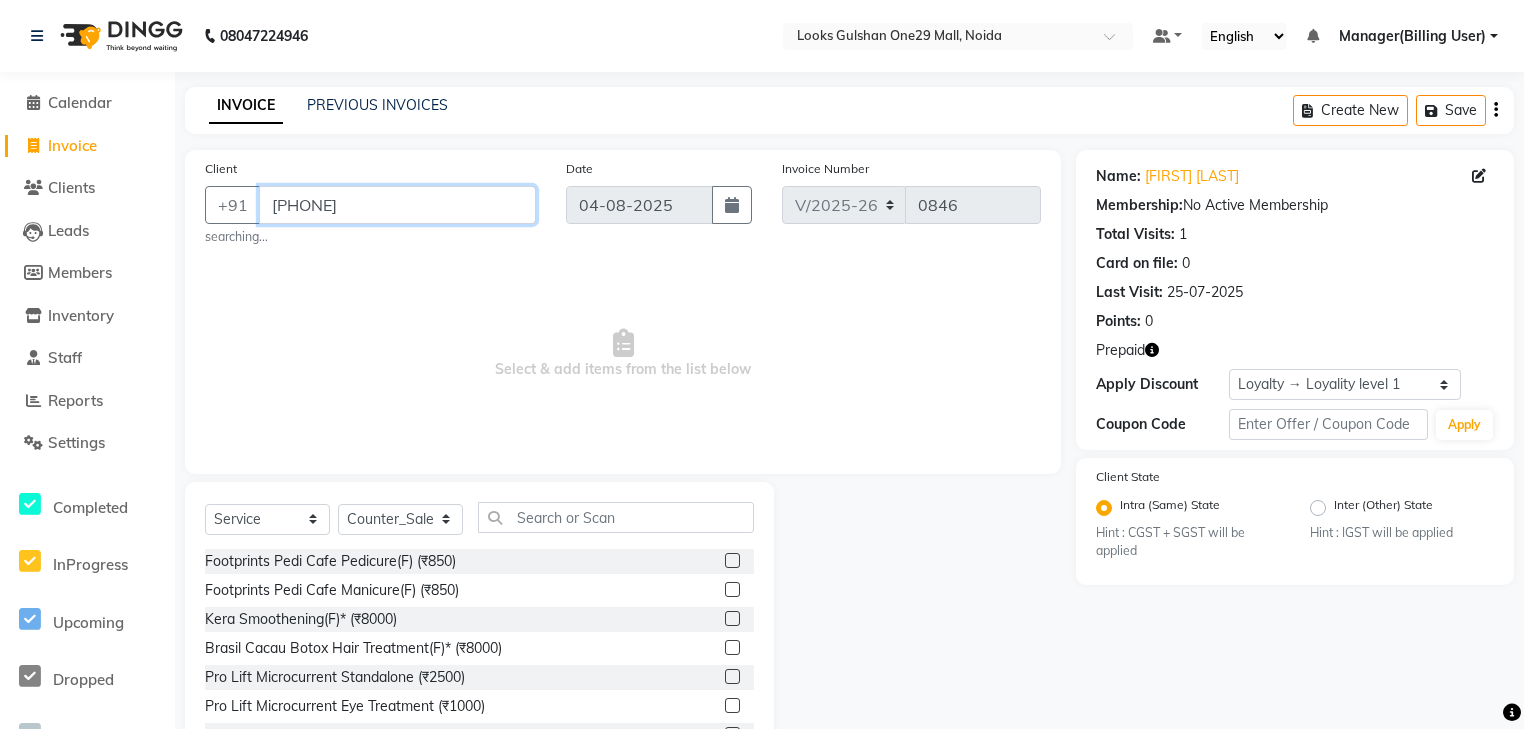 drag, startPoint x: 439, startPoint y: 200, endPoint x: 74, endPoint y: 184, distance: 365.35052 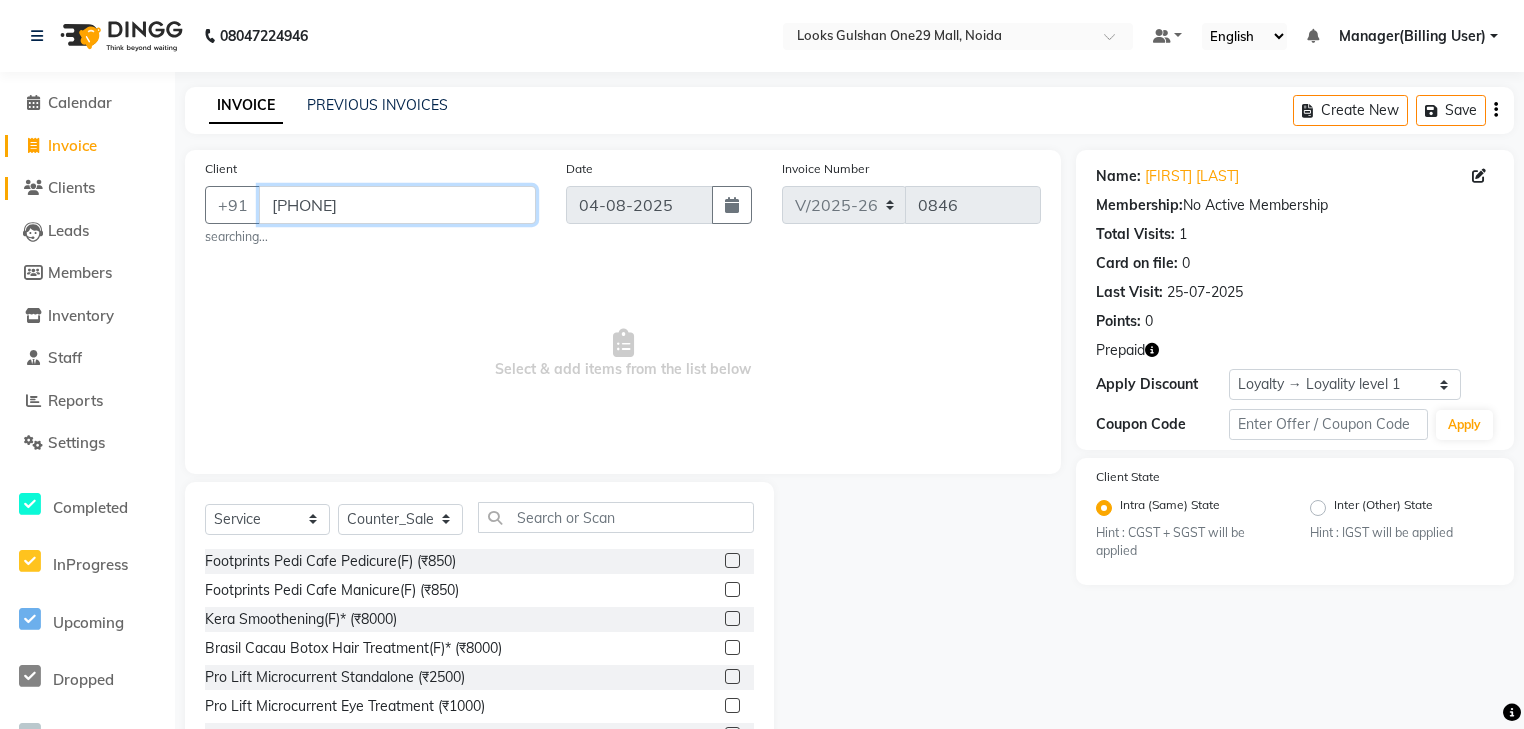 click on "08047224946 Select Location × Looks Gulshan One29 Mall, Noida Default Panel My Panel English ENGLISH Español العربية मराठी हिंदी ગુજરાતી தமிழ் 中文 Notifications nothing to show Manager(Billing User) Manage Profile Change Password Sign out  Version:3.16.0  ☀ Looks Gulshan One29 Mall, Noida  Calendar  Invoice  Clients  Leads   Members  Inventory  Staff  Reports  Settings Completed InProgress Upcoming Dropped Tentative Check-In Confirm Bookings Generate Report Segments Page Builder INVOICE PREVIOUS INVOICES Create New   Save  Client +91 9999004110 searching... Date 04-08-2025 Invoice Number V/2025 V/2025-26 0846  Select & add items from the list below  Select  Service  Product  Membership  Package Voucher Prepaid Gift Card  Select Stylist ali Counter_Sales Deepak Eram_nail art Farmaan Manager(Billing User) Mashel Nisha Rinki Ritu Mittal Shiva Shiva(Cherry) Shivam_pdct Talib vardan Vikash_Pdct Footprints Pedi Cafe Pedicure(F) (₹850)  Name: Membership:  1" 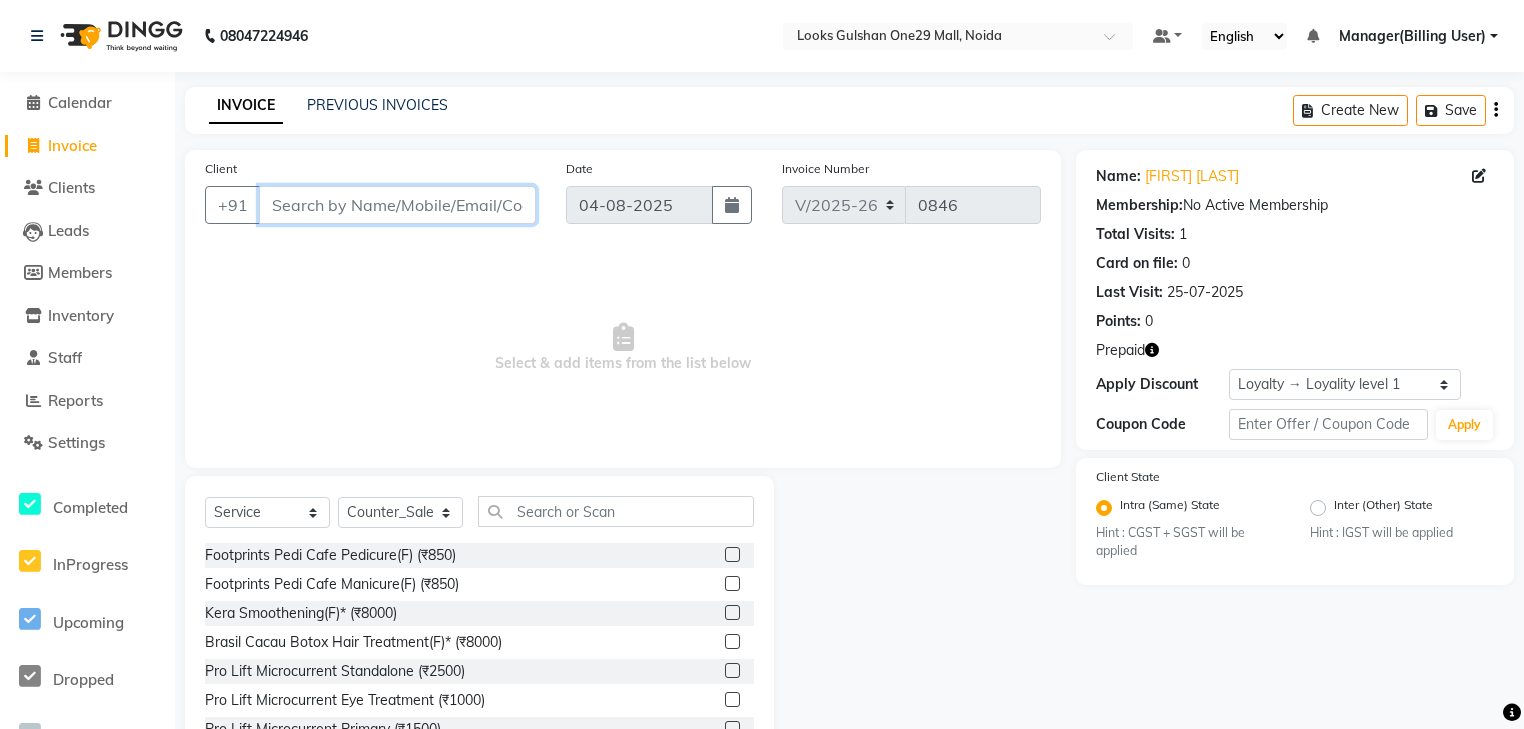 type 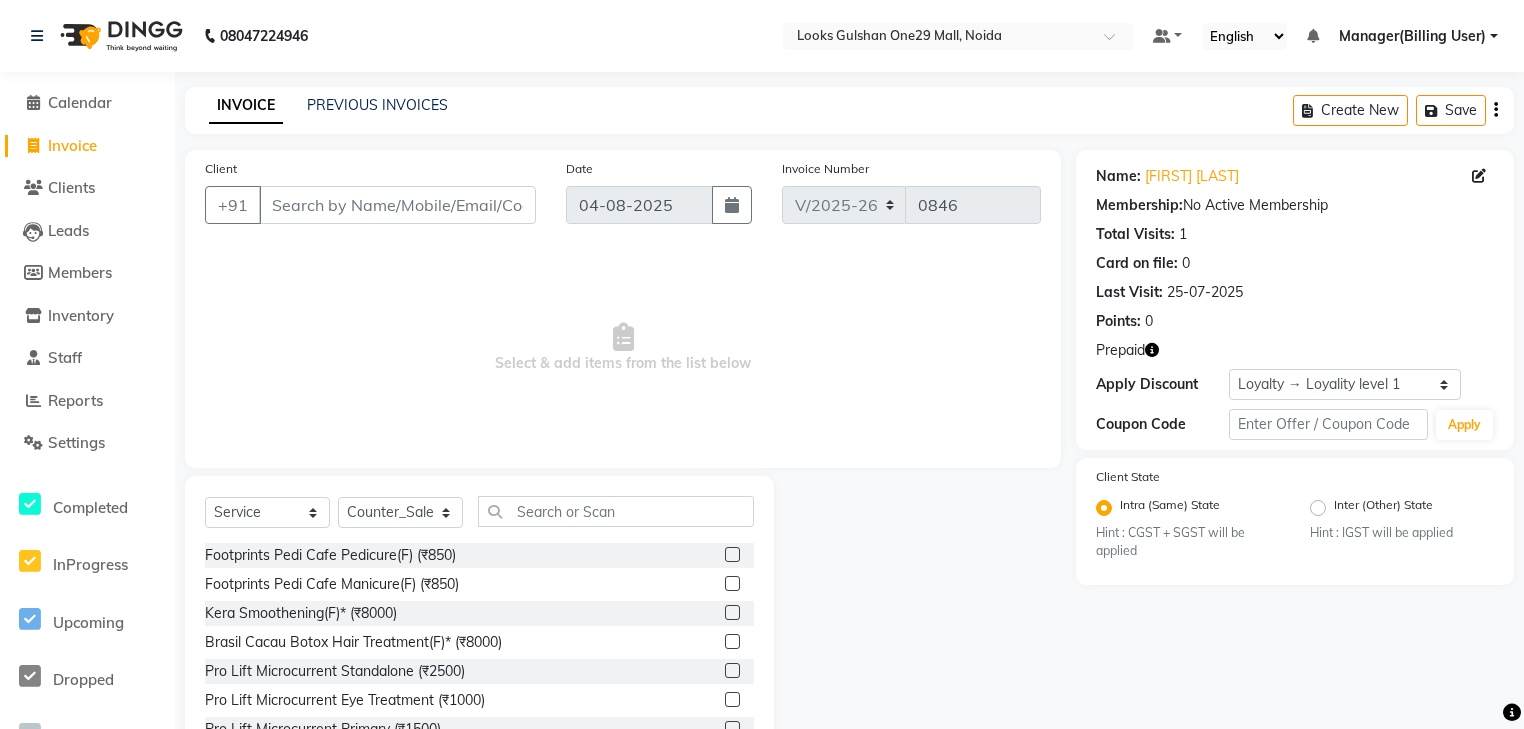 drag, startPoint x: 70, startPoint y: 0, endPoint x: 674, endPoint y: 2, distance: 604.0033 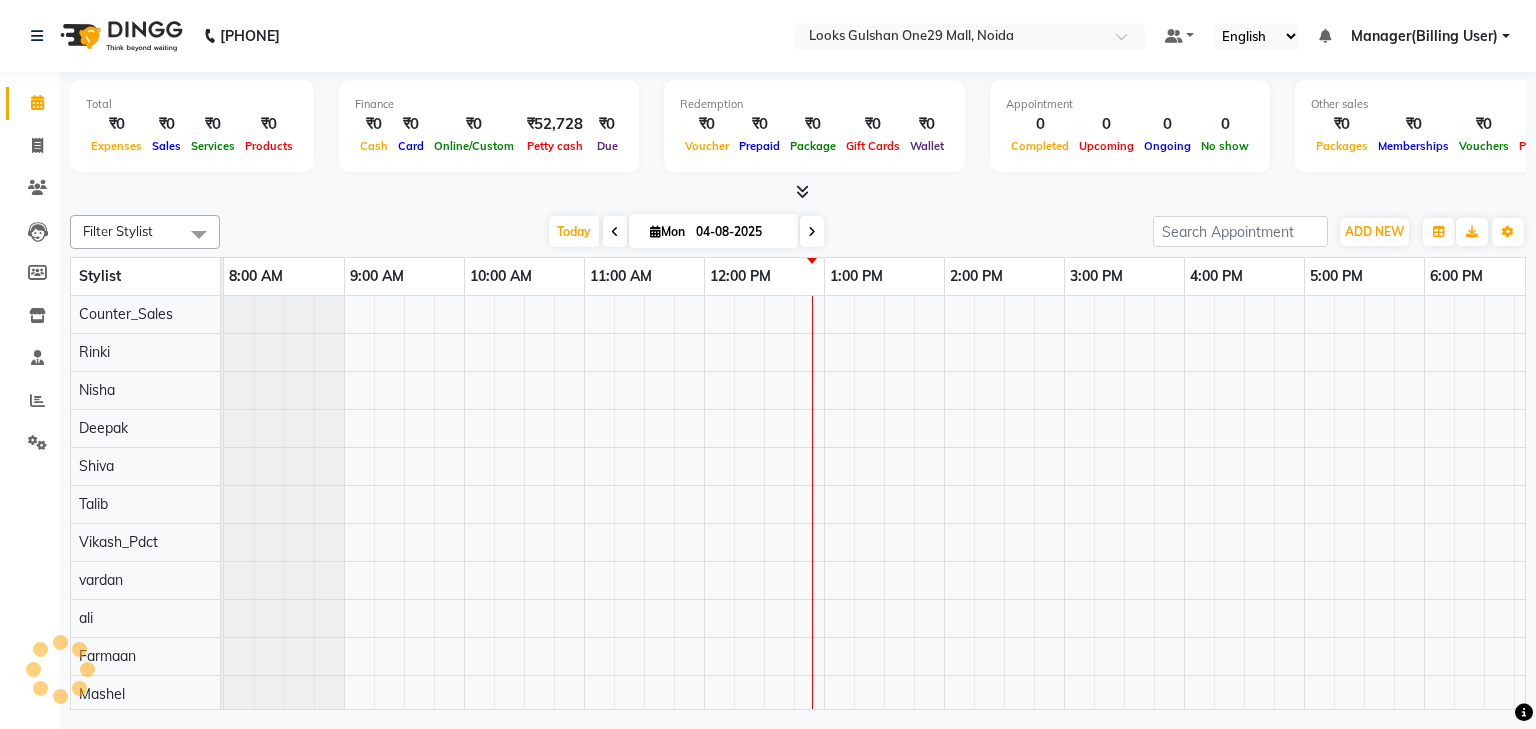 scroll, scrollTop: 0, scrollLeft: 0, axis: both 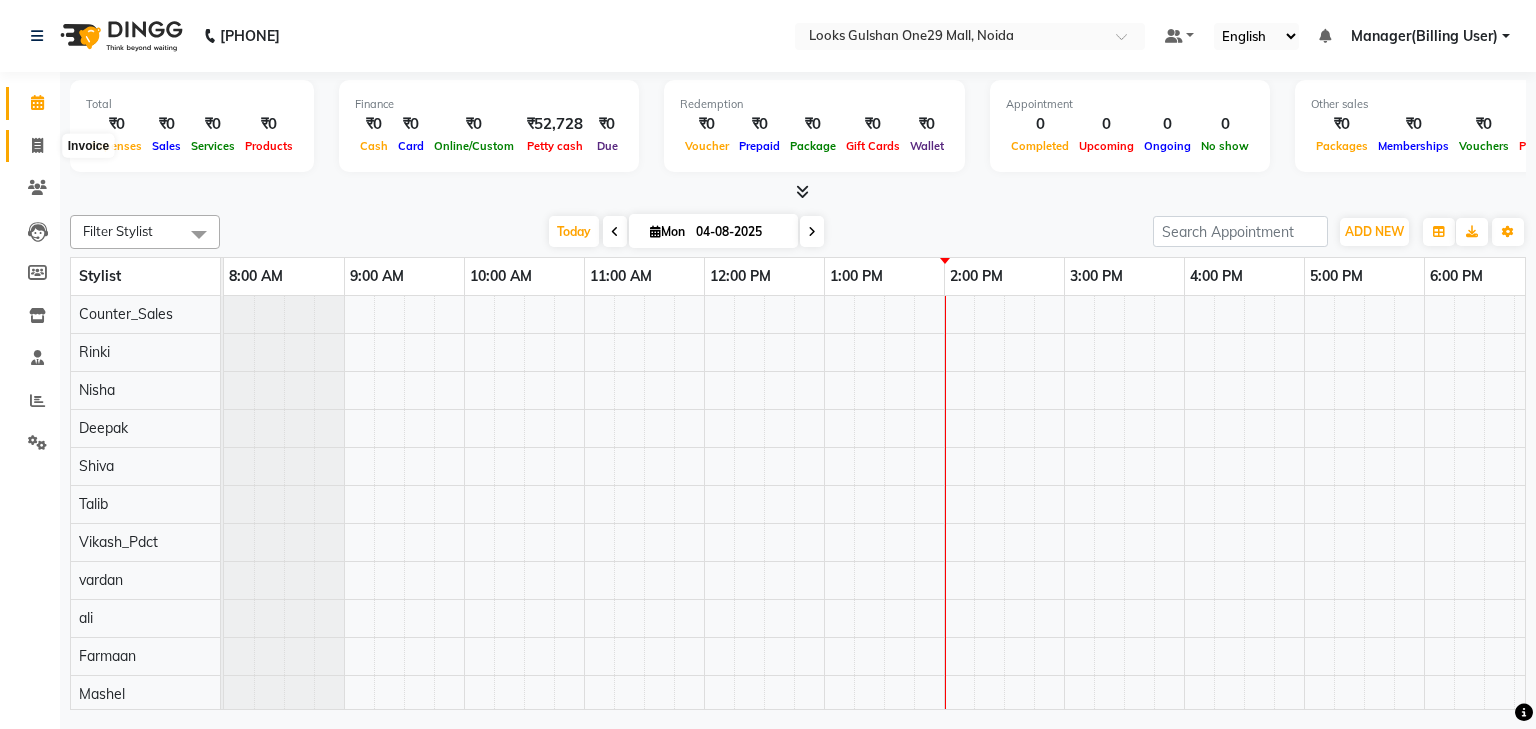 click 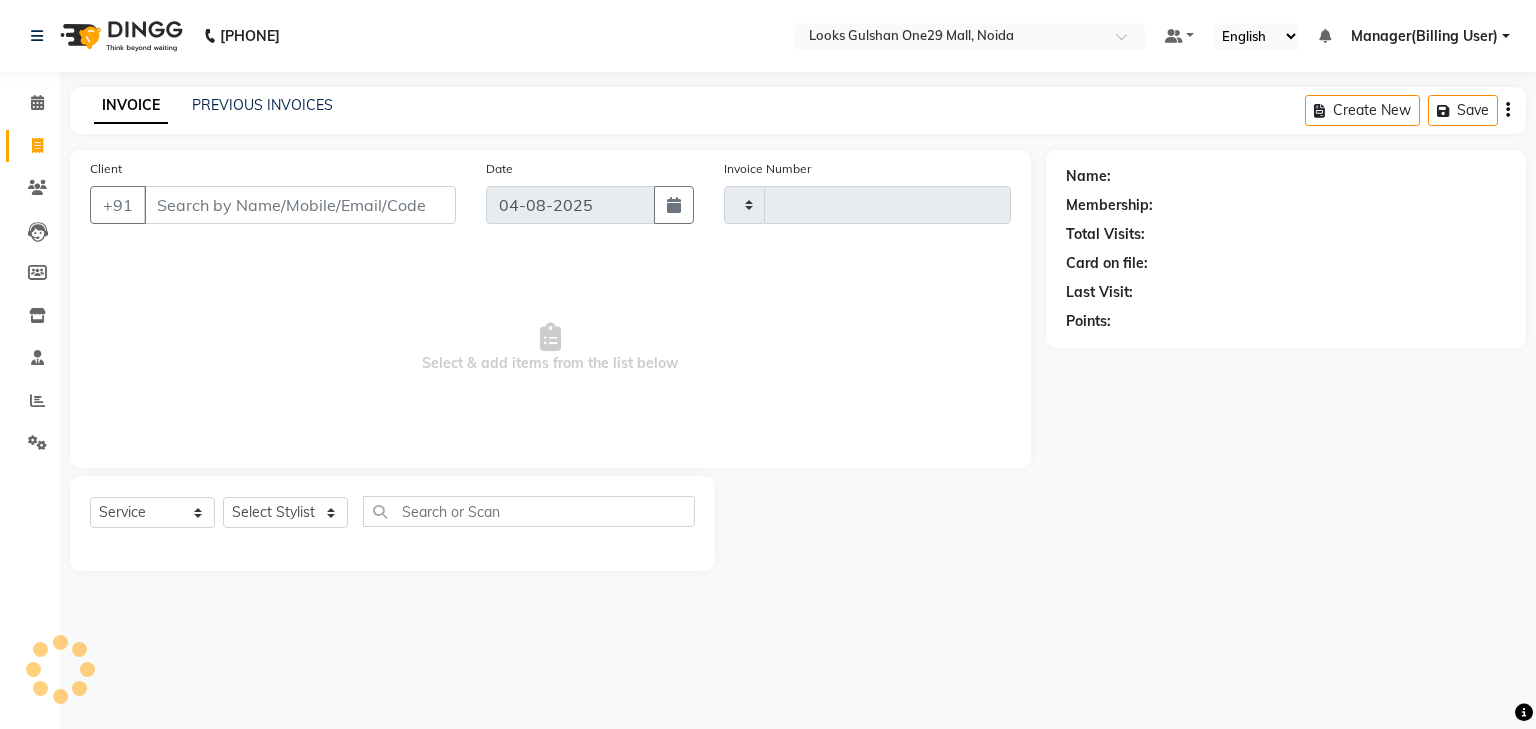 type on "0847" 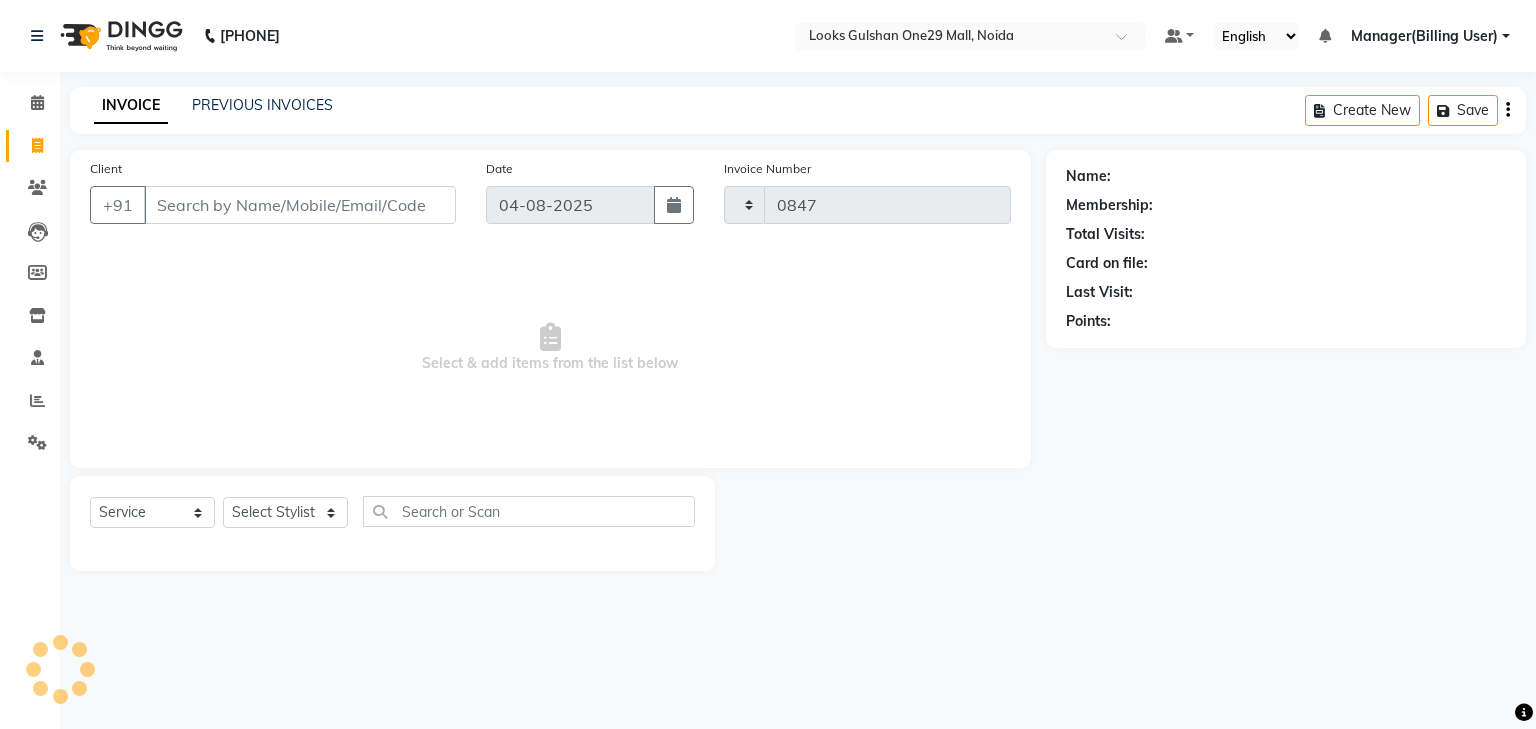 select on "8337" 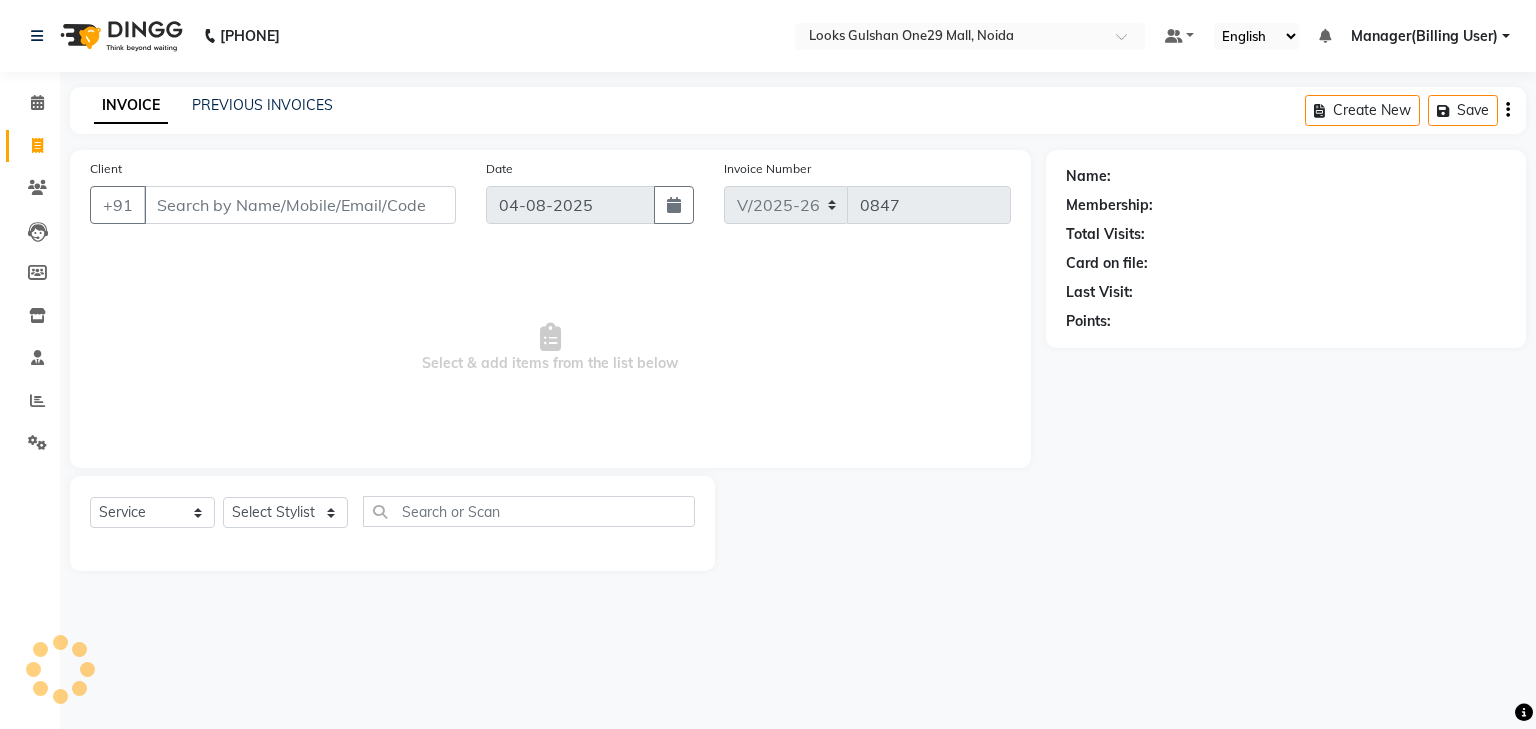 click on "Client" at bounding box center [300, 205] 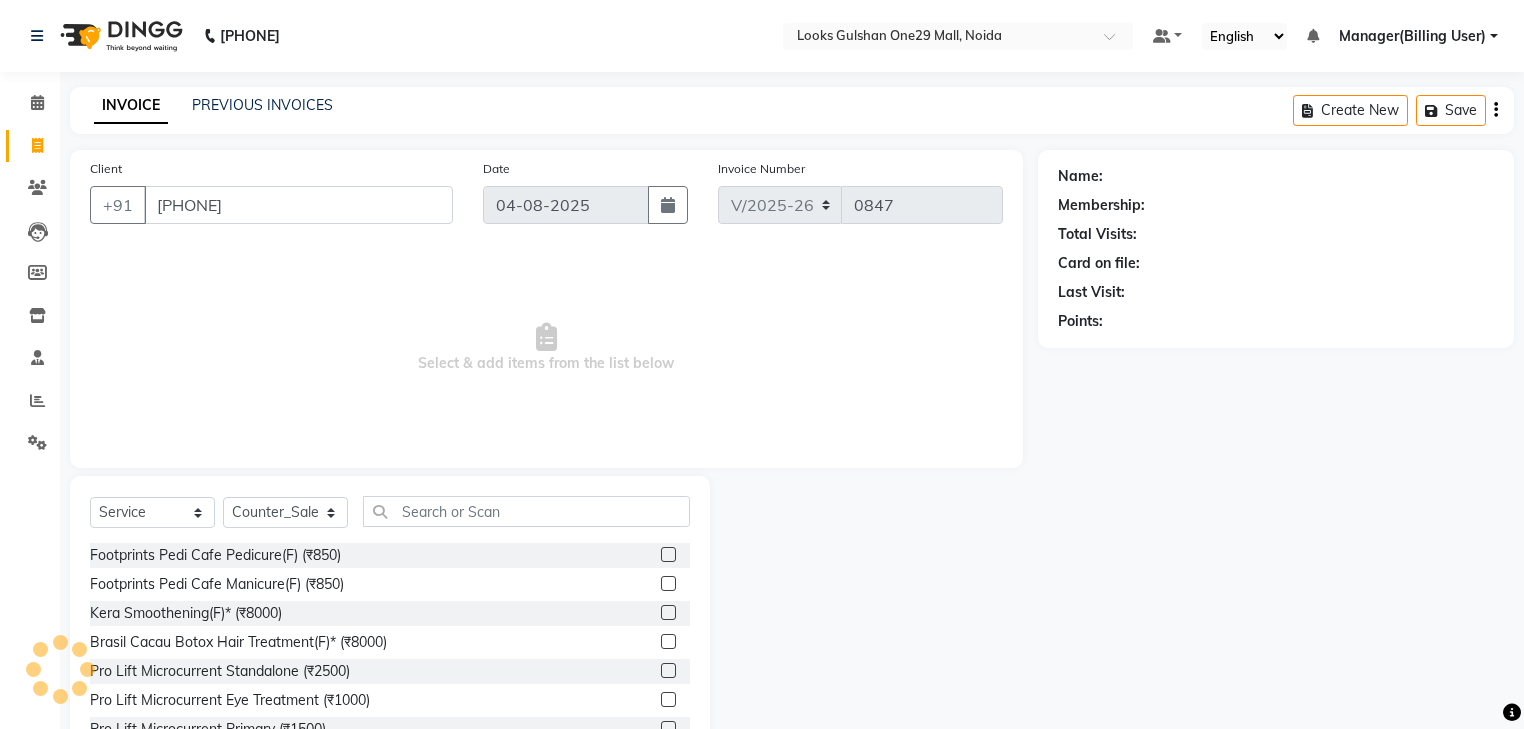 type on "[PHONE]" 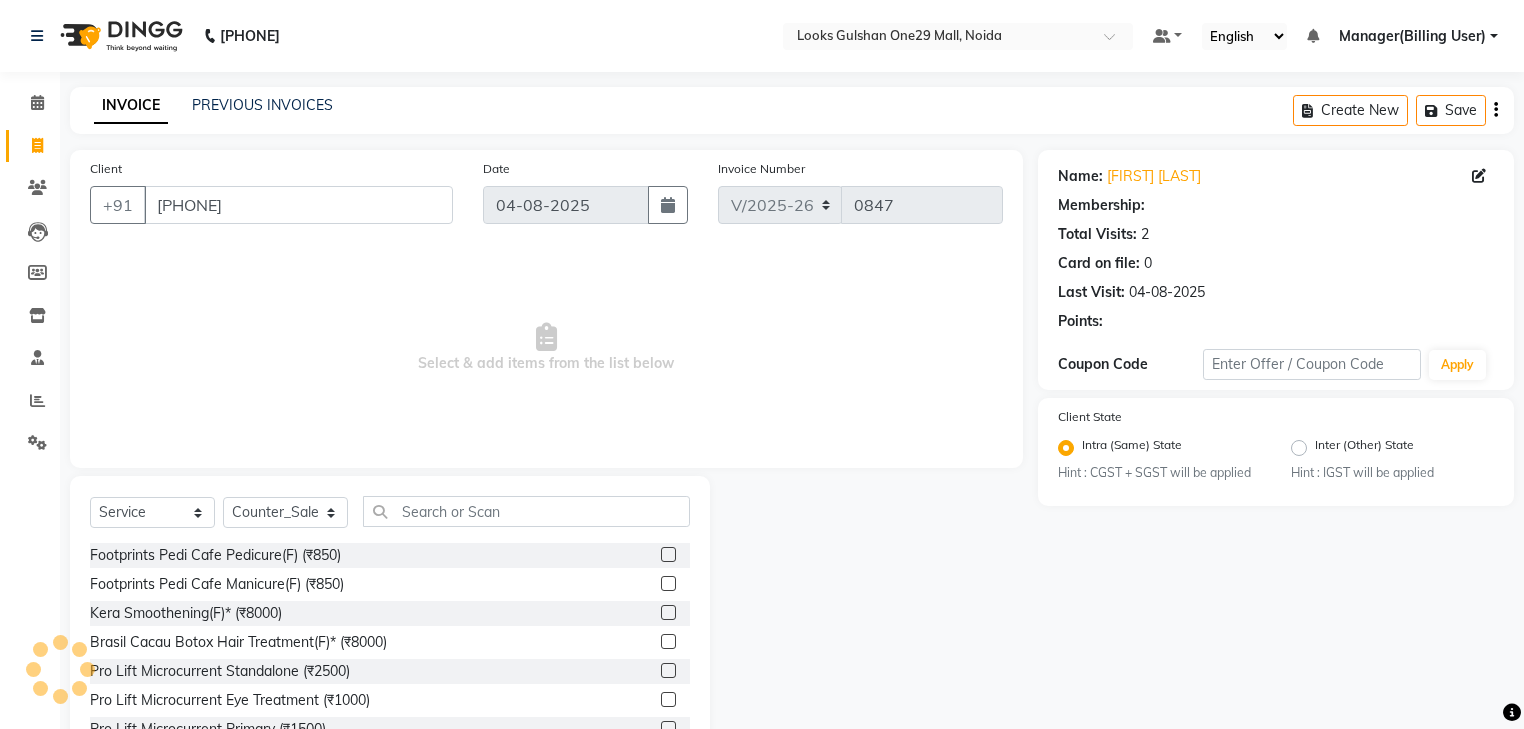 select on "1: Object" 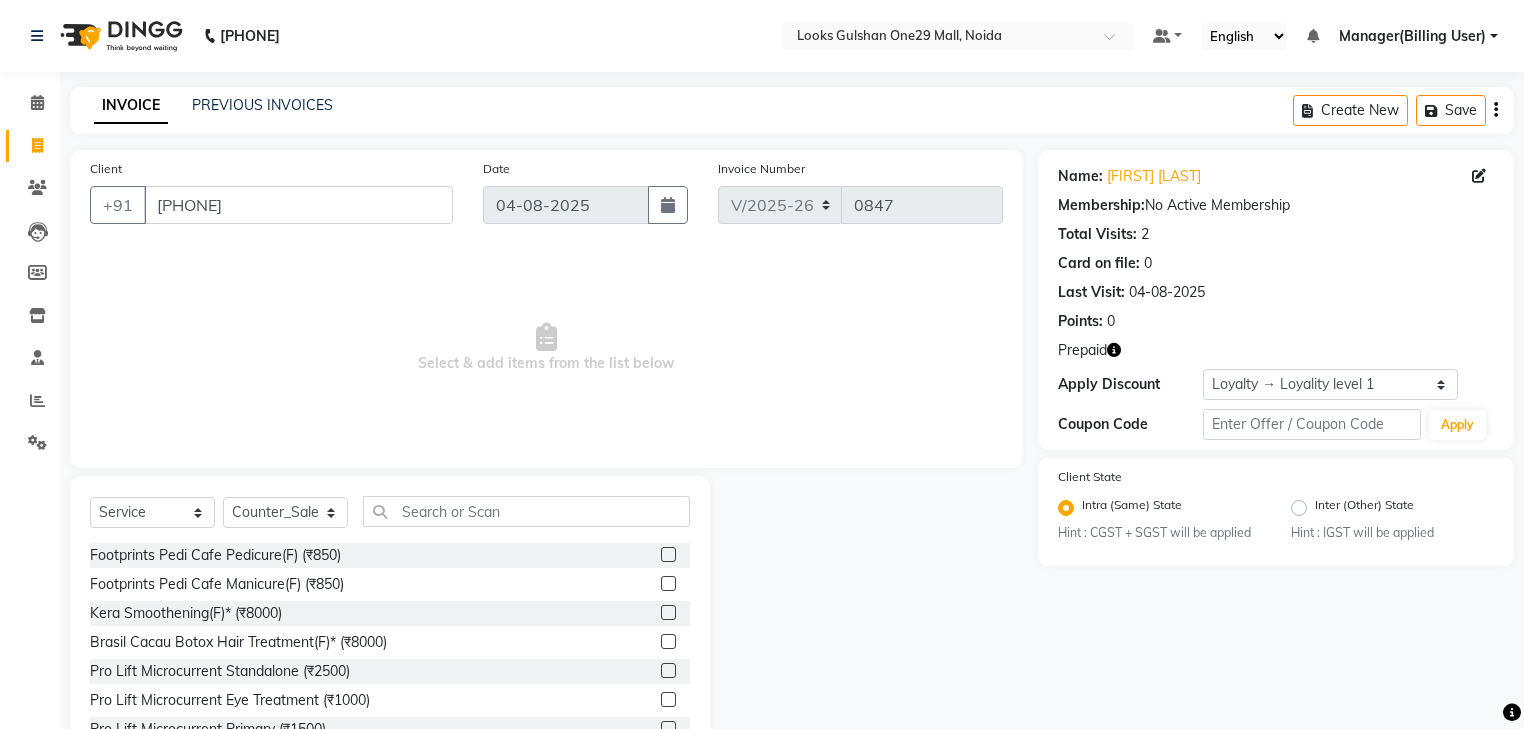 click 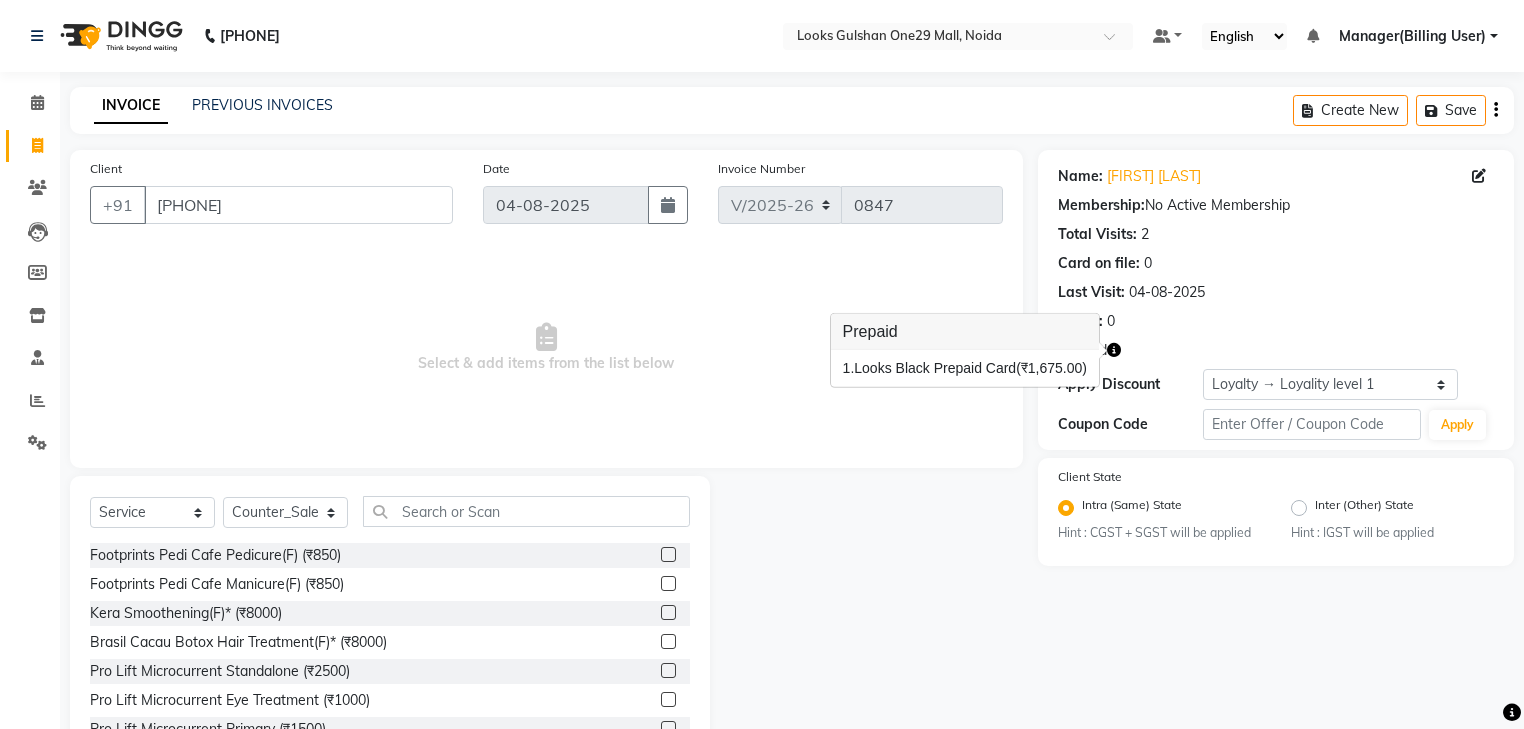 drag, startPoint x: 725, startPoint y: 419, endPoint x: 888, endPoint y: 445, distance: 165.0606 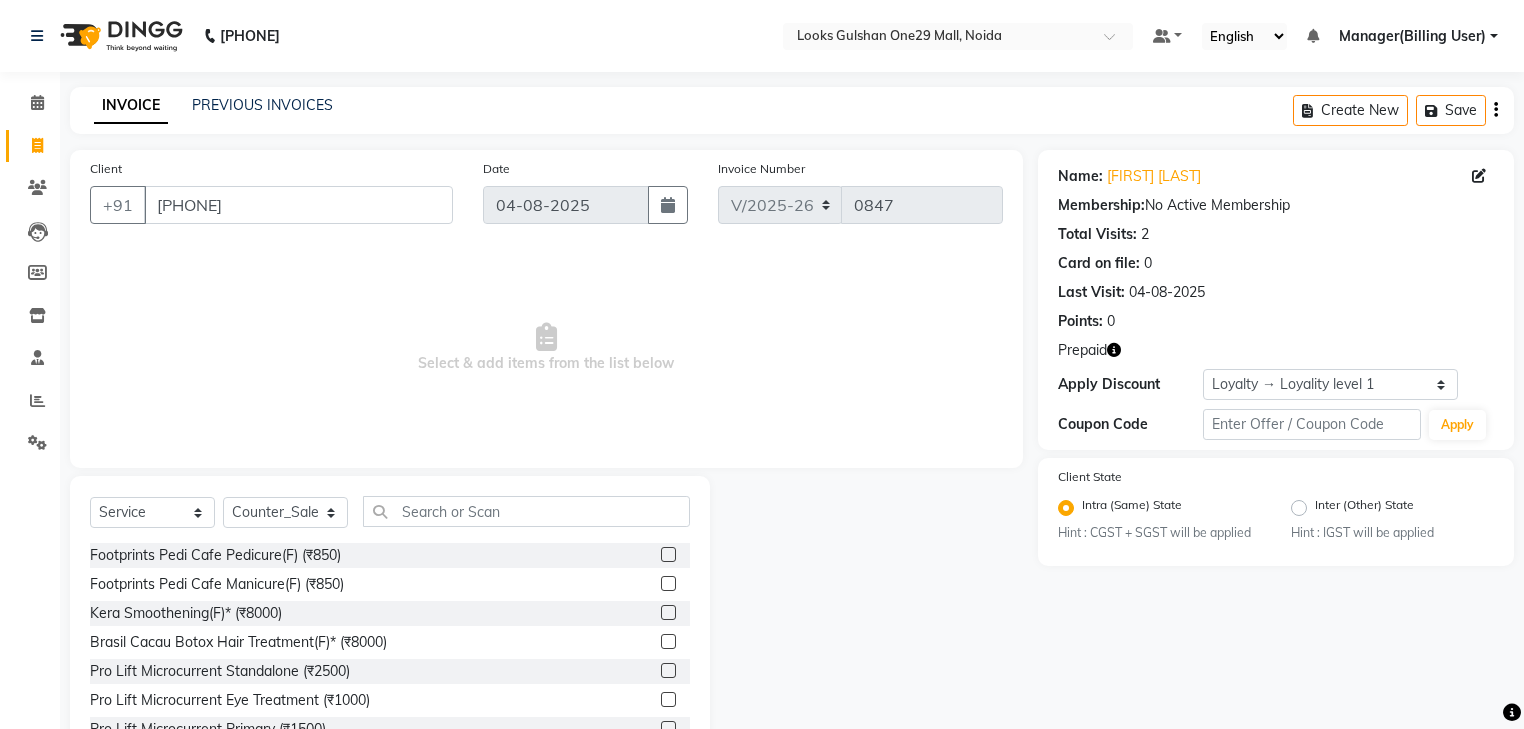 click 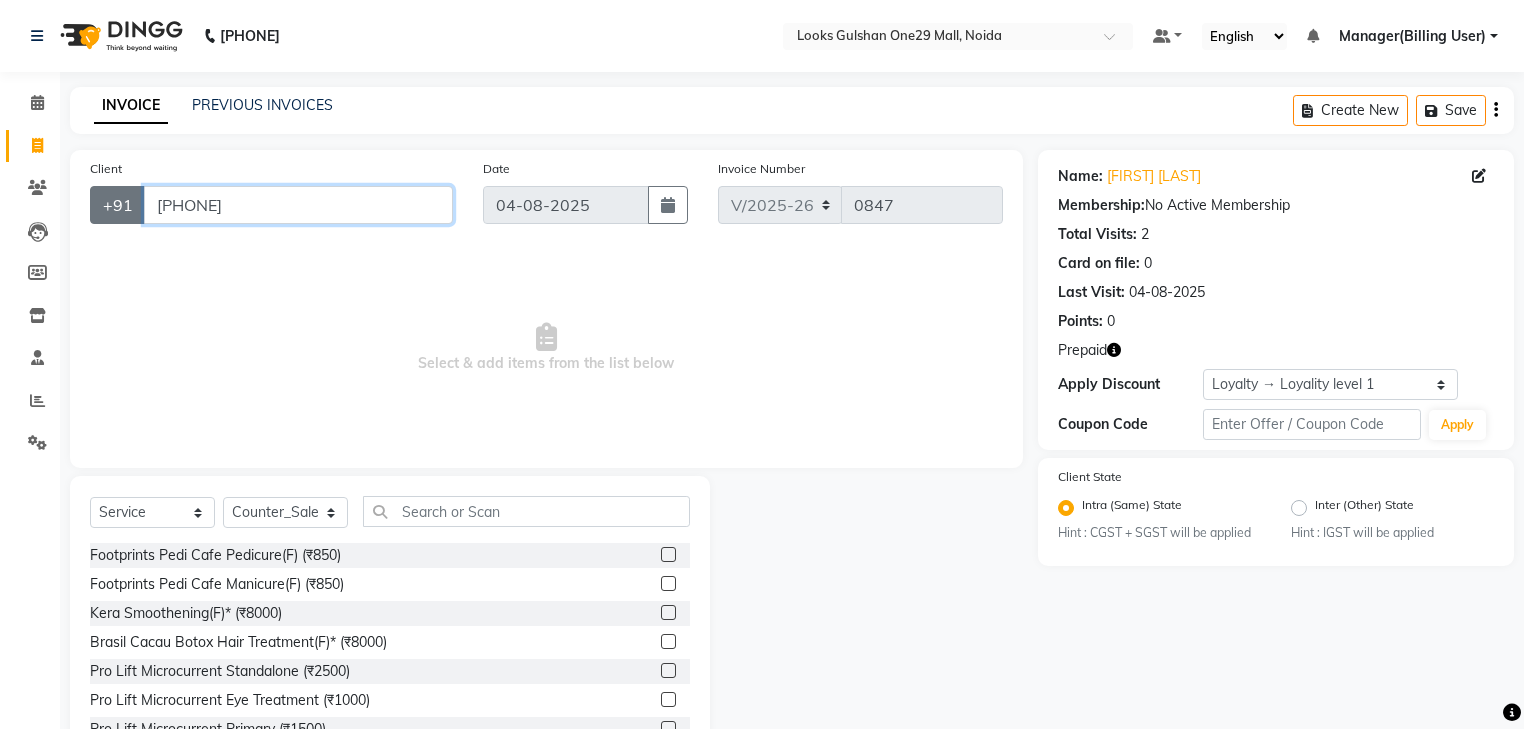drag, startPoint x: 288, startPoint y: 212, endPoint x: 111, endPoint y: 218, distance: 177.10167 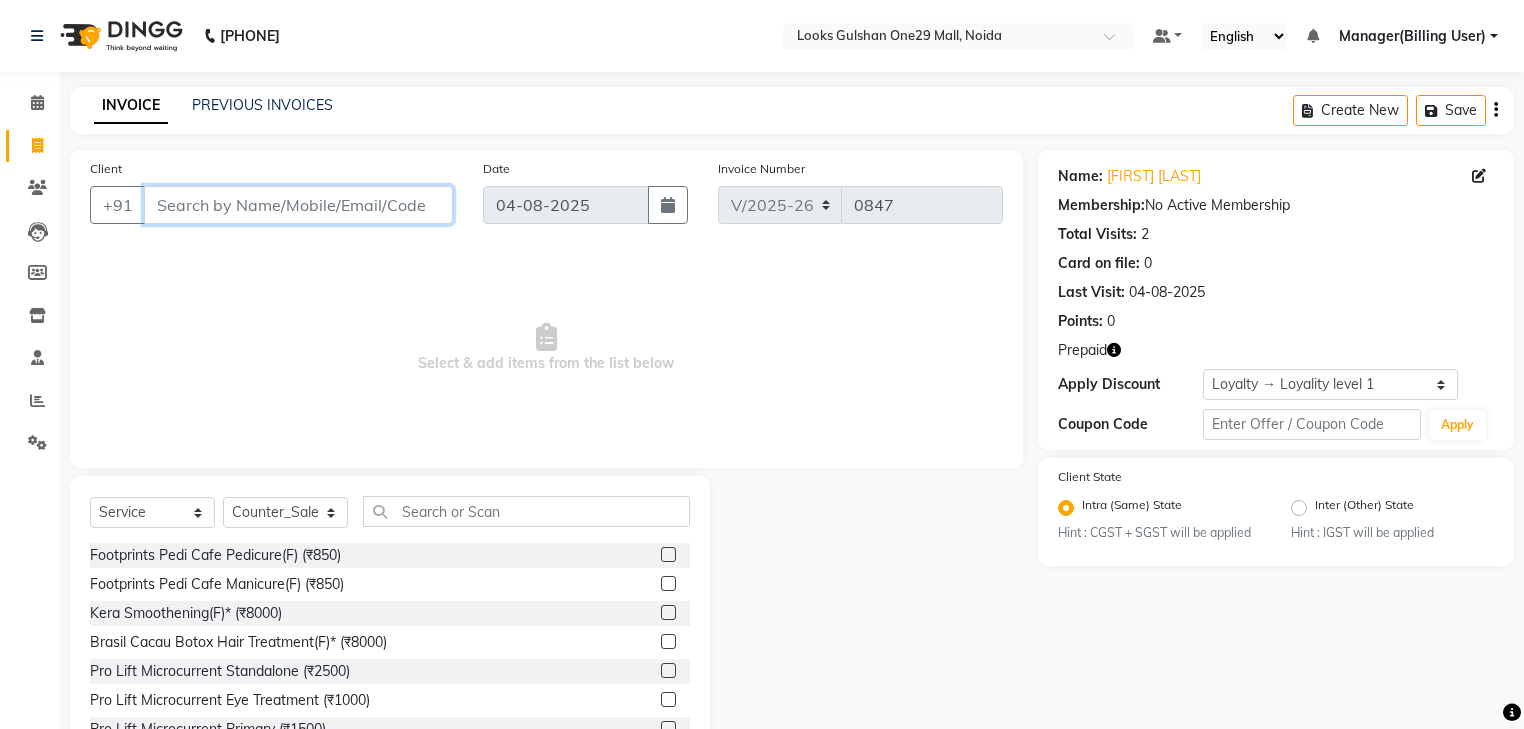 type 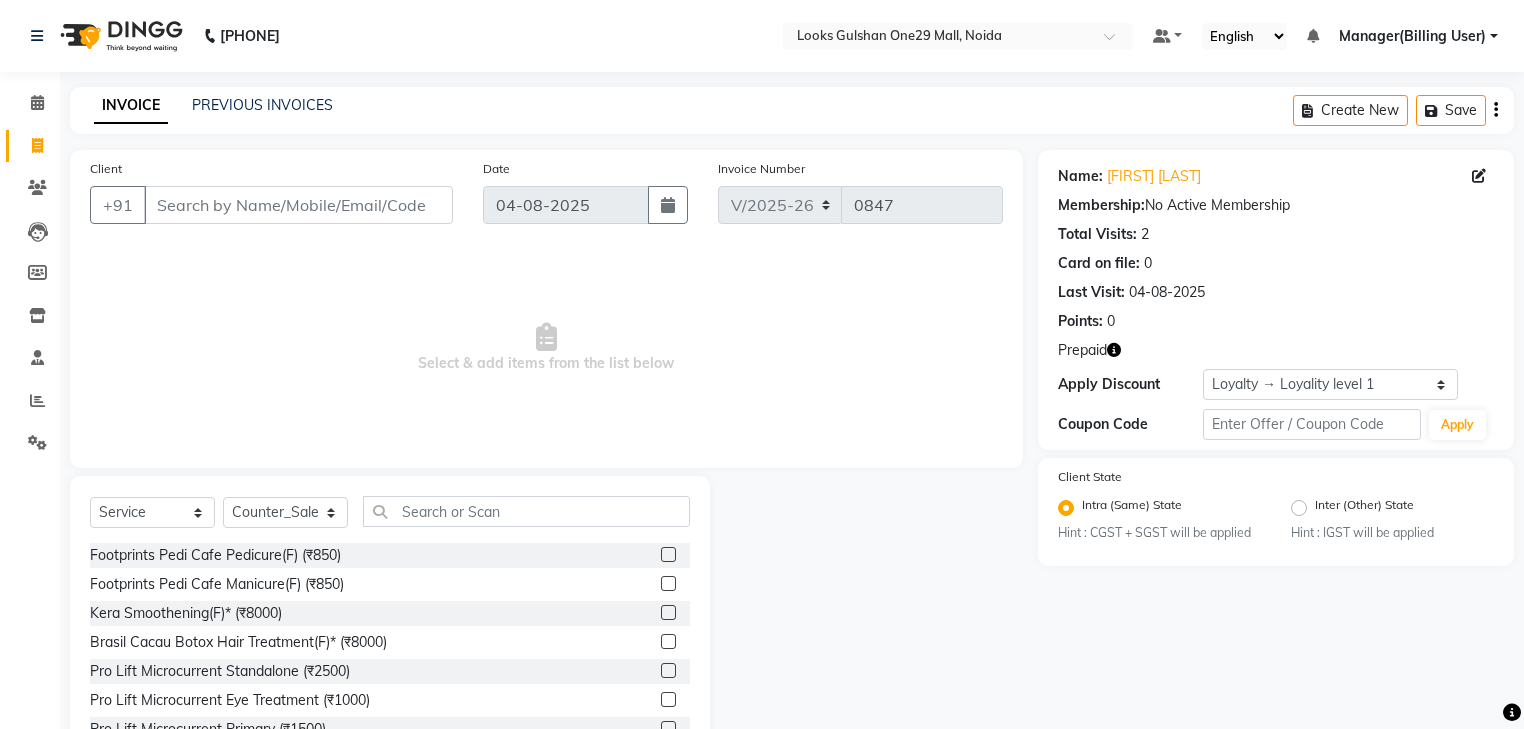 click on "Select & add items from the list below" at bounding box center (546, 348) 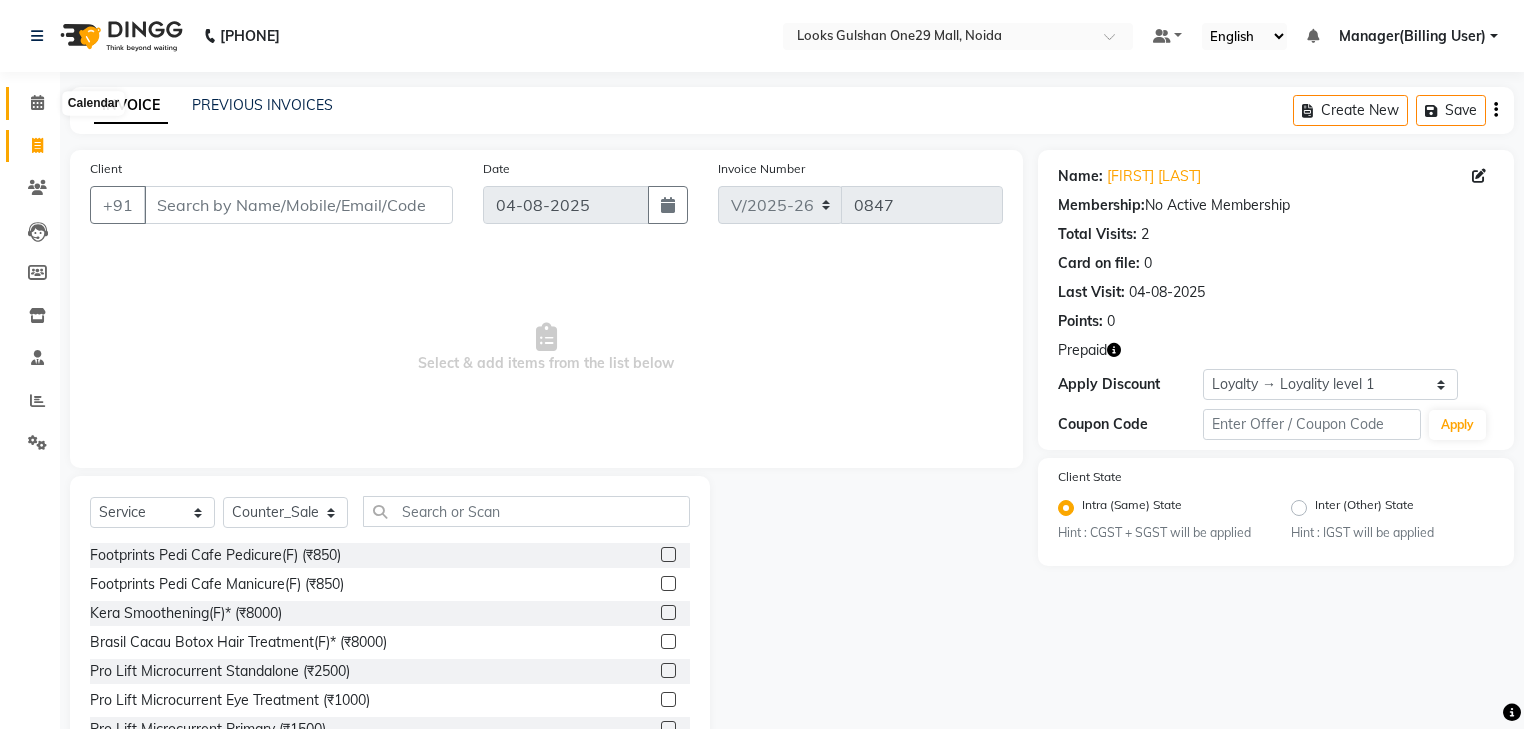 click 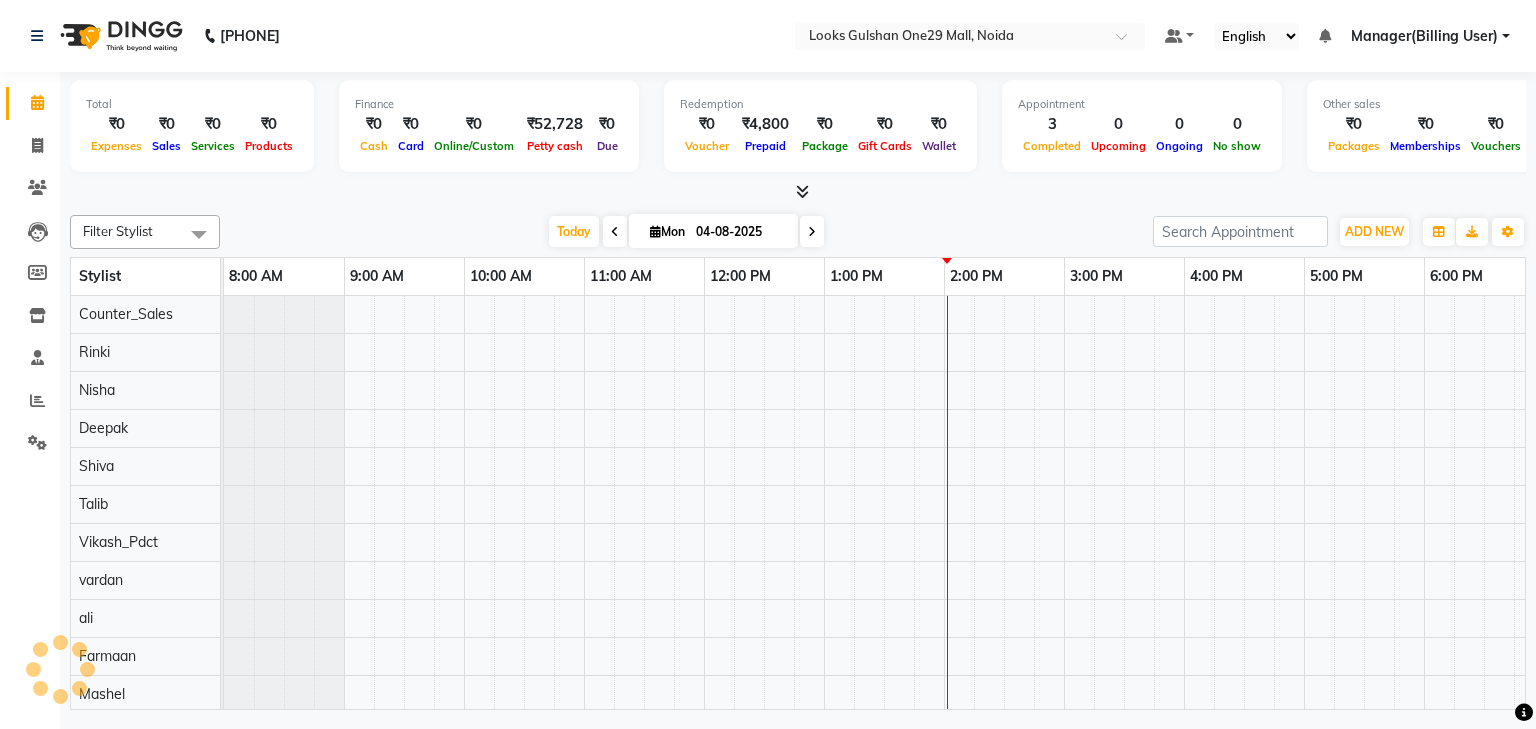 scroll, scrollTop: 0, scrollLeft: 0, axis: both 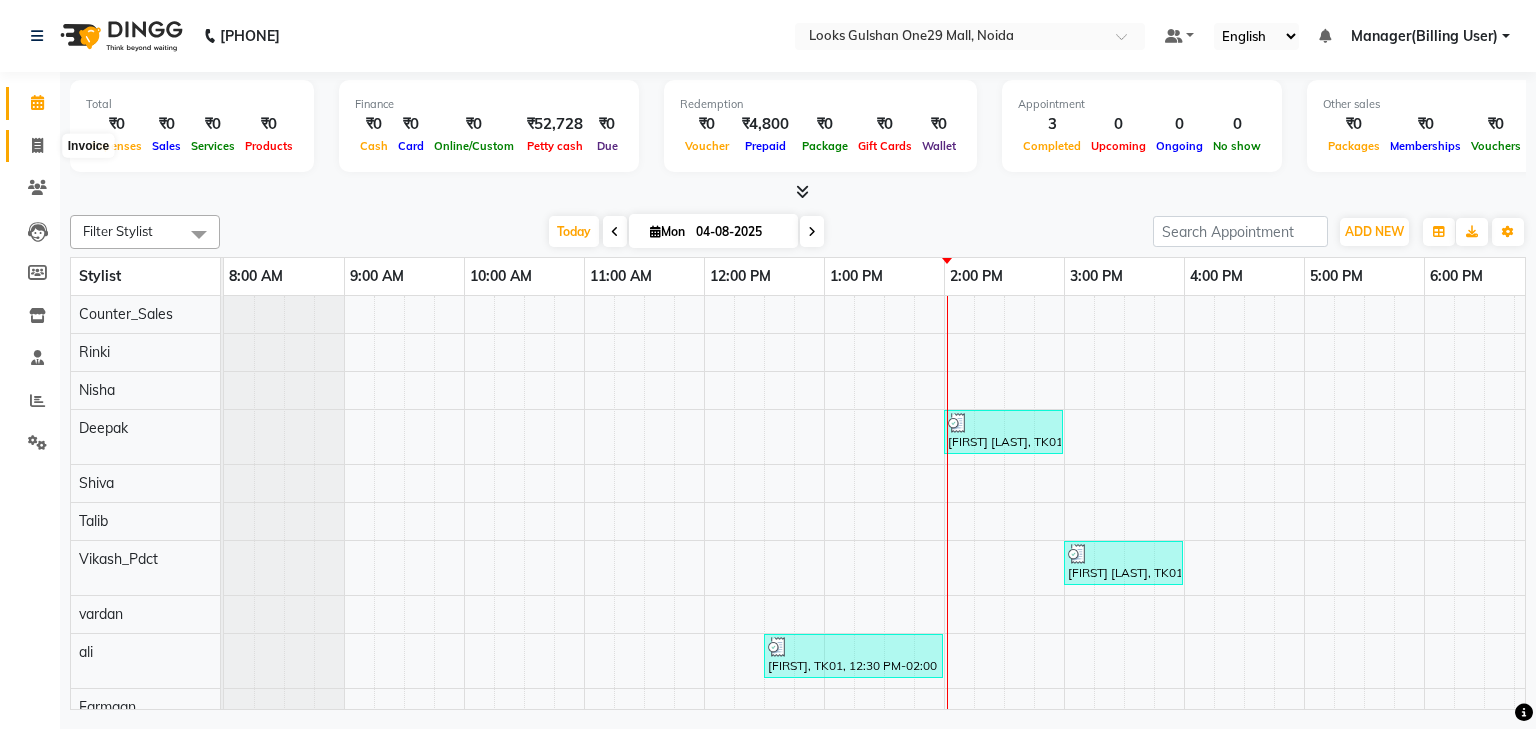 click 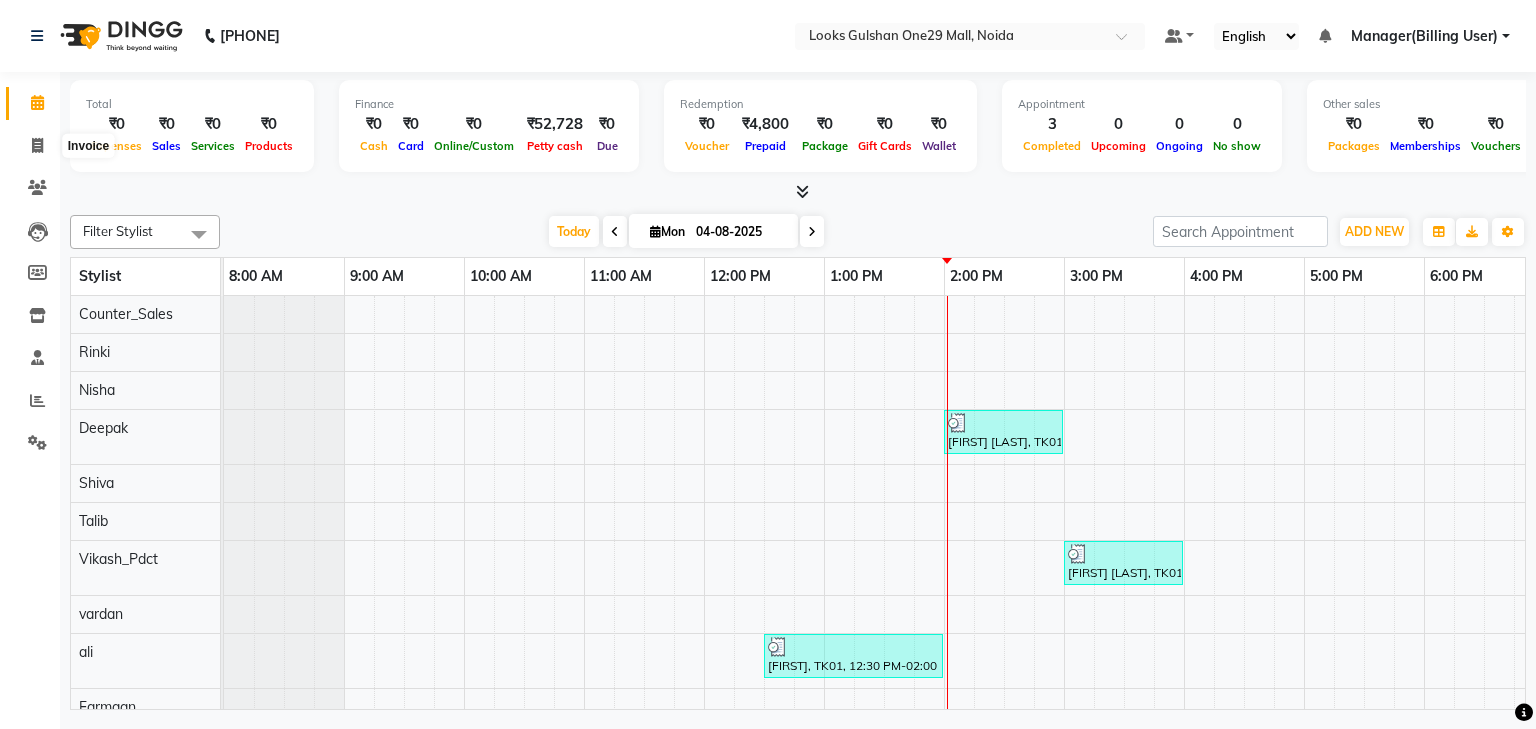 select on "service" 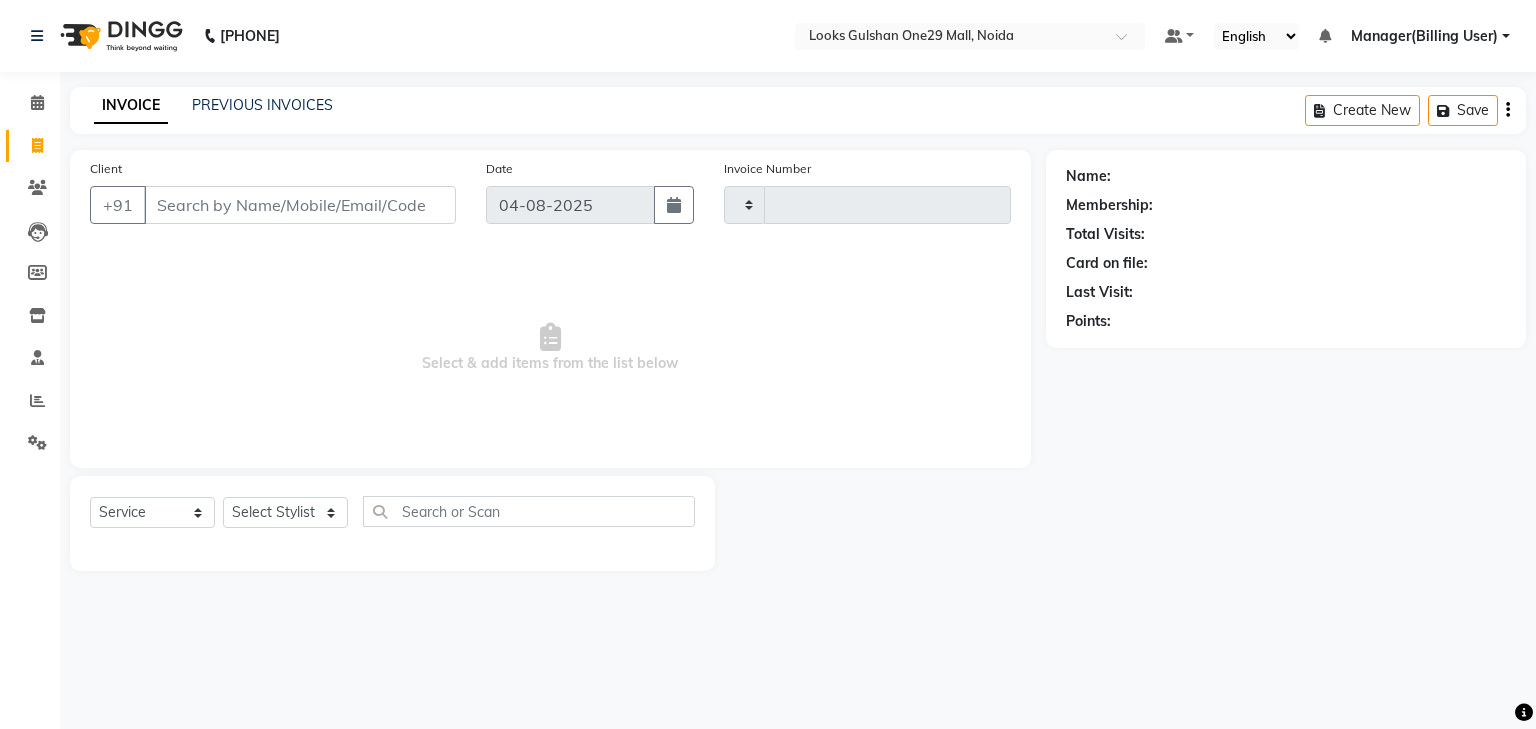 type on "0847" 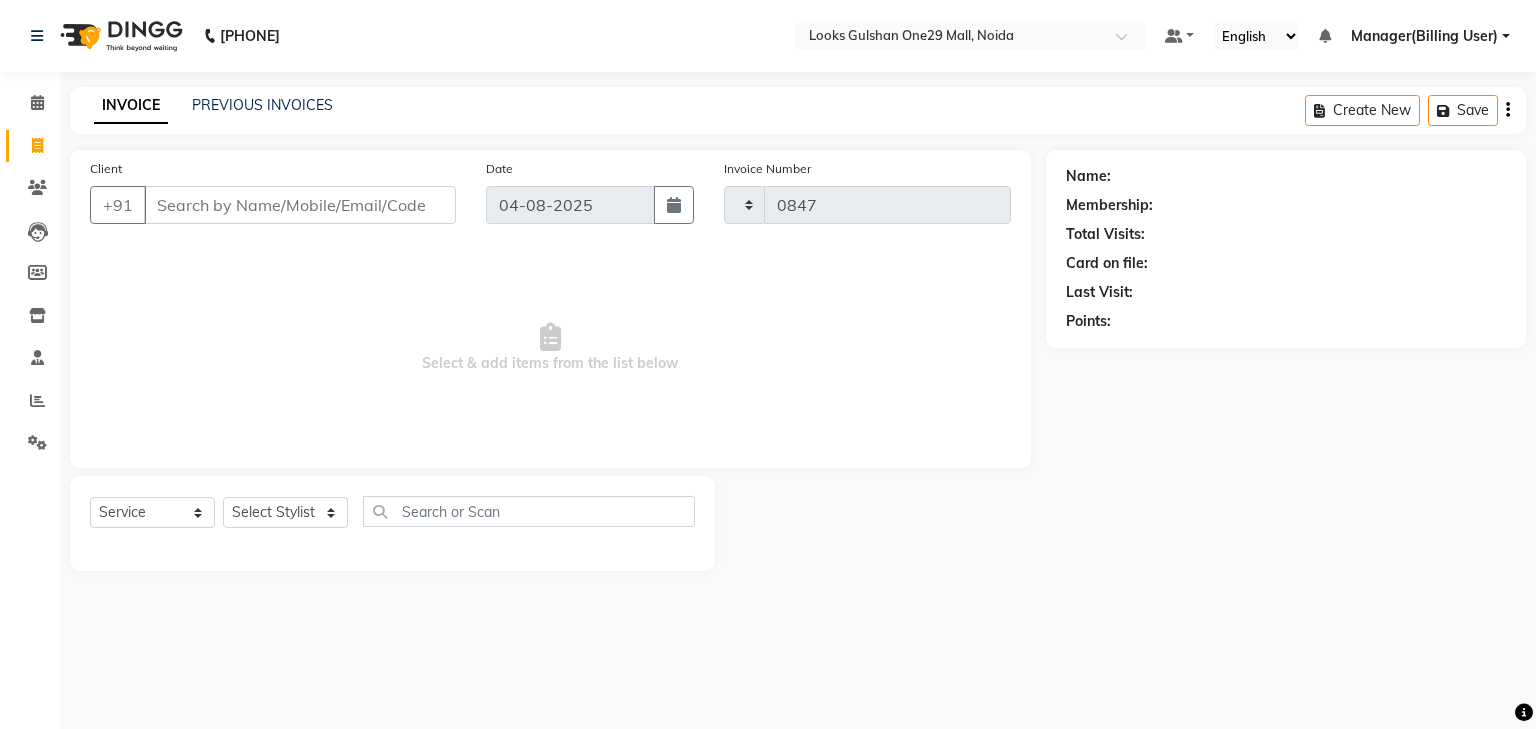 select on "8337" 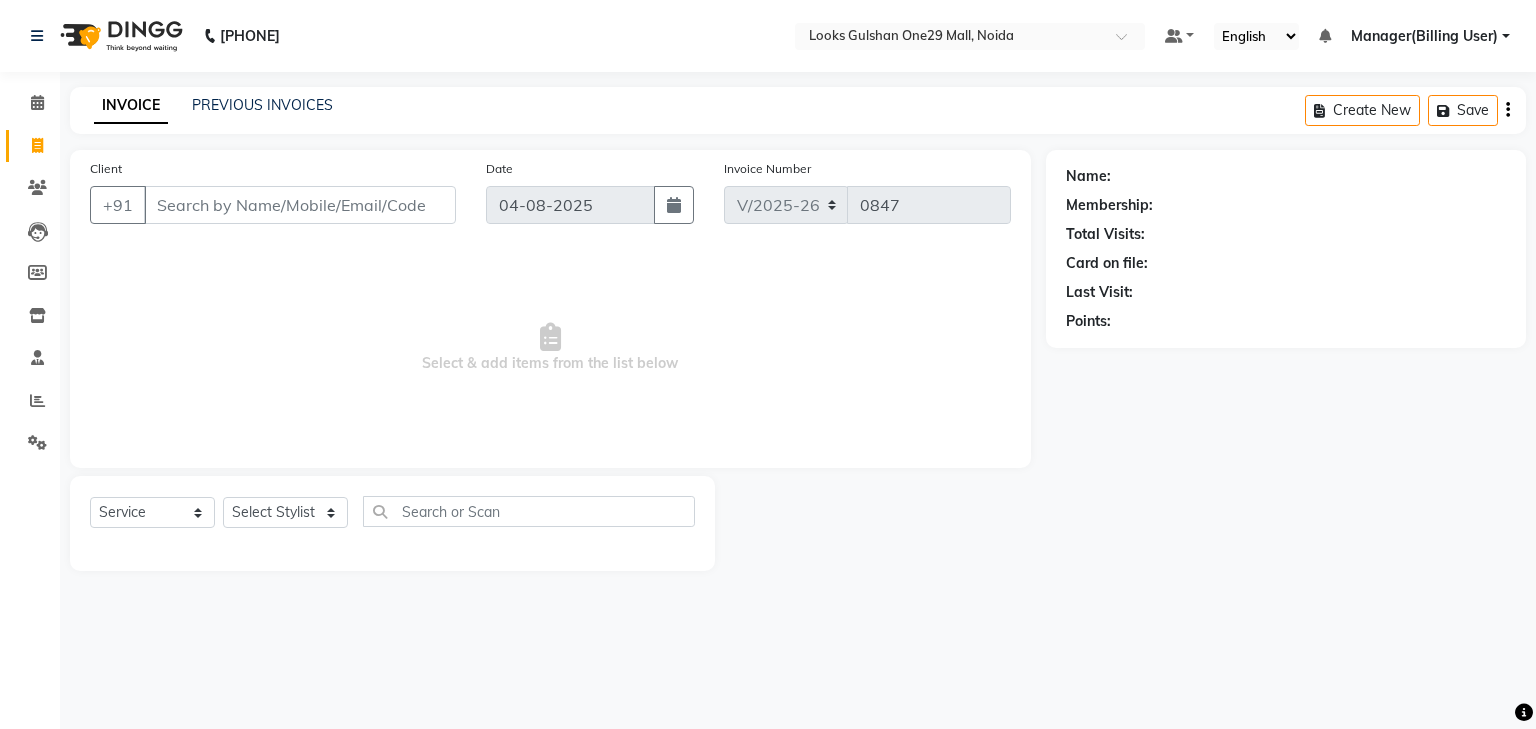 select on "80996" 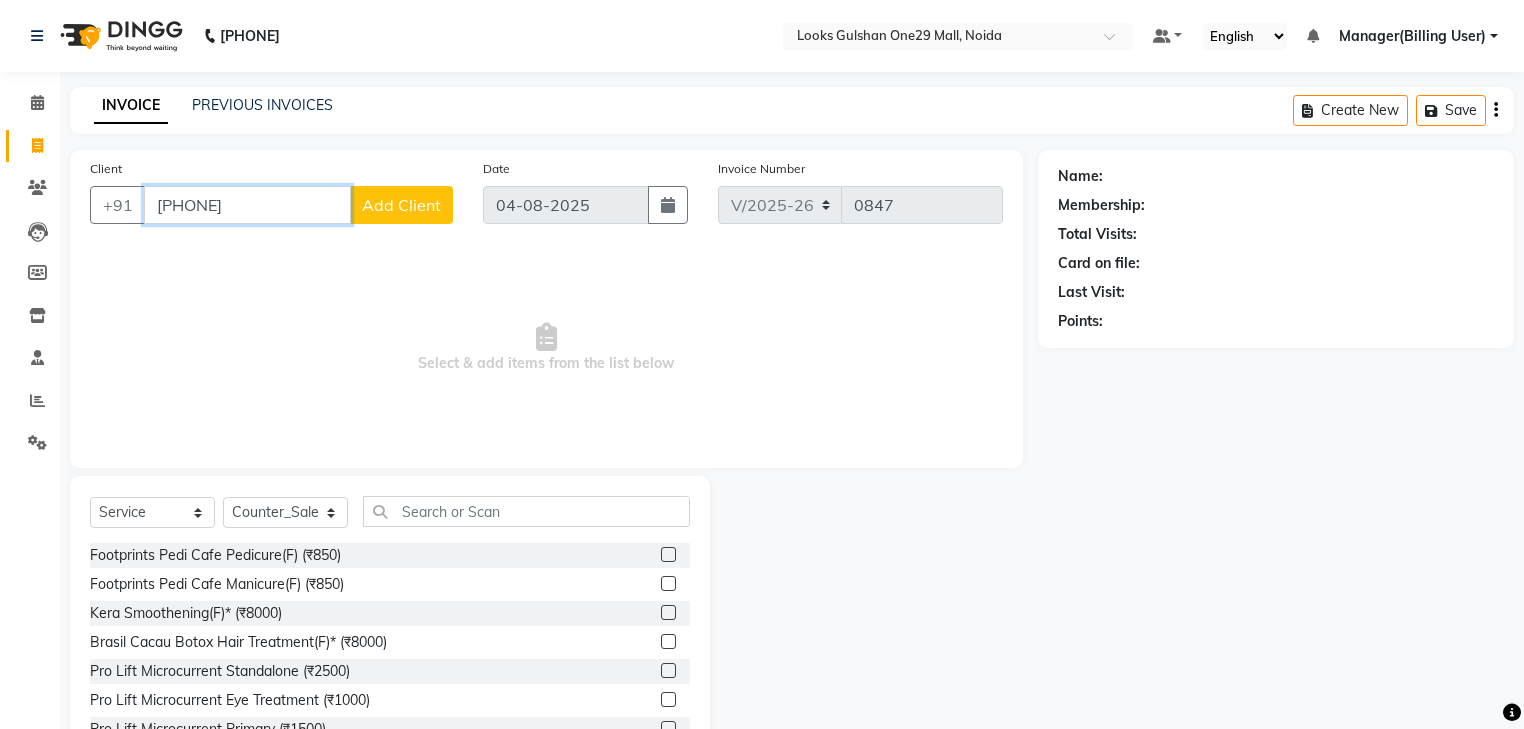 type on "8604807616" 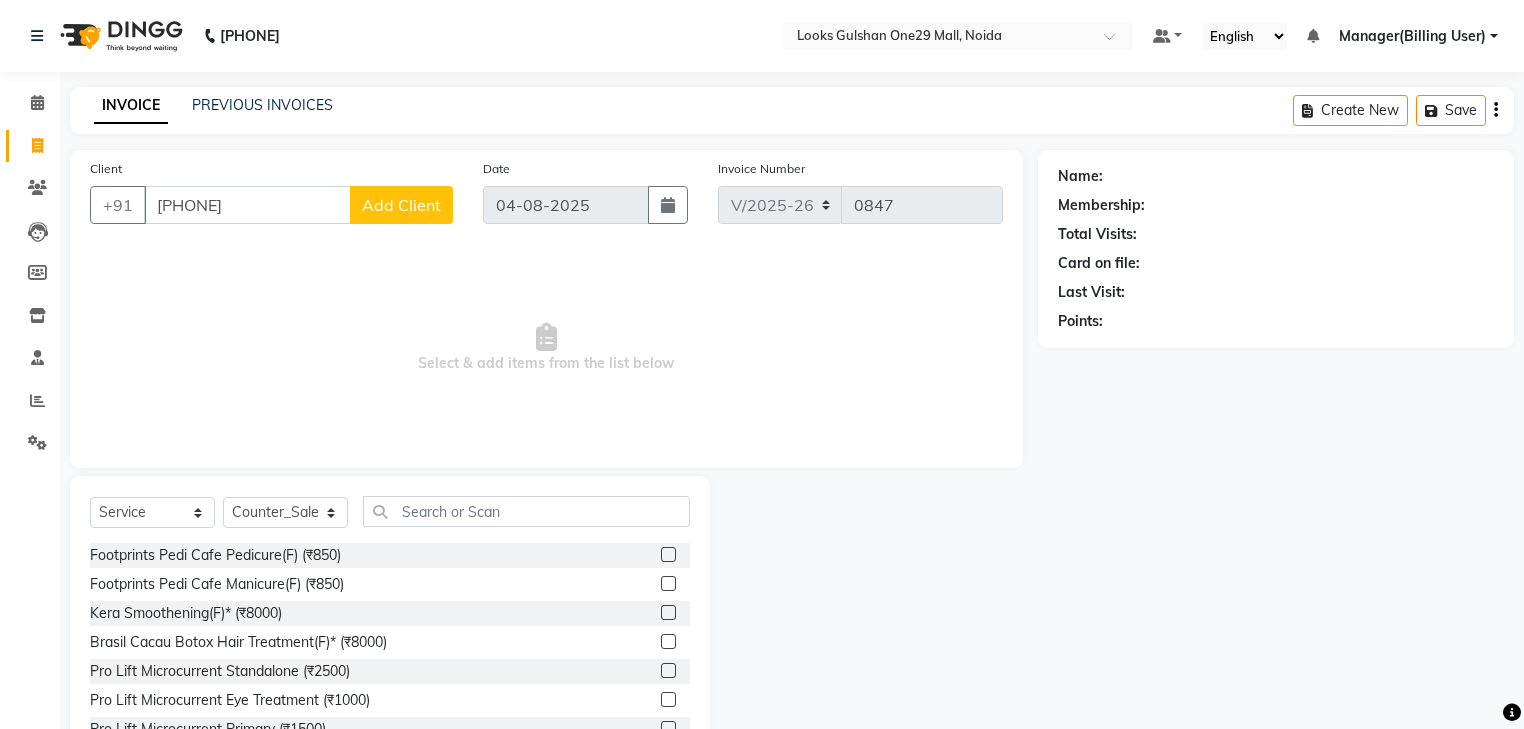 click on "Select & add items from the list below" at bounding box center [546, 348] 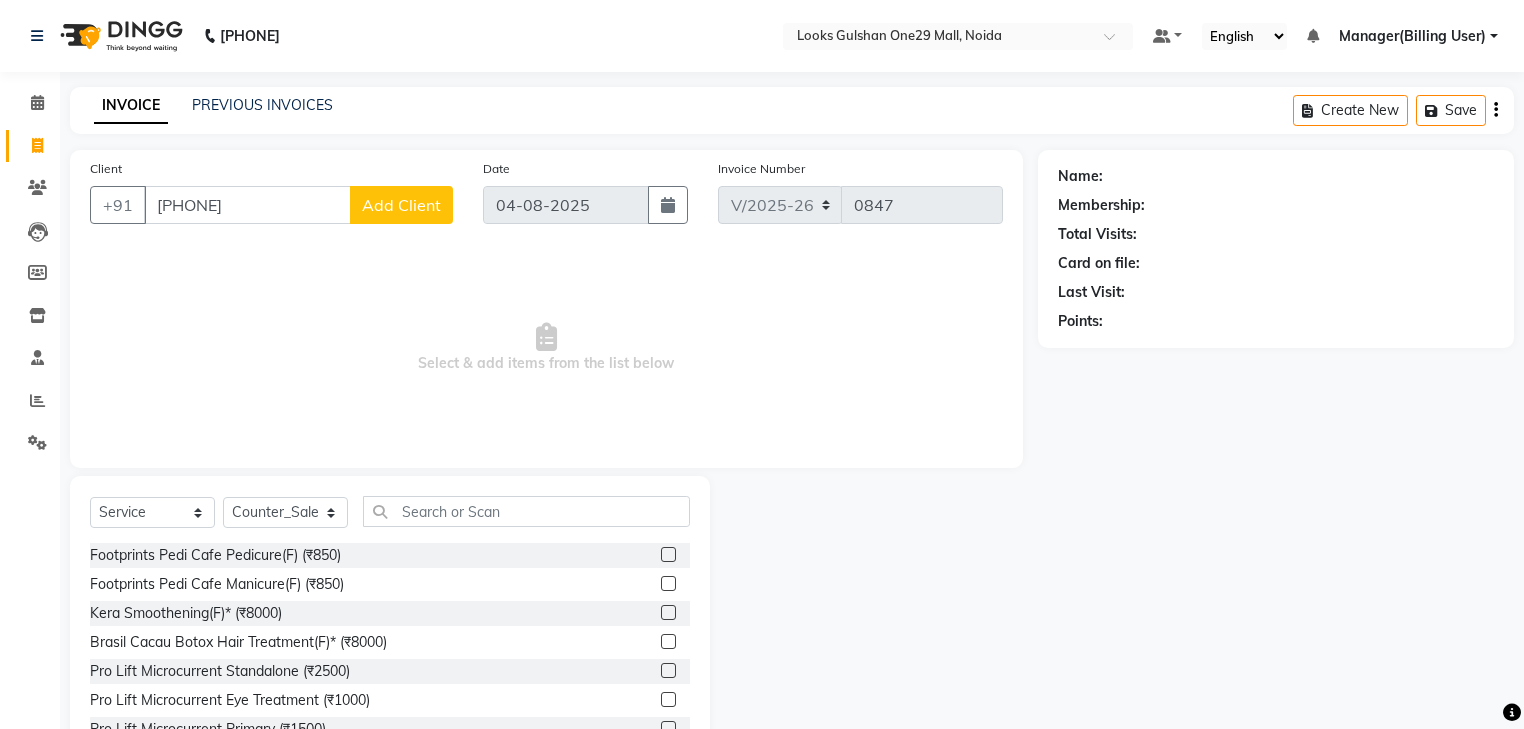 click on "Add Client" 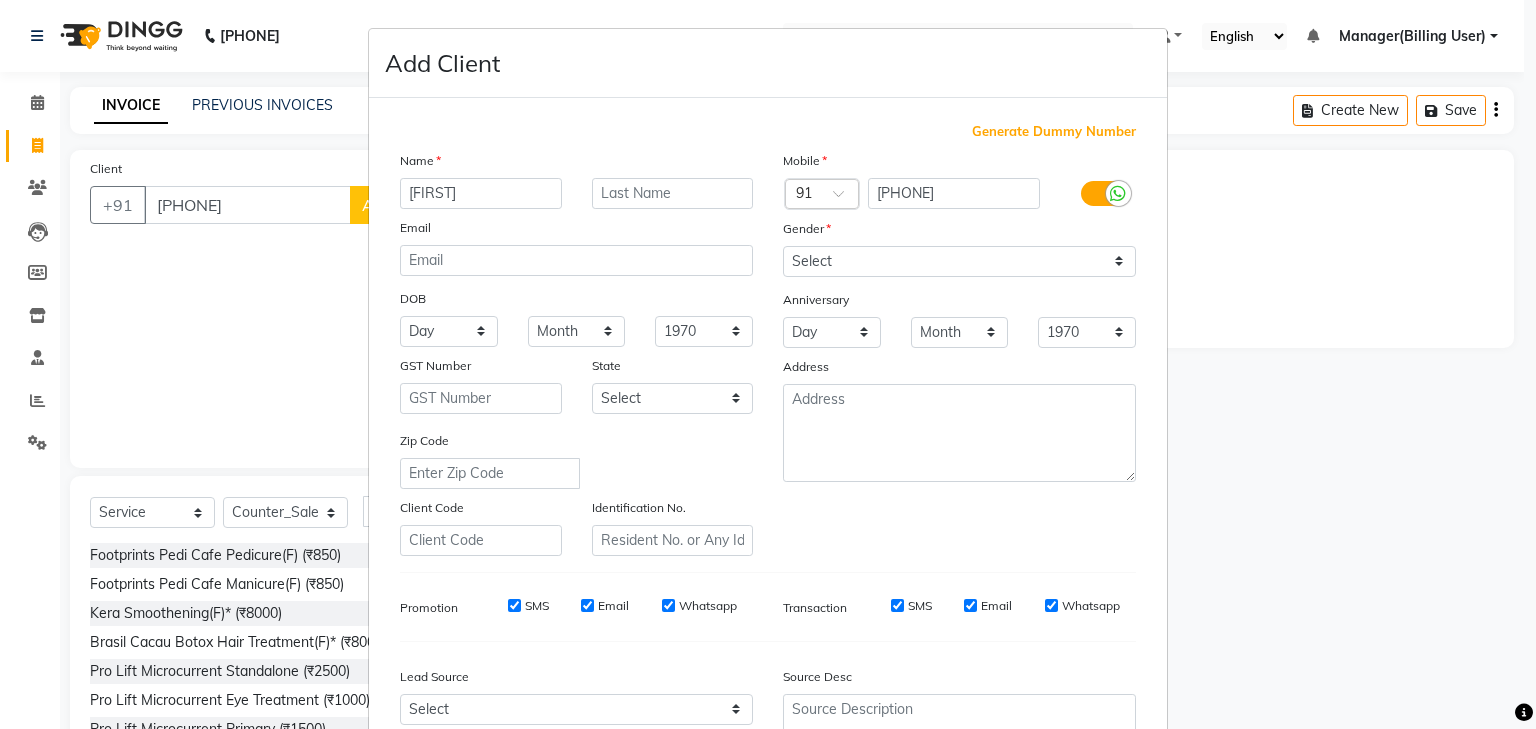 type on "Talha" 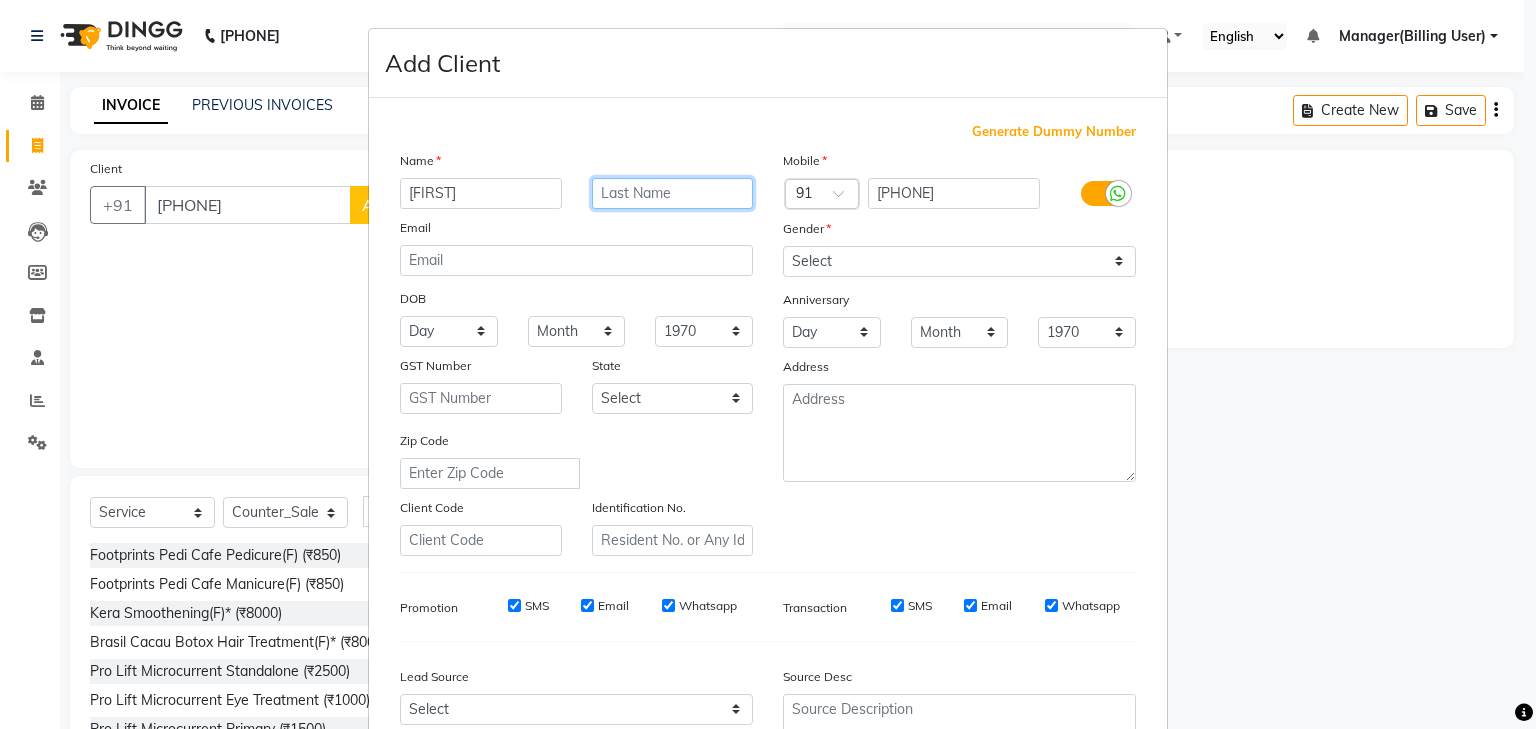 click at bounding box center (673, 193) 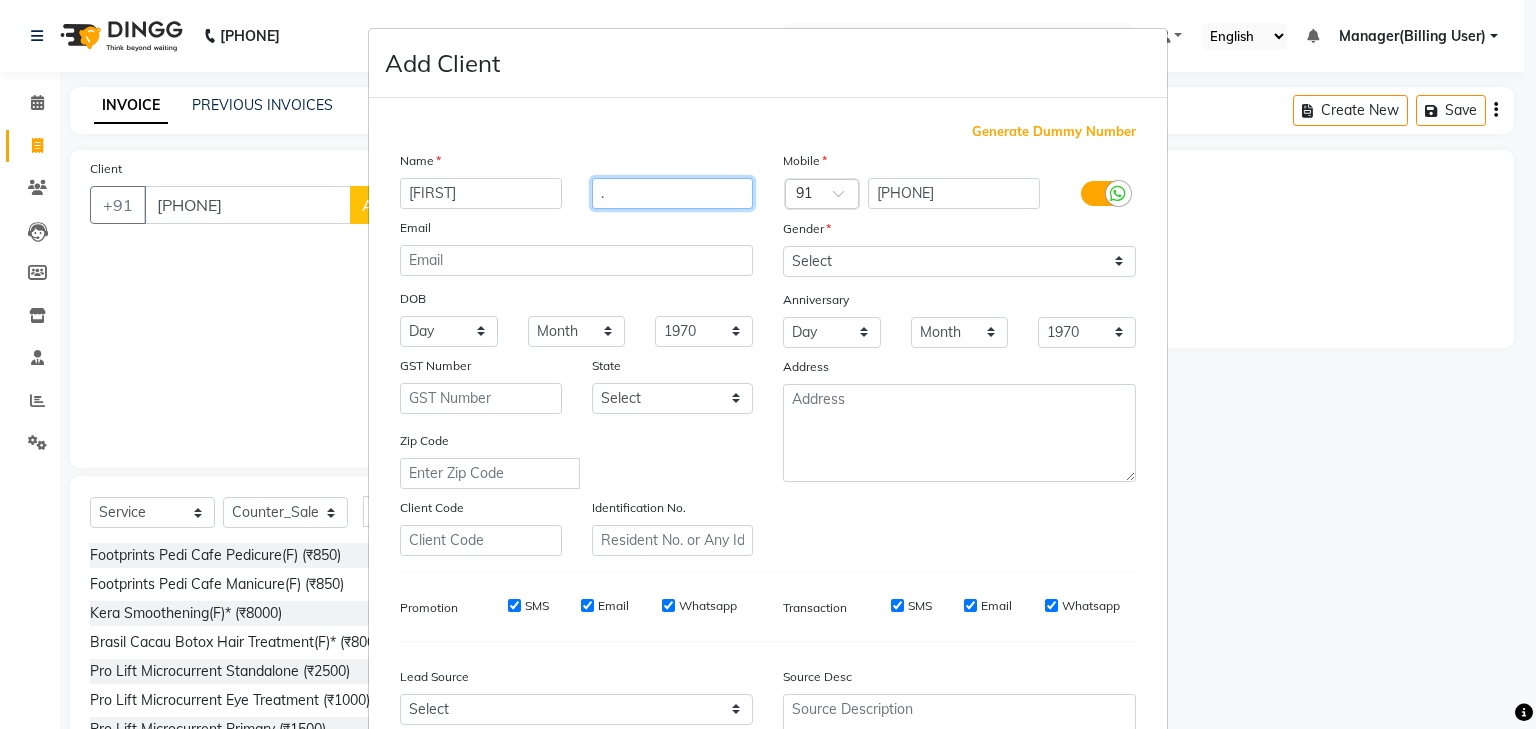 type on "." 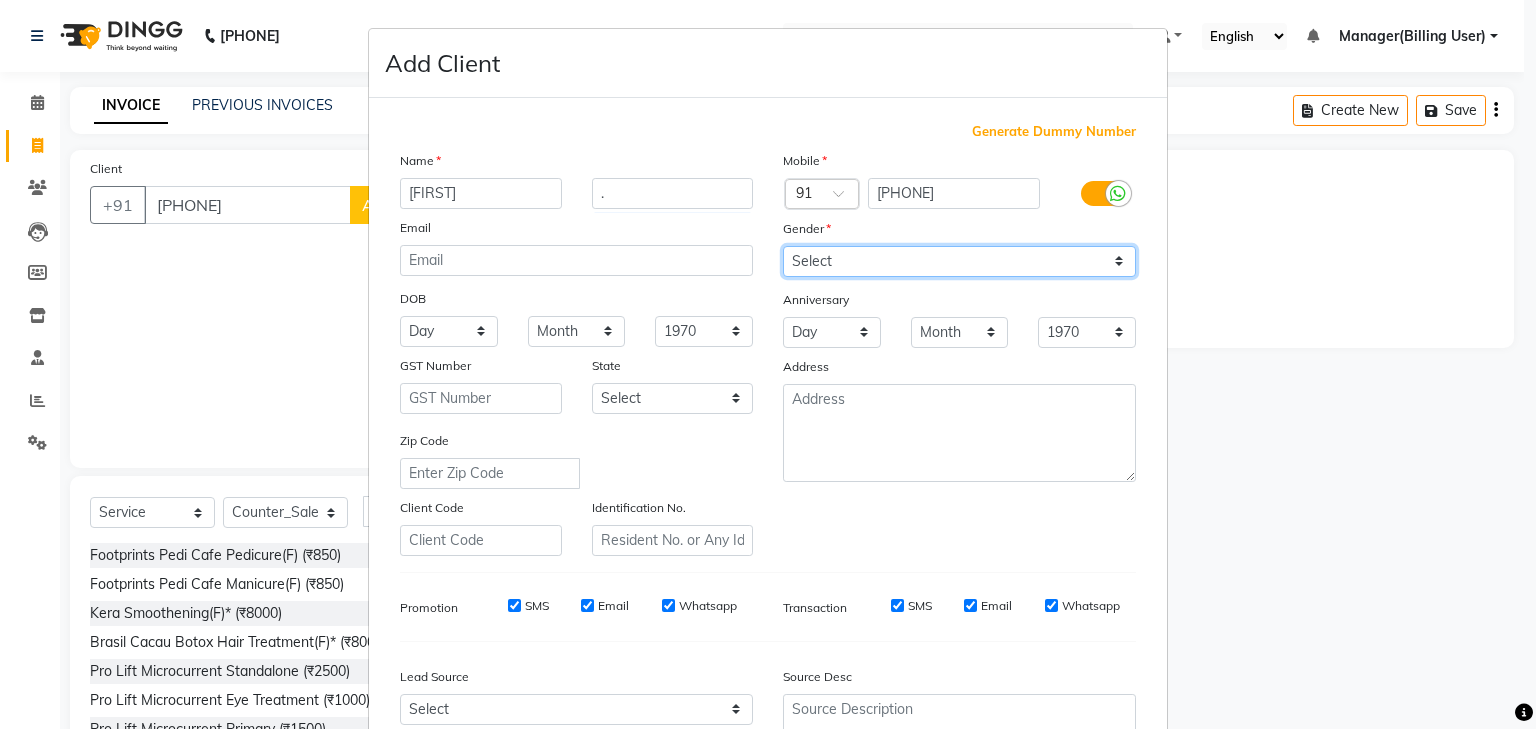 click on "Select Male Female Other Prefer Not To Say" at bounding box center (959, 261) 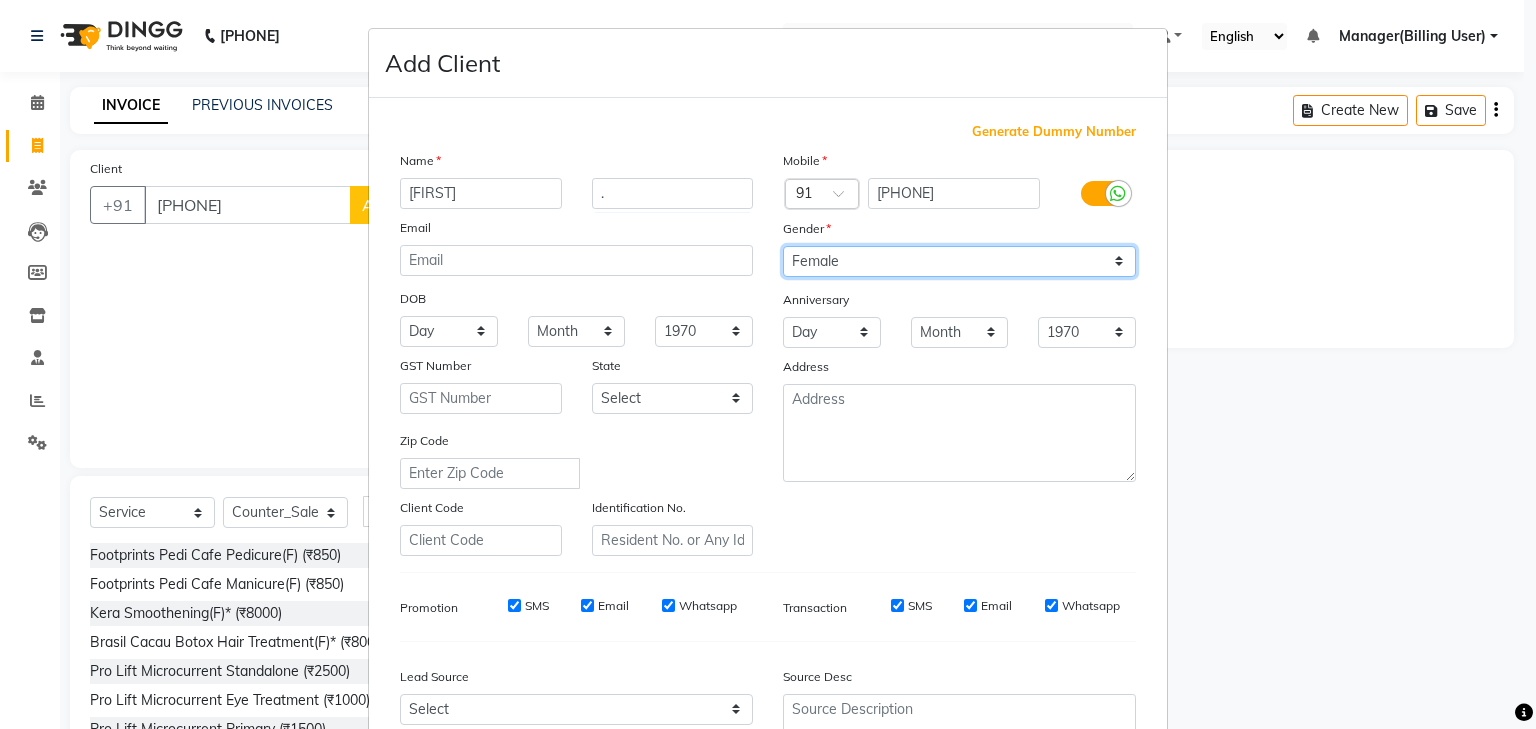 click on "Select Male Female Other Prefer Not To Say" at bounding box center [959, 261] 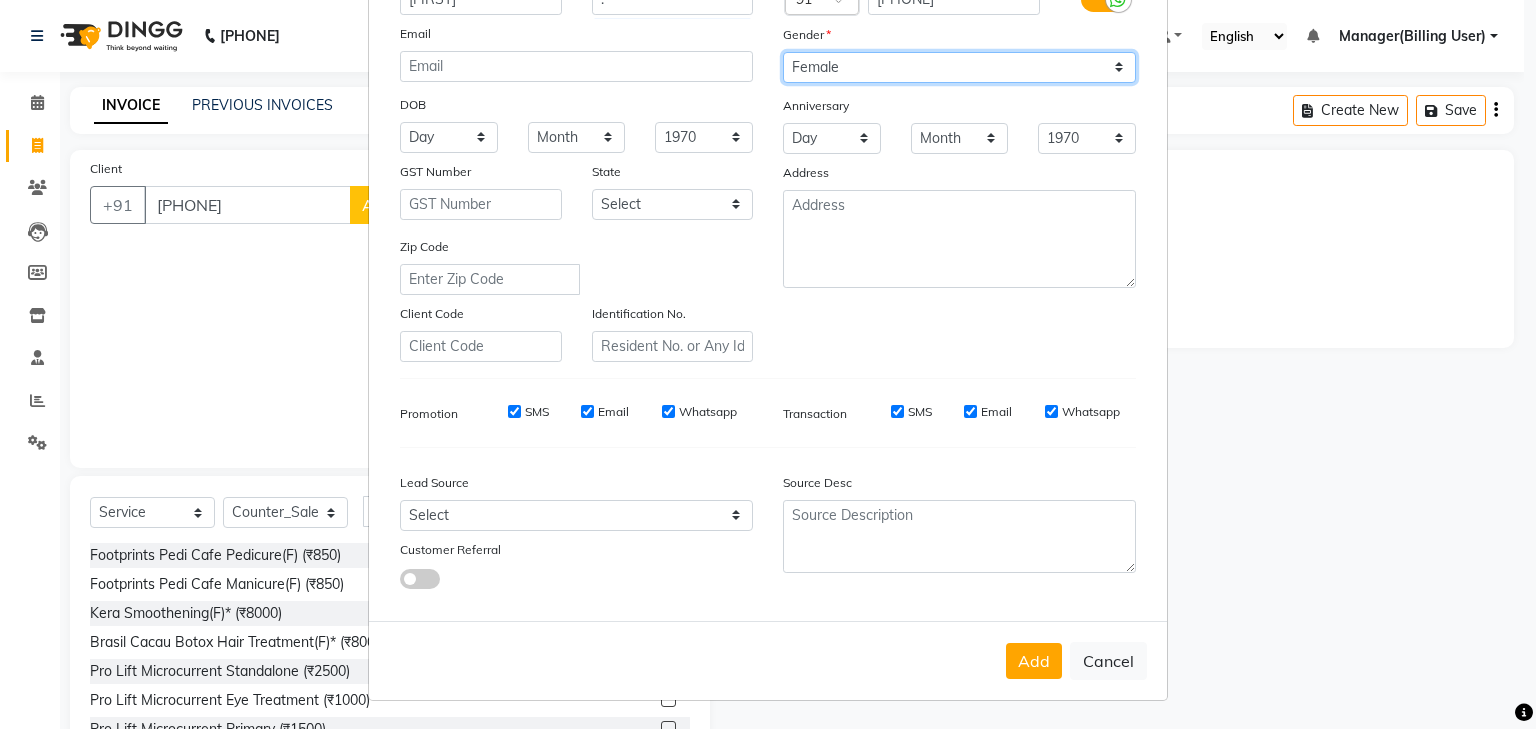 scroll, scrollTop: 204, scrollLeft: 0, axis: vertical 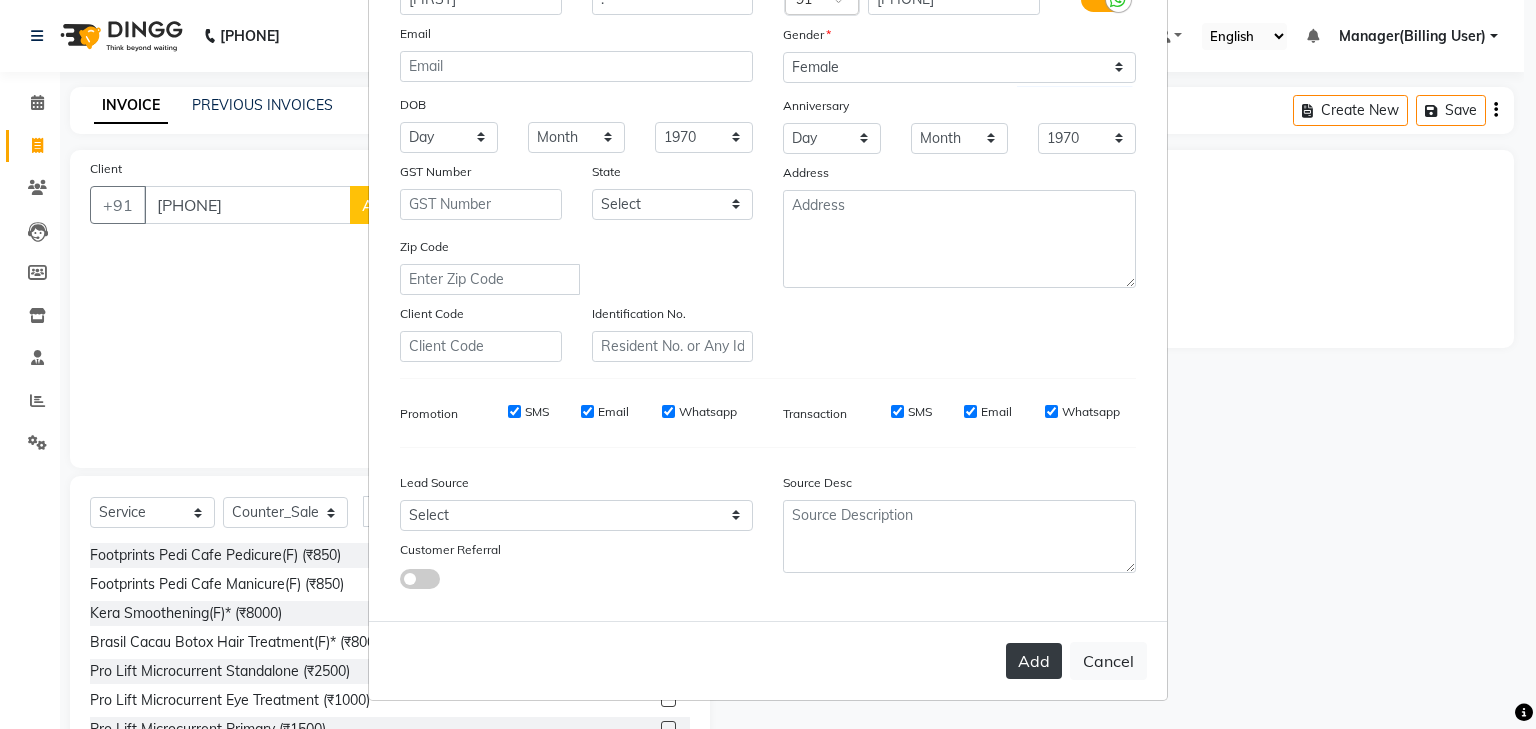 click on "Add" at bounding box center [1034, 661] 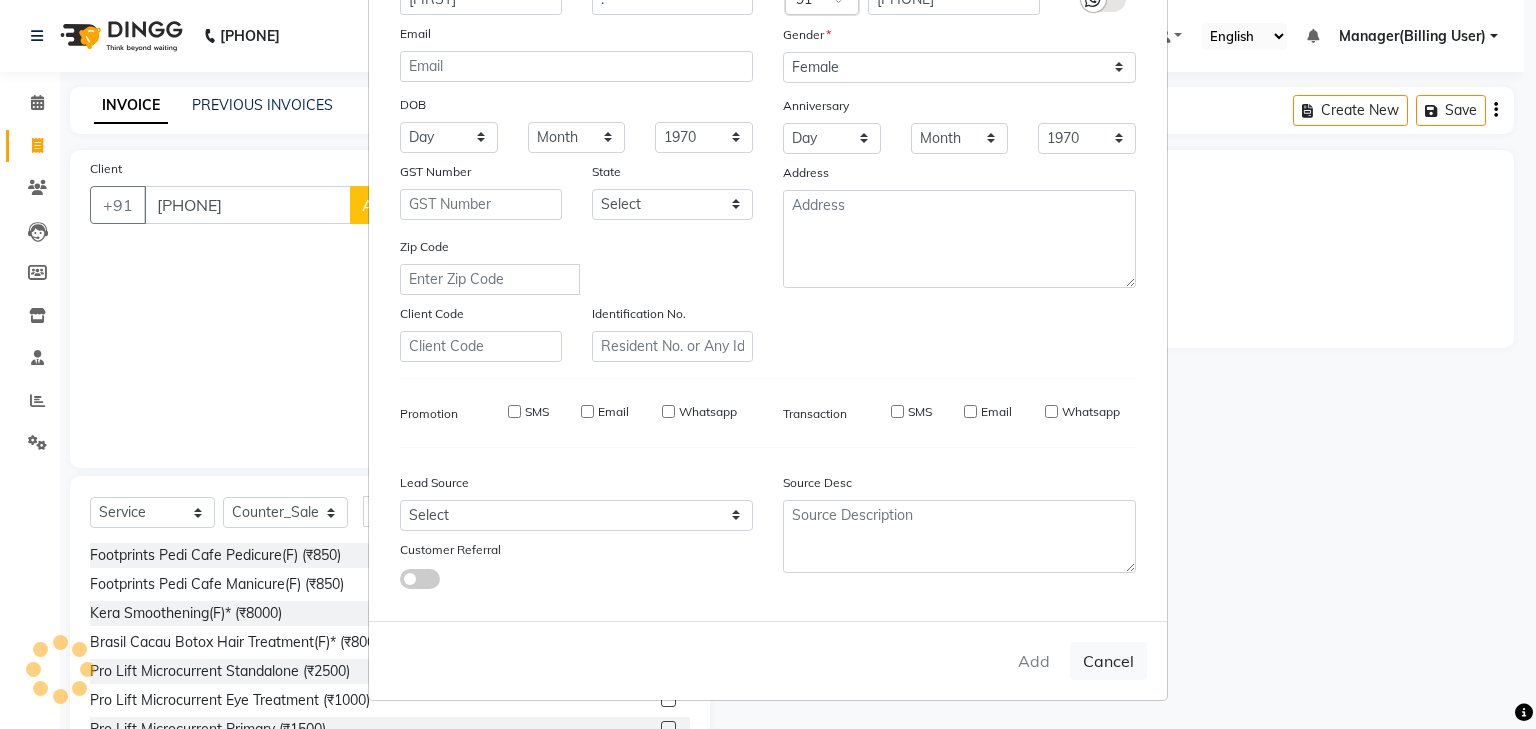 type 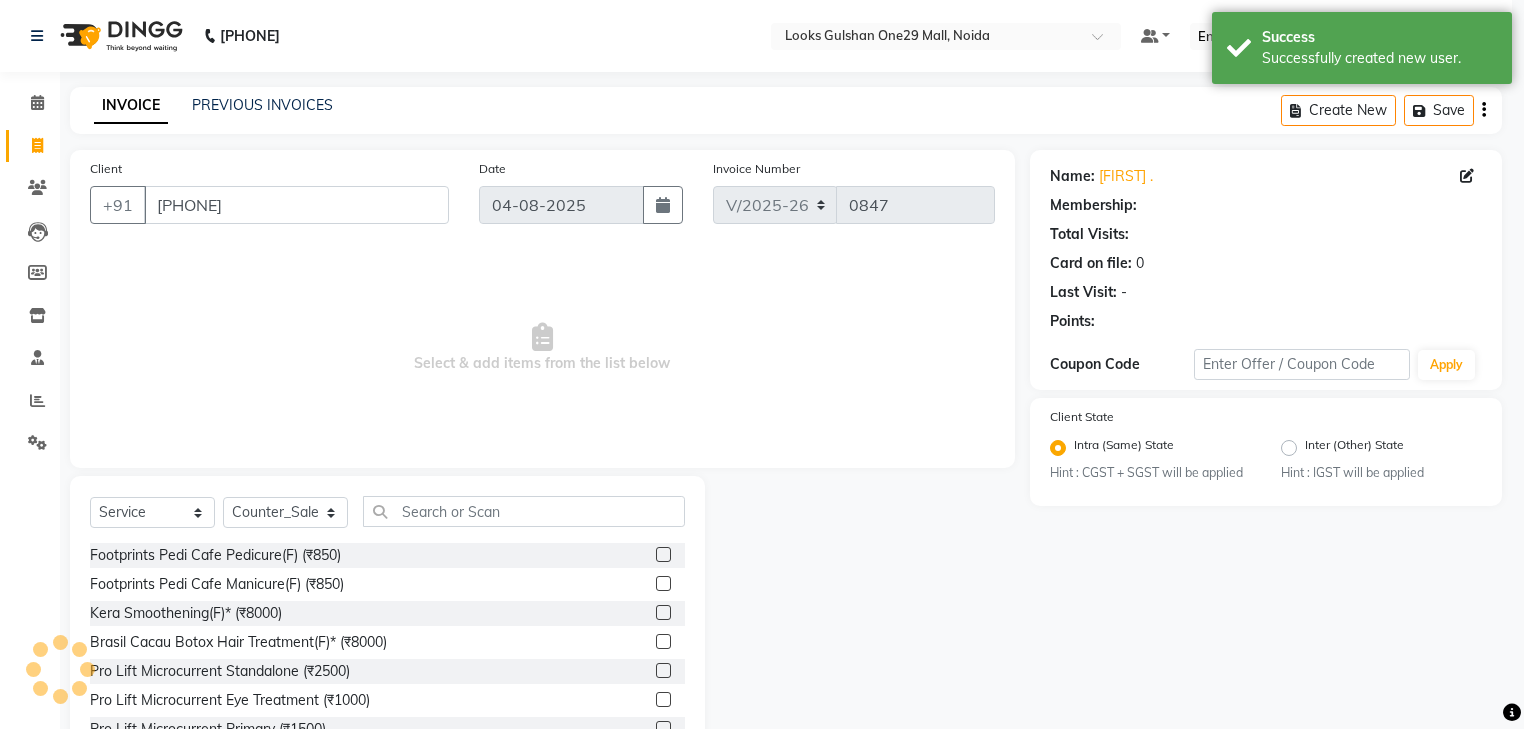 select on "1: Object" 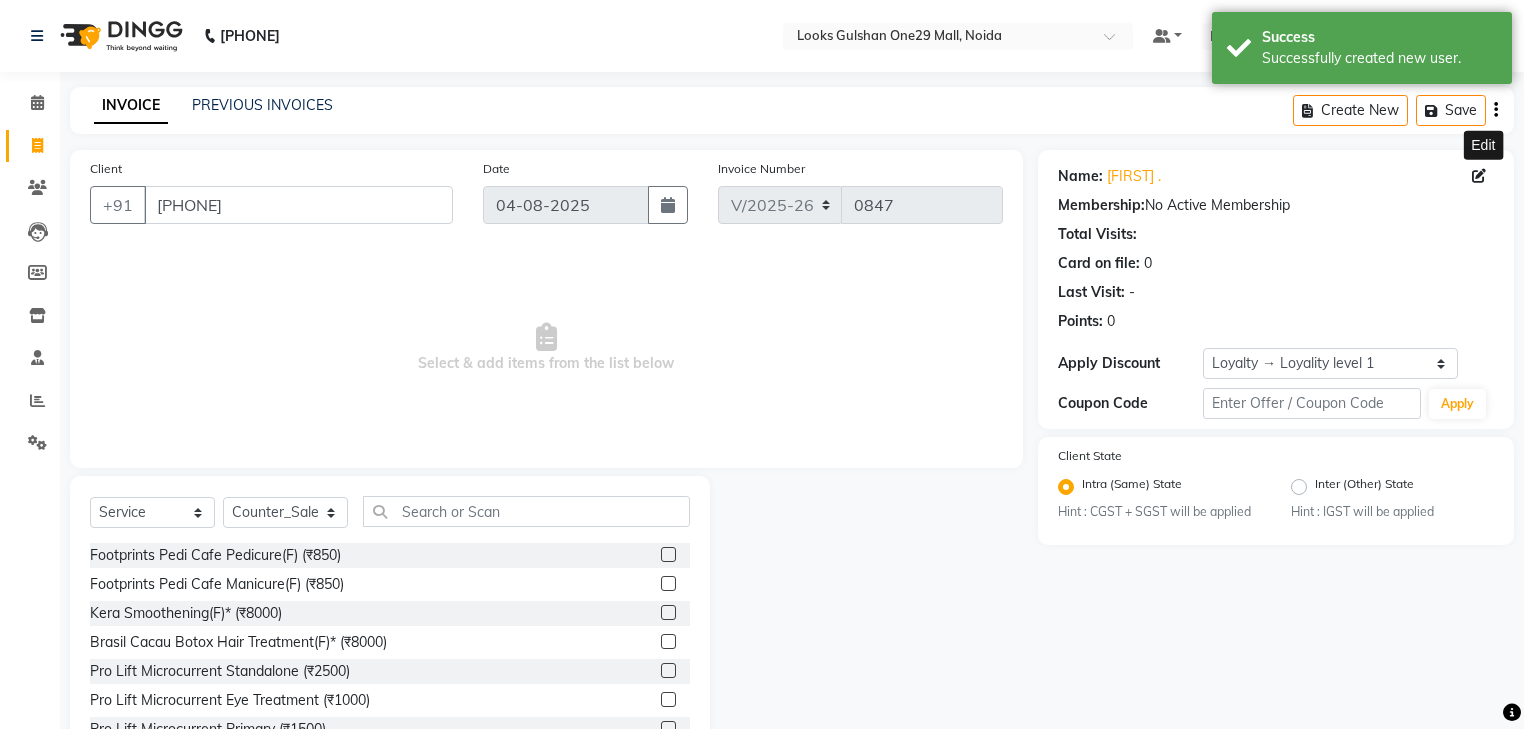 click 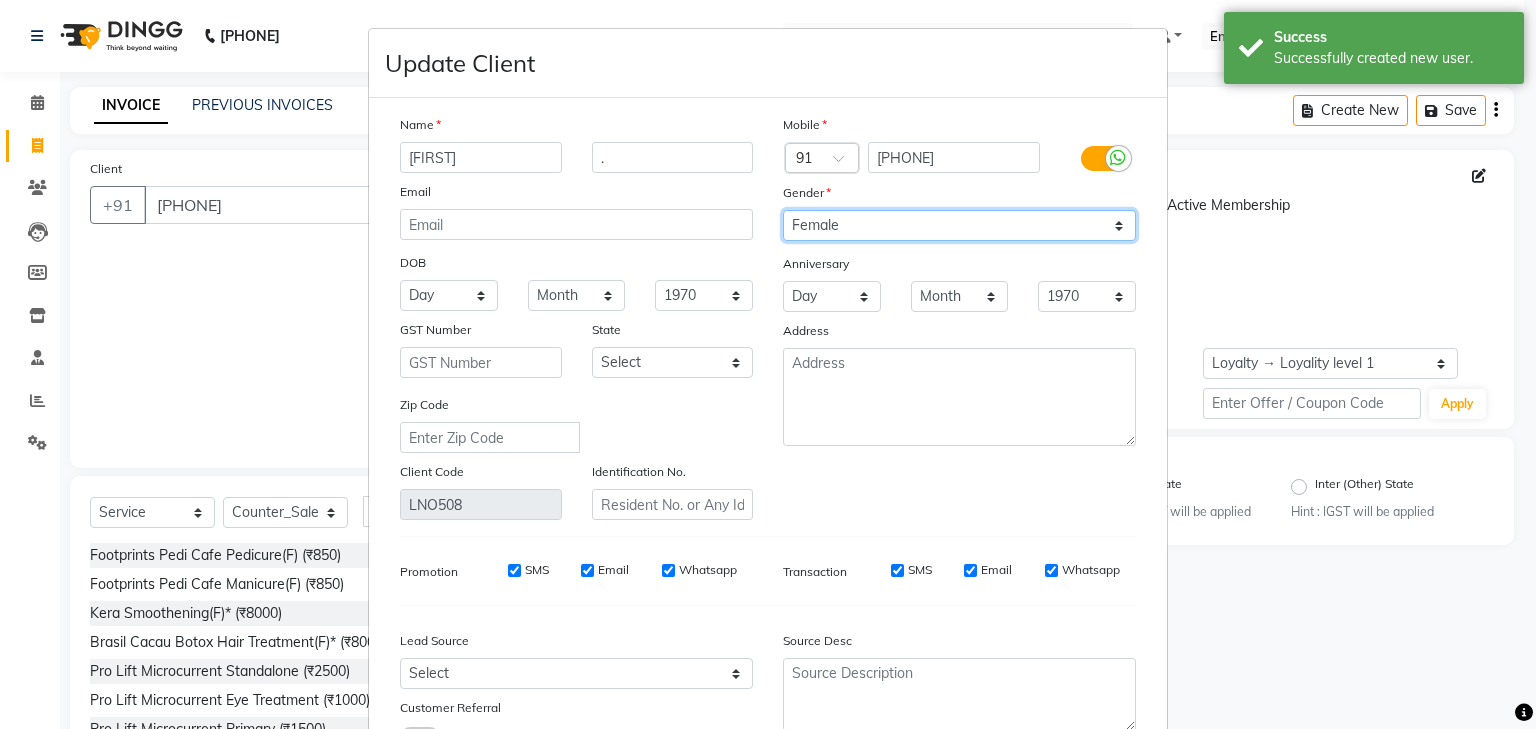 click on "Select Male Female Other Prefer Not To Say" at bounding box center (959, 225) 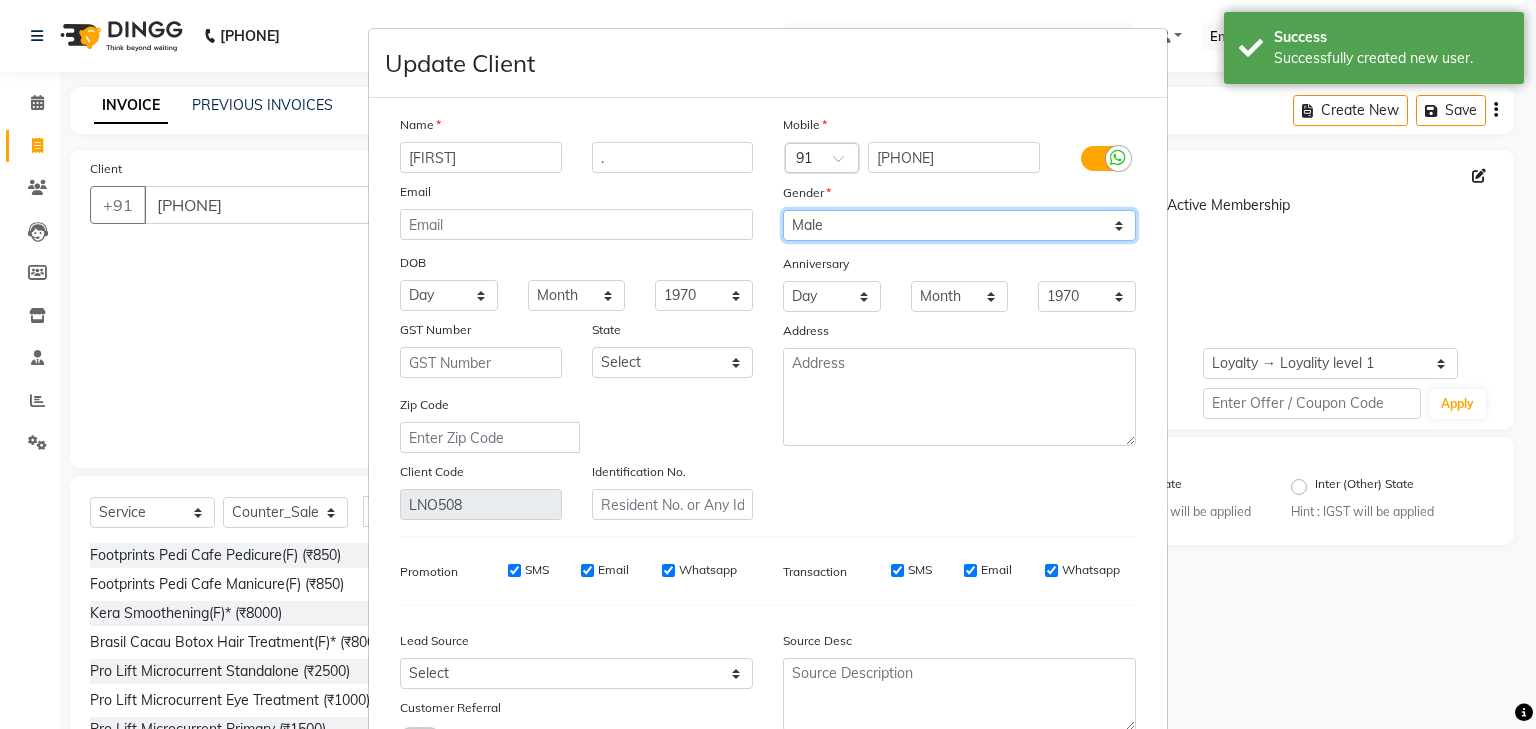 click on "Select Male Female Other Prefer Not To Say" at bounding box center [959, 225] 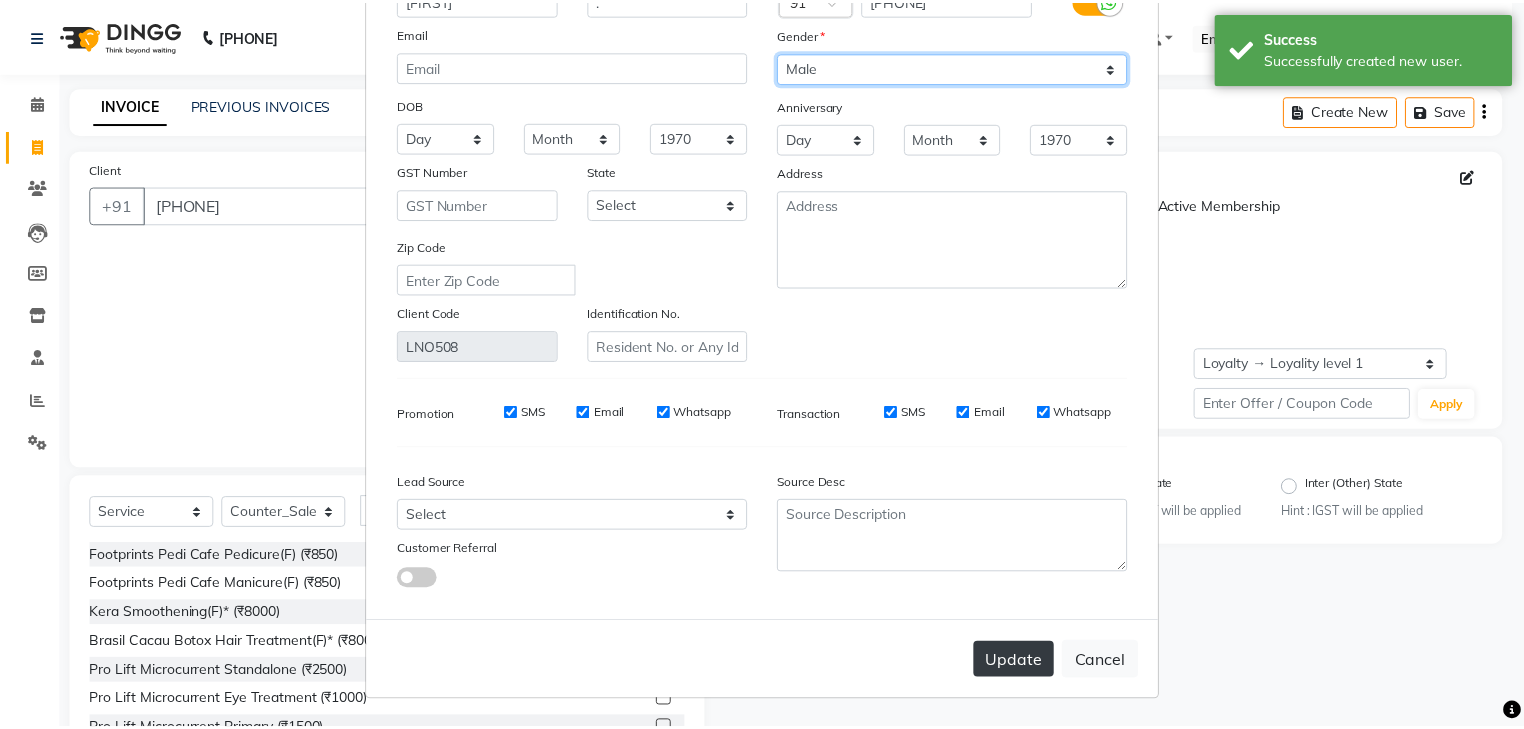scroll, scrollTop: 168, scrollLeft: 0, axis: vertical 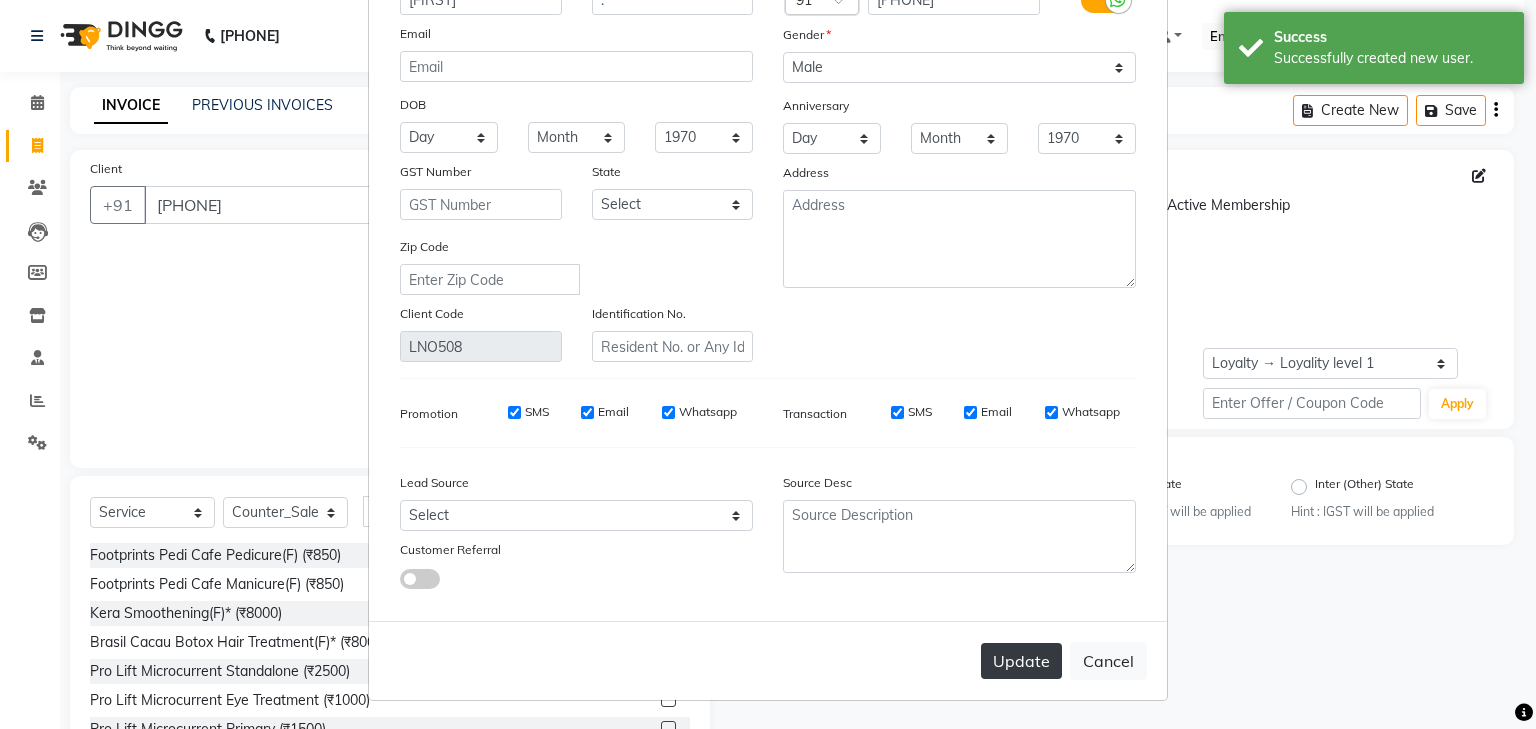 click on "Update" at bounding box center (1021, 661) 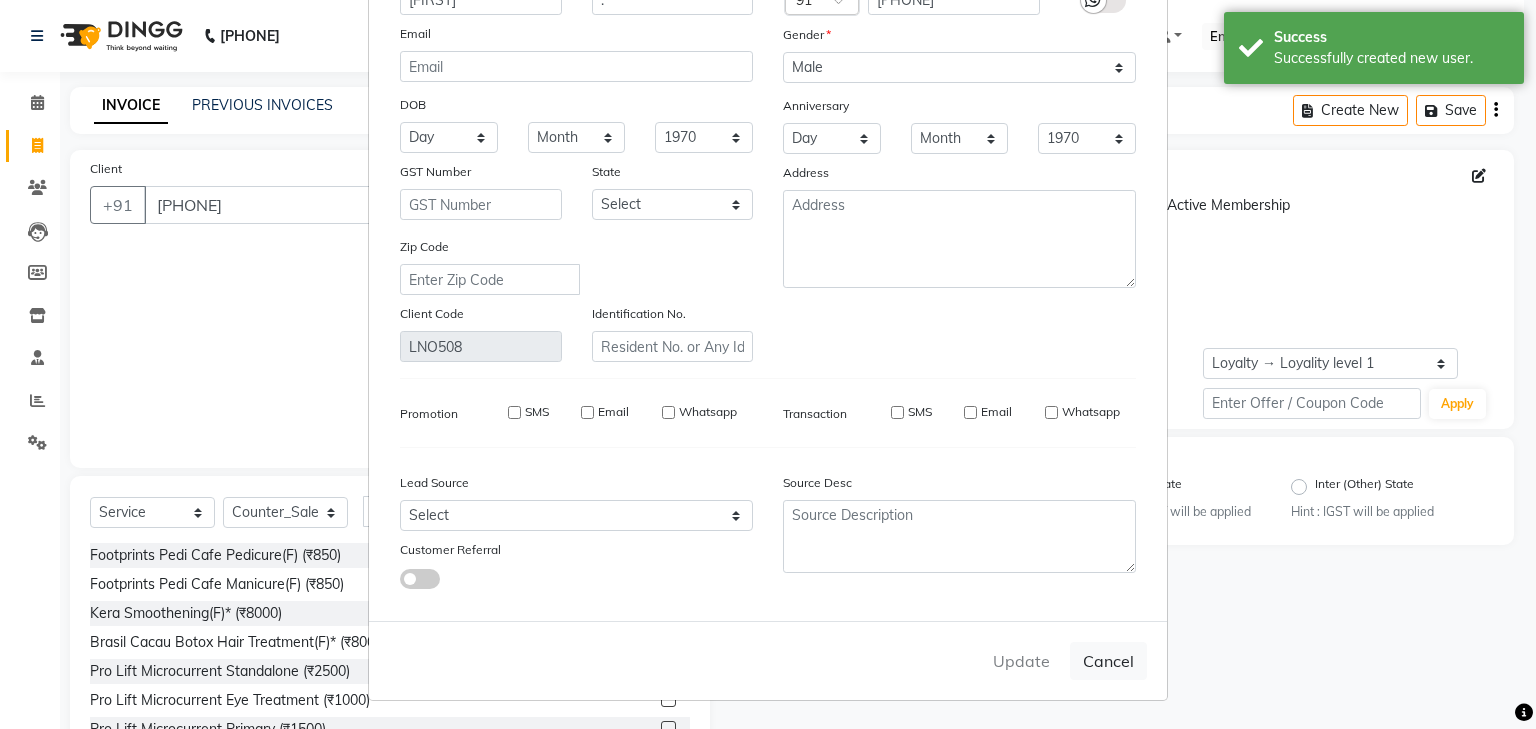 type 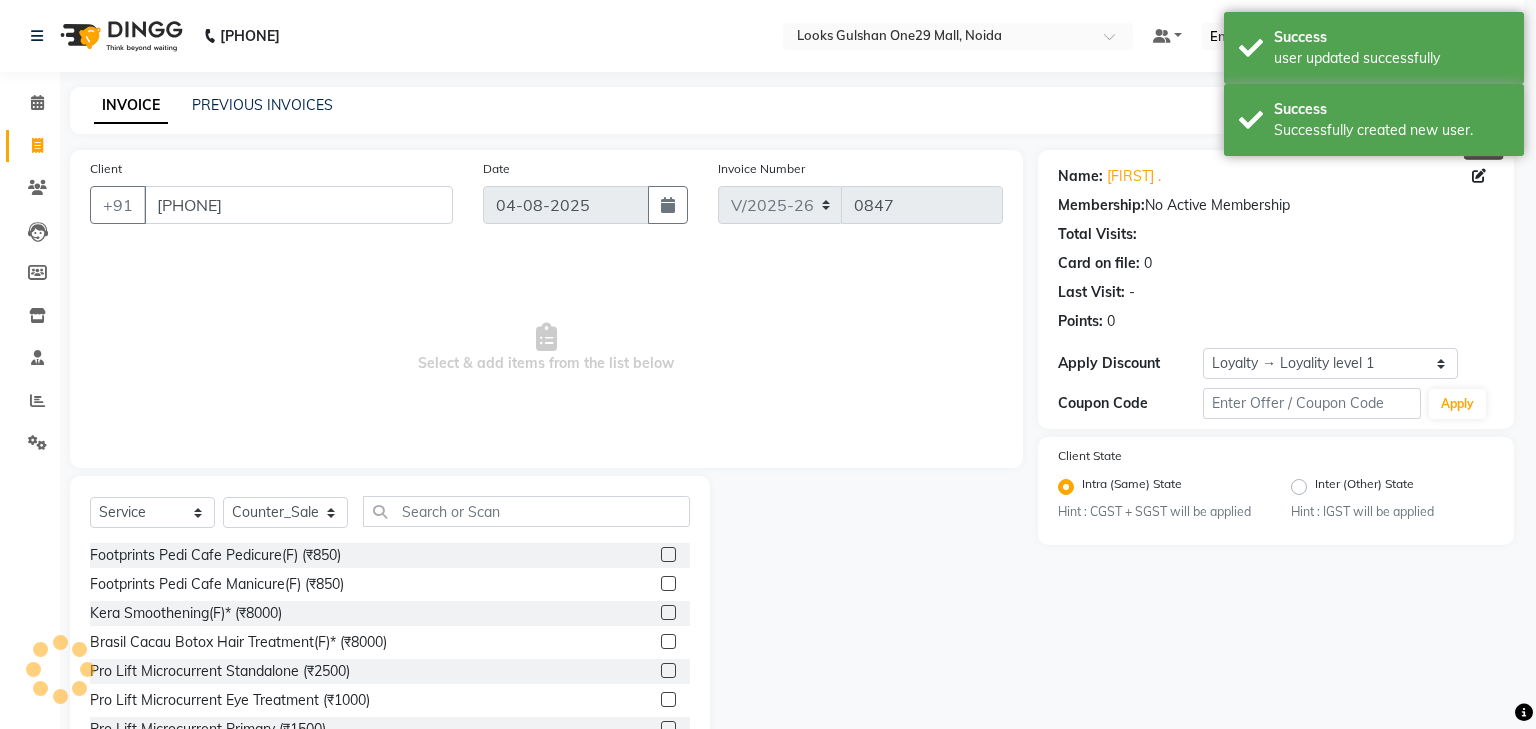 select on "1: Object" 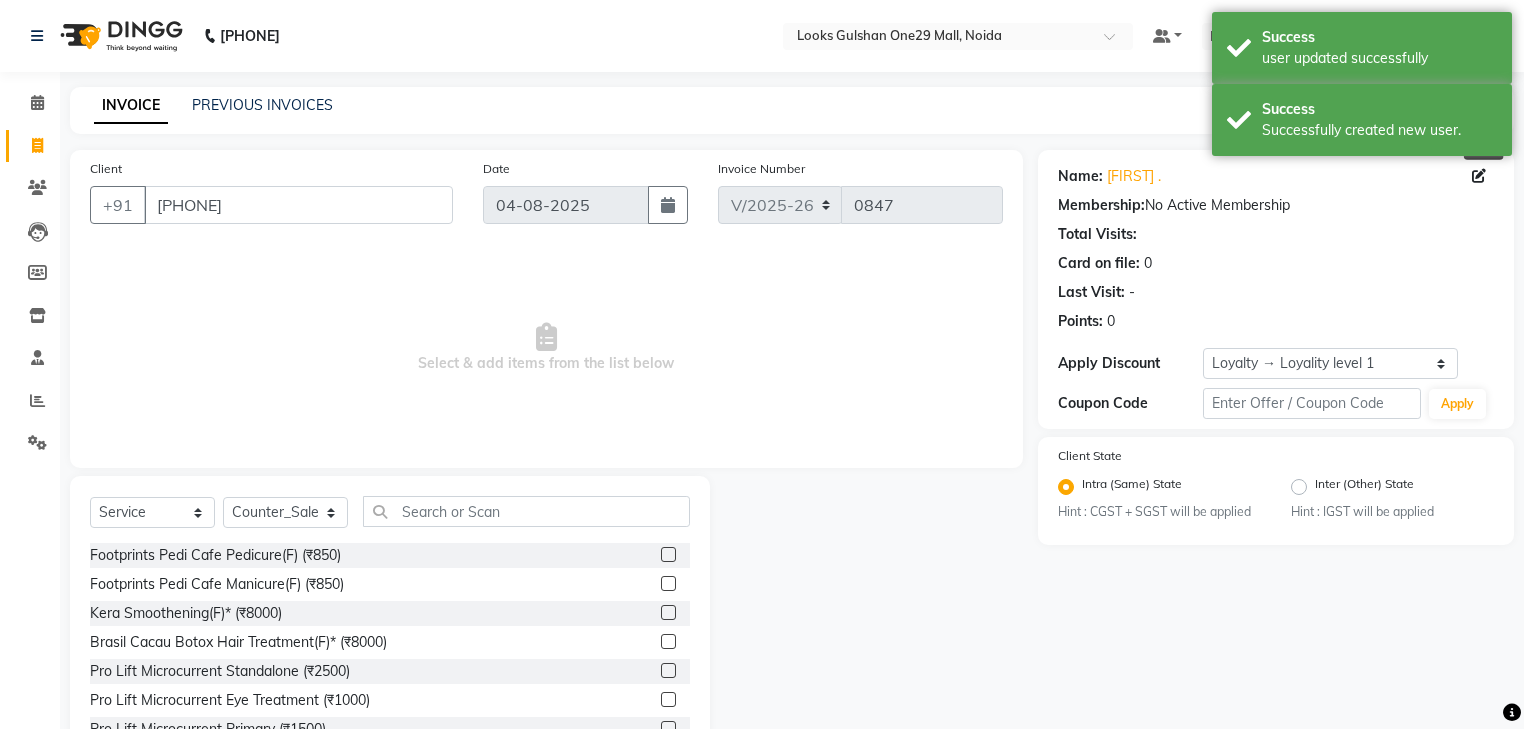 scroll, scrollTop: 72, scrollLeft: 0, axis: vertical 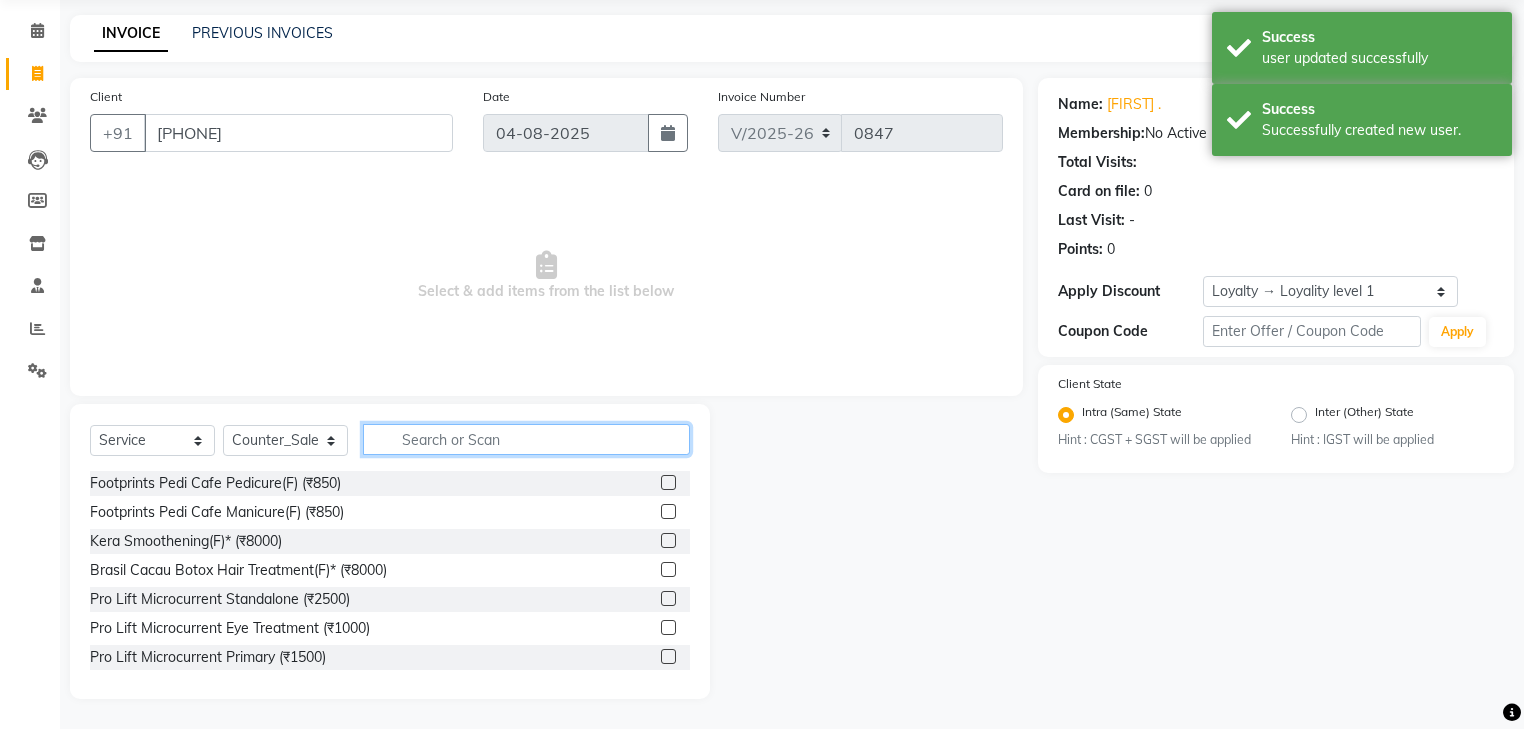 click 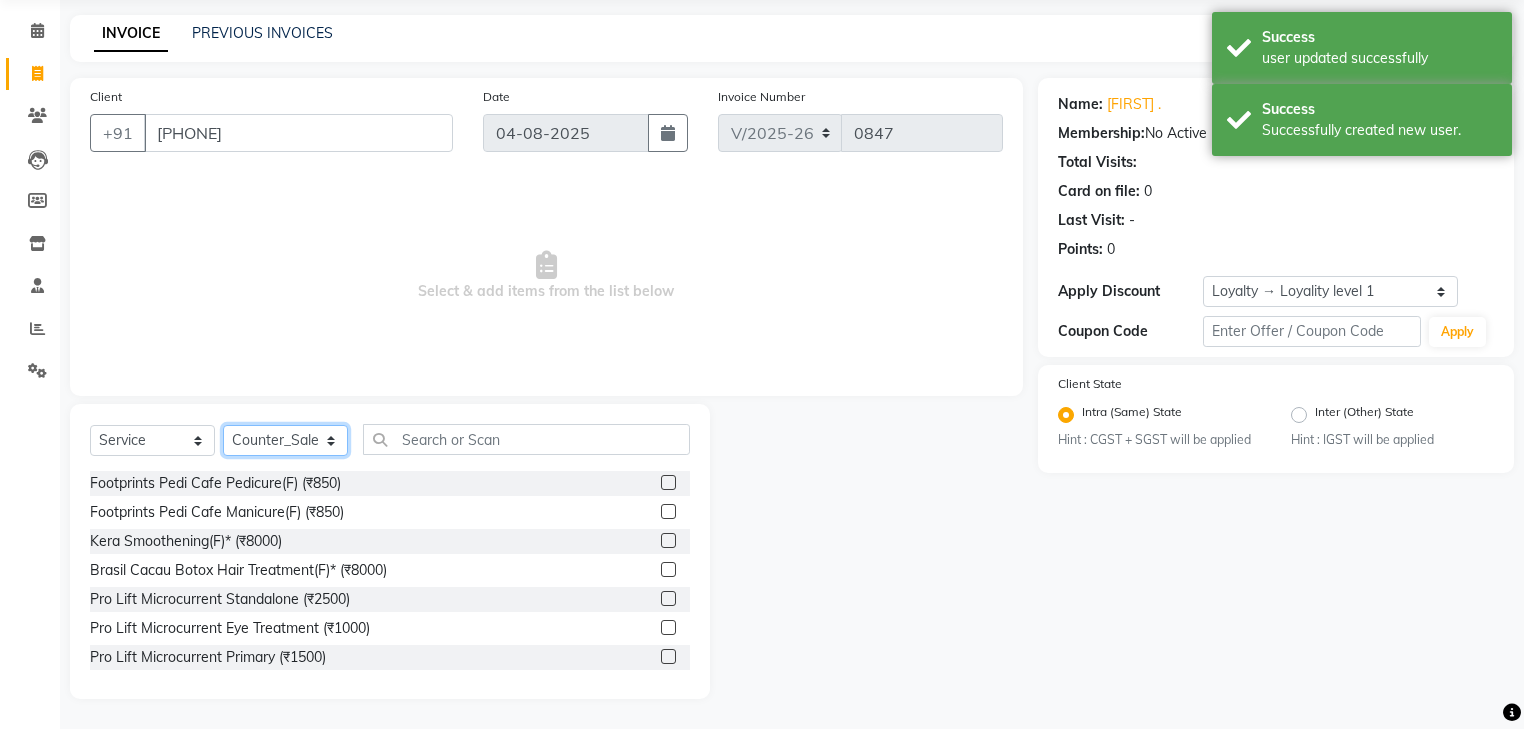 click on "Select Stylist ali Counter_Sales Deepak Eram_nail art Farmaan Manager(Billing User) Mashel Nisha Rinki Ritu Mittal Shiva Shiva(Cherry) Shivam_pdct Talib vardan Vikash_Pdct" 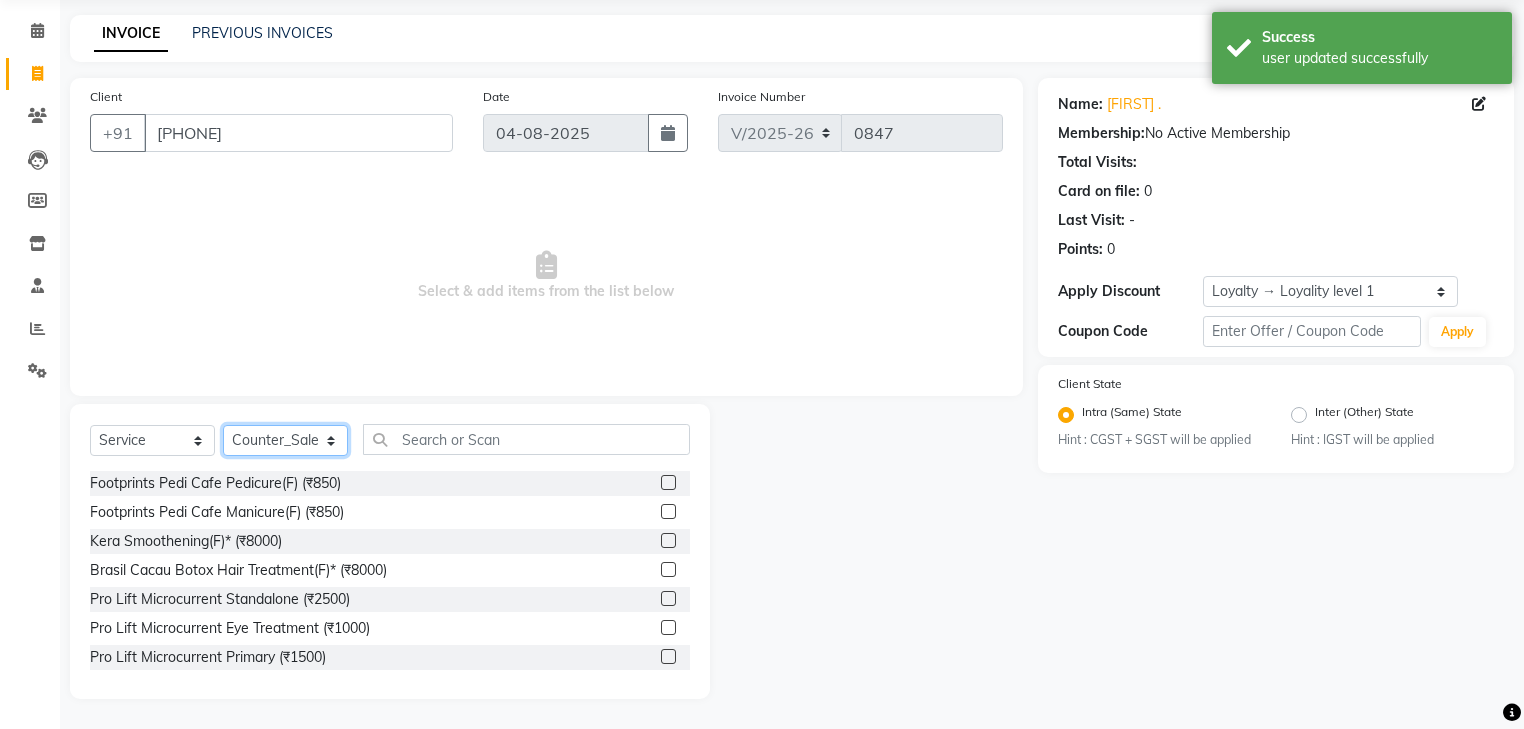 select on "82068" 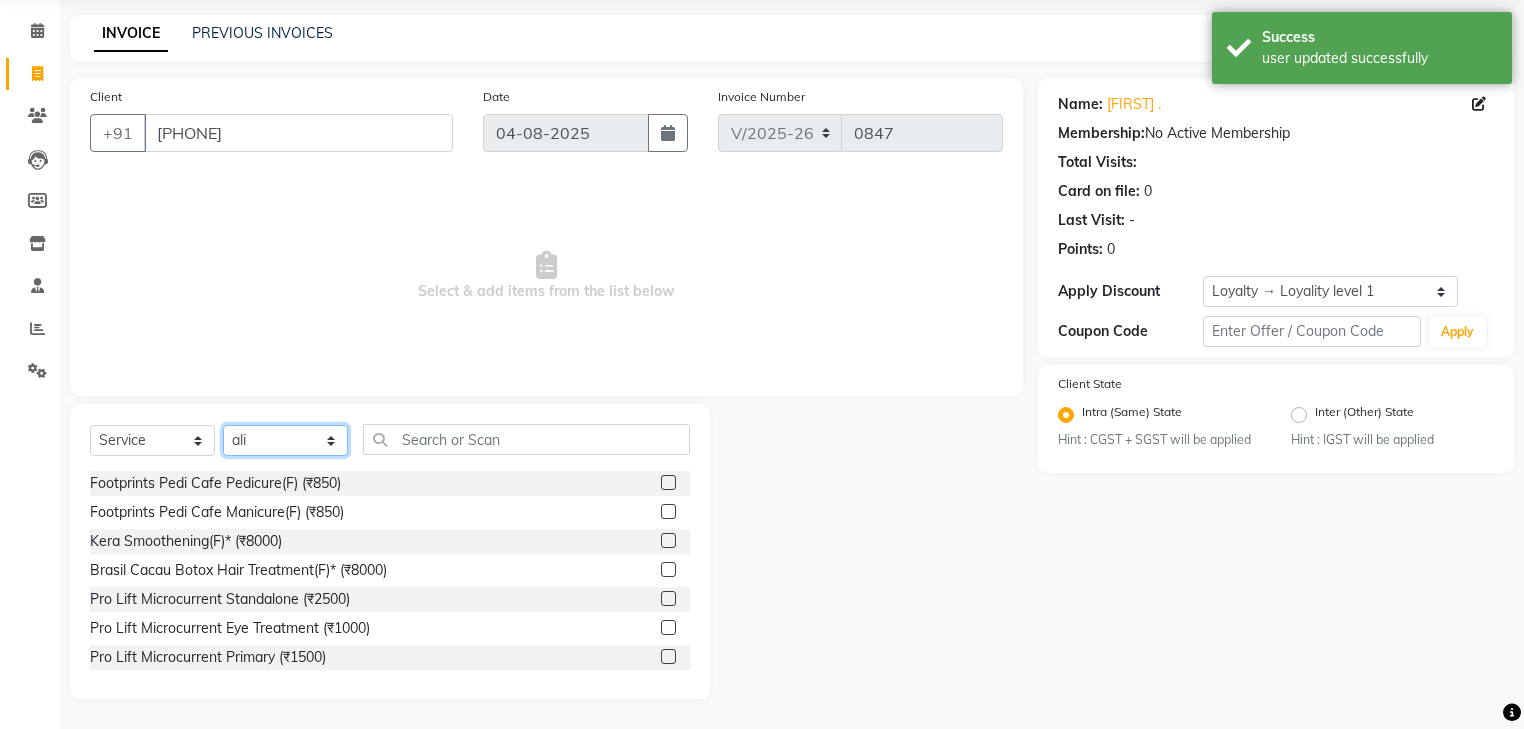 click on "Select Stylist ali Counter_Sales Deepak Eram_nail art Farmaan Manager(Billing User) Mashel Nisha Rinki Ritu Mittal Shiva Shiva(Cherry) Shivam_pdct Talib vardan Vikash_Pdct" 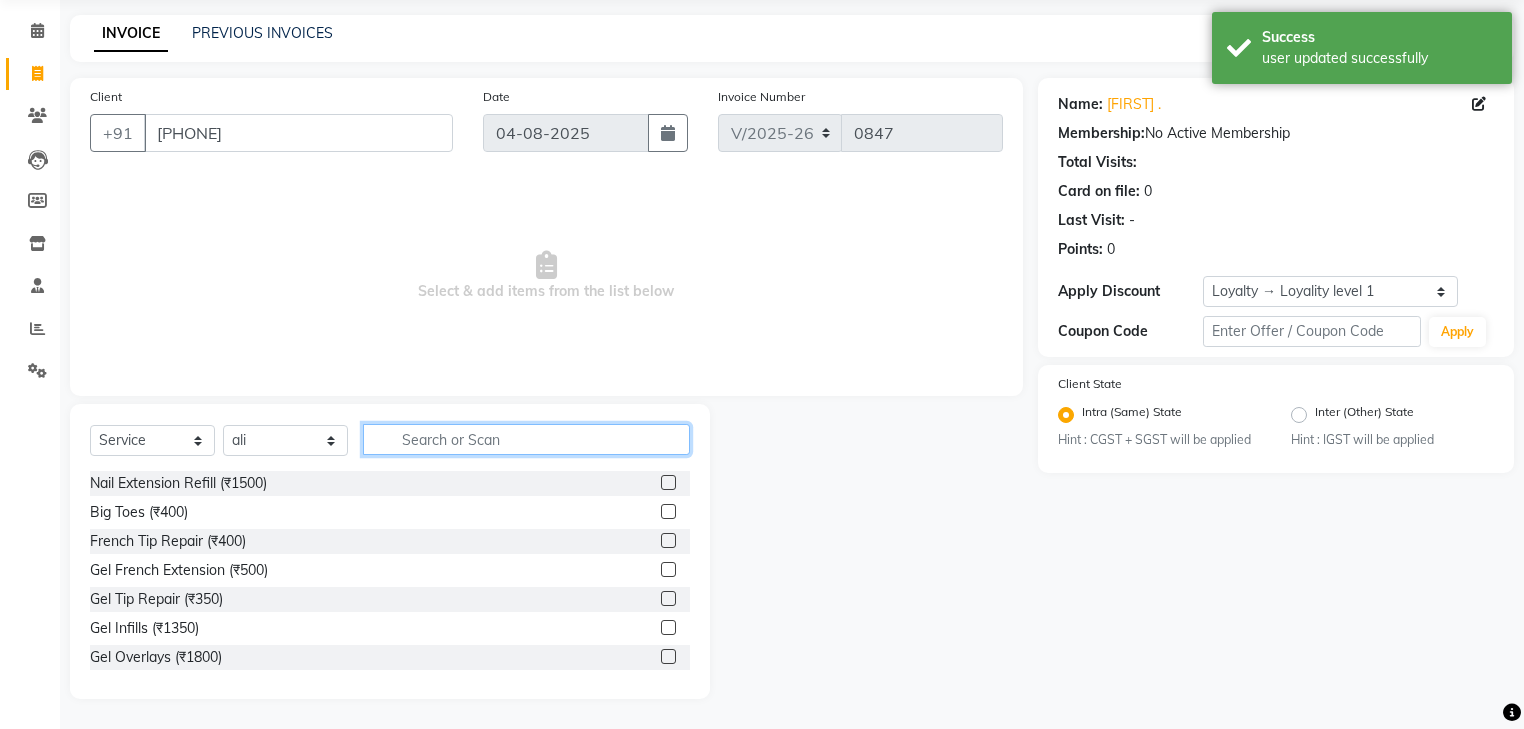 click 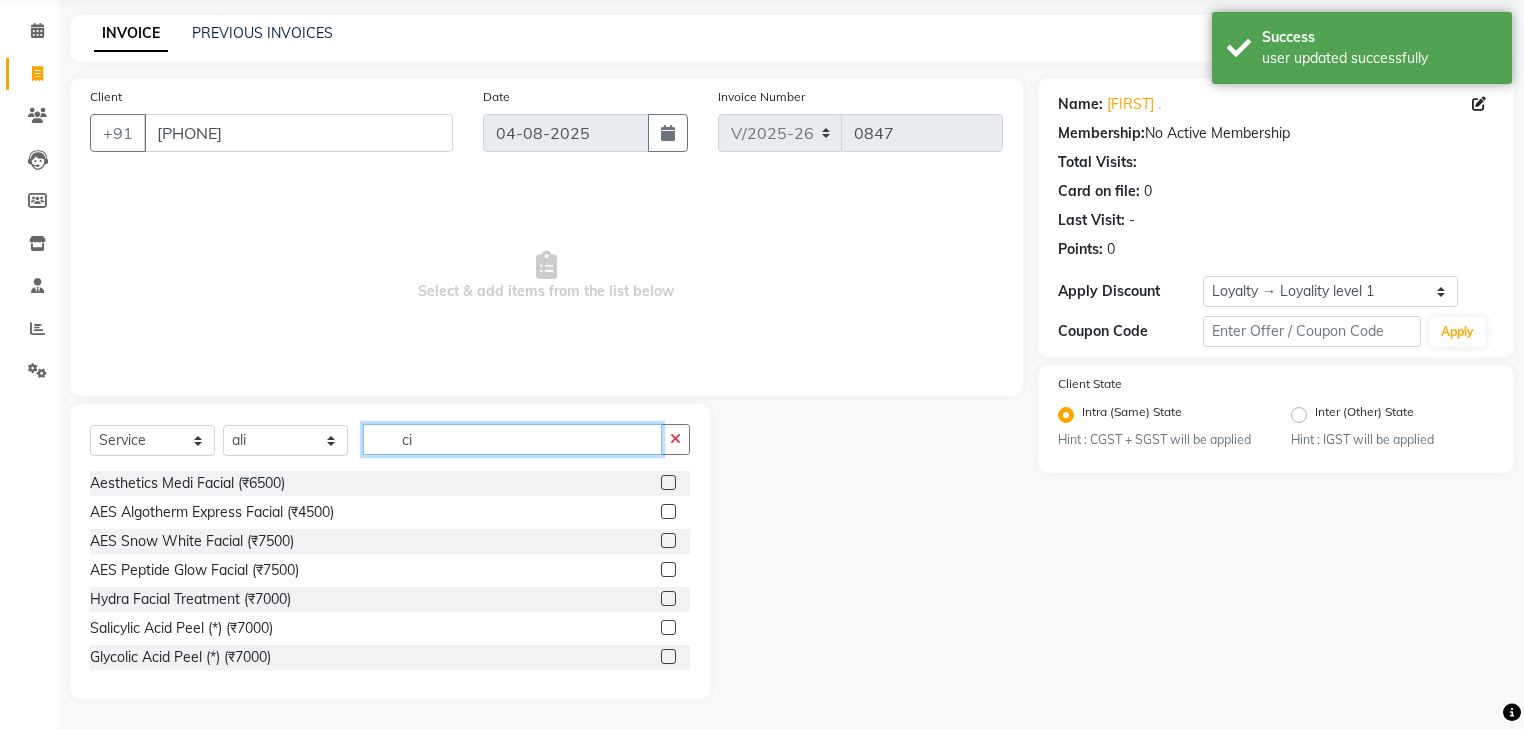 type on "c" 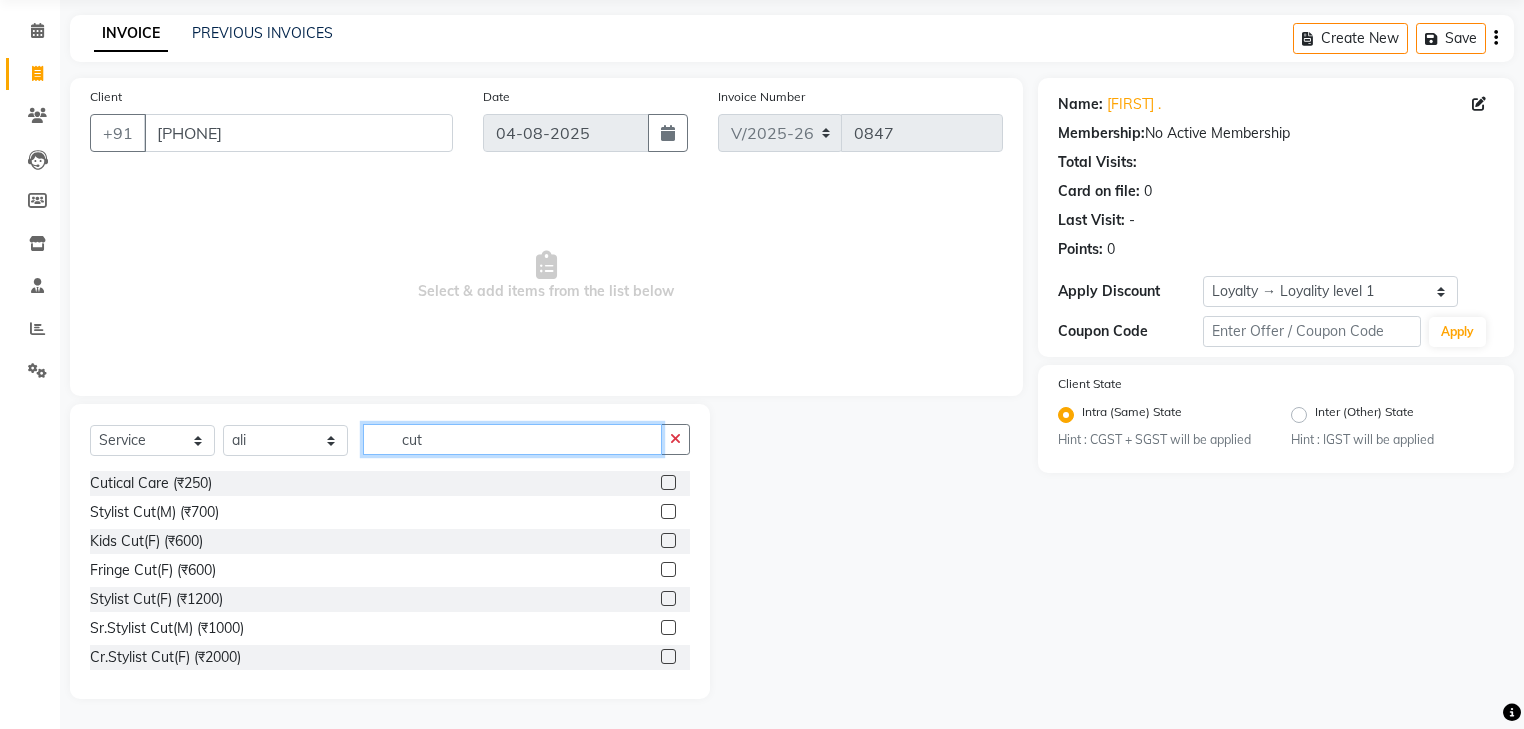 type on "cut" 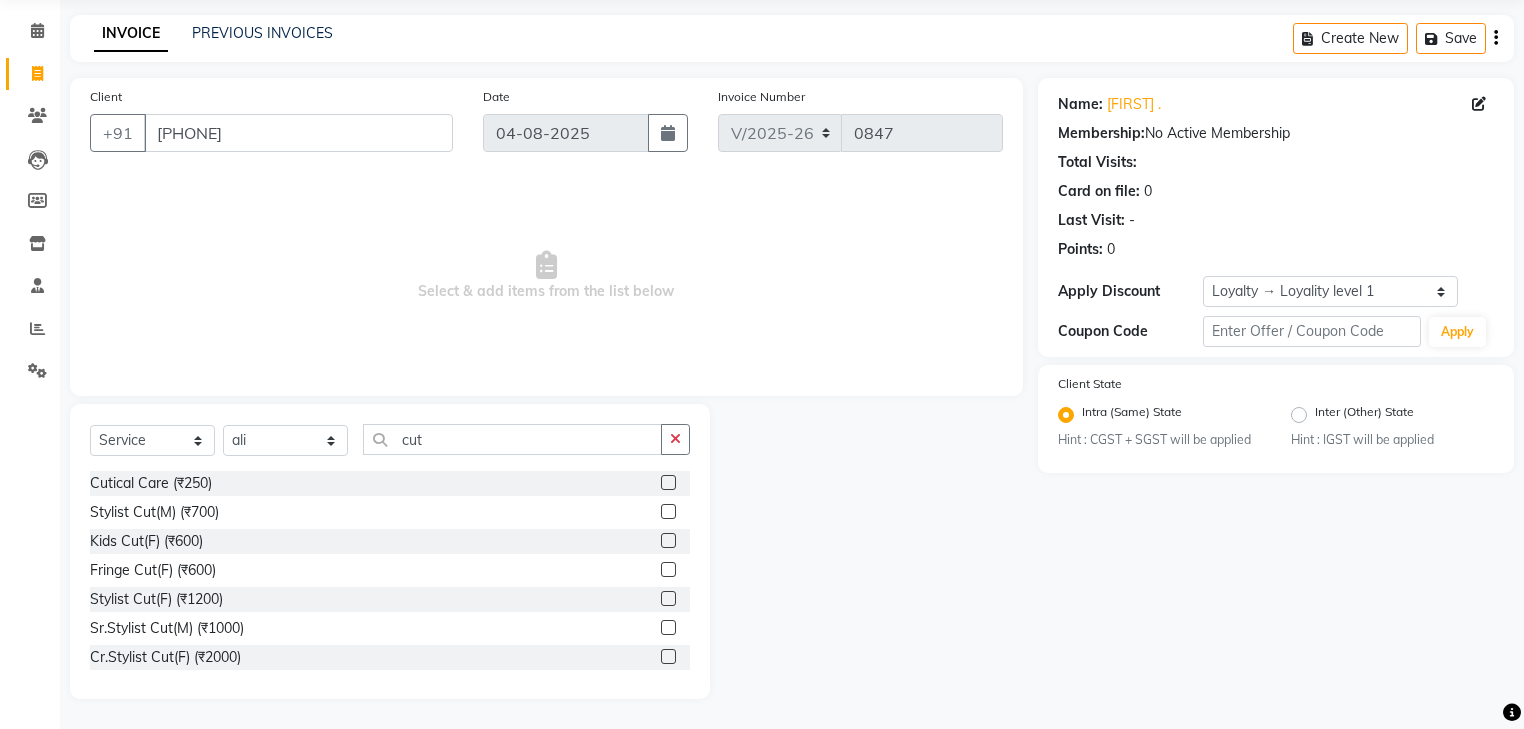 click 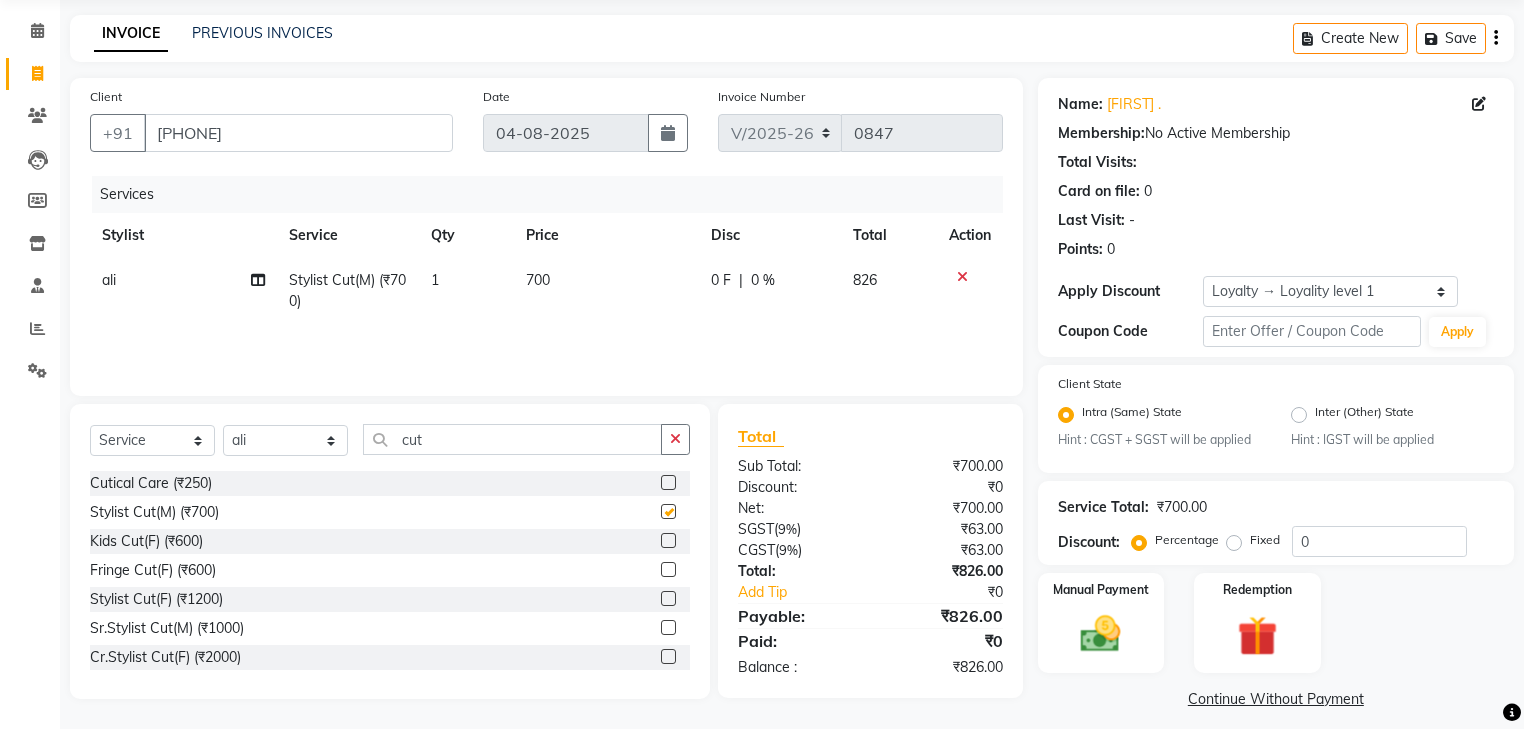 checkbox on "false" 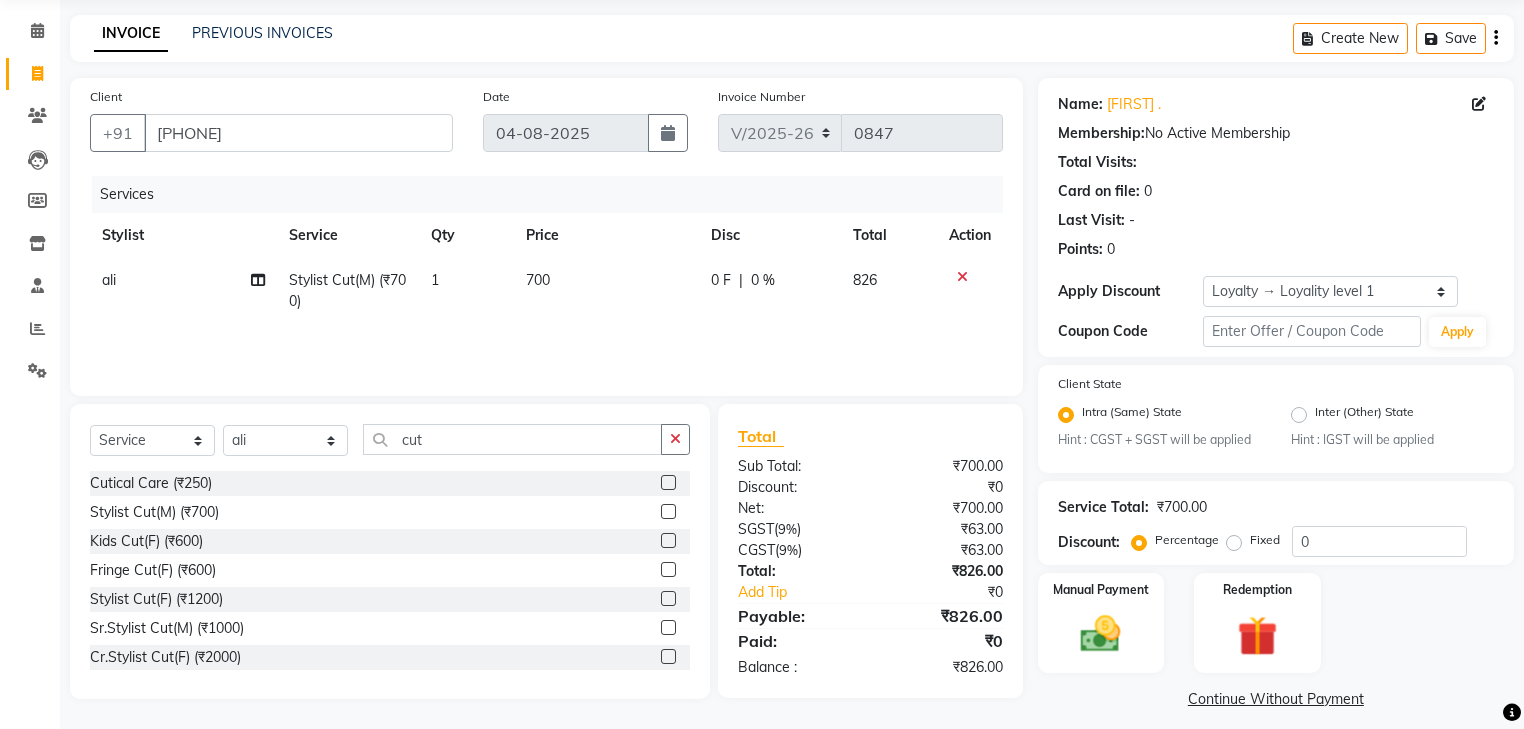 click on "700" 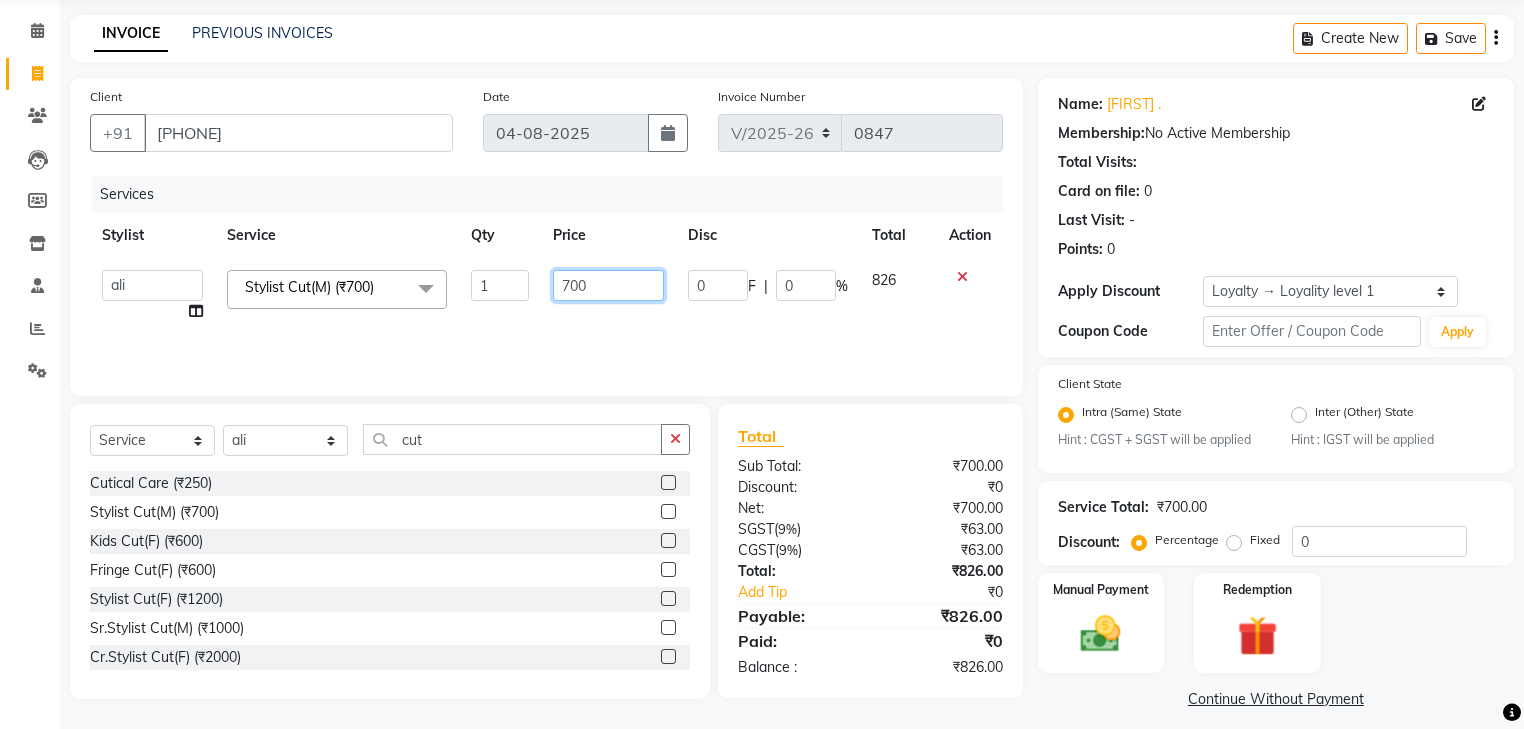 click on "700" 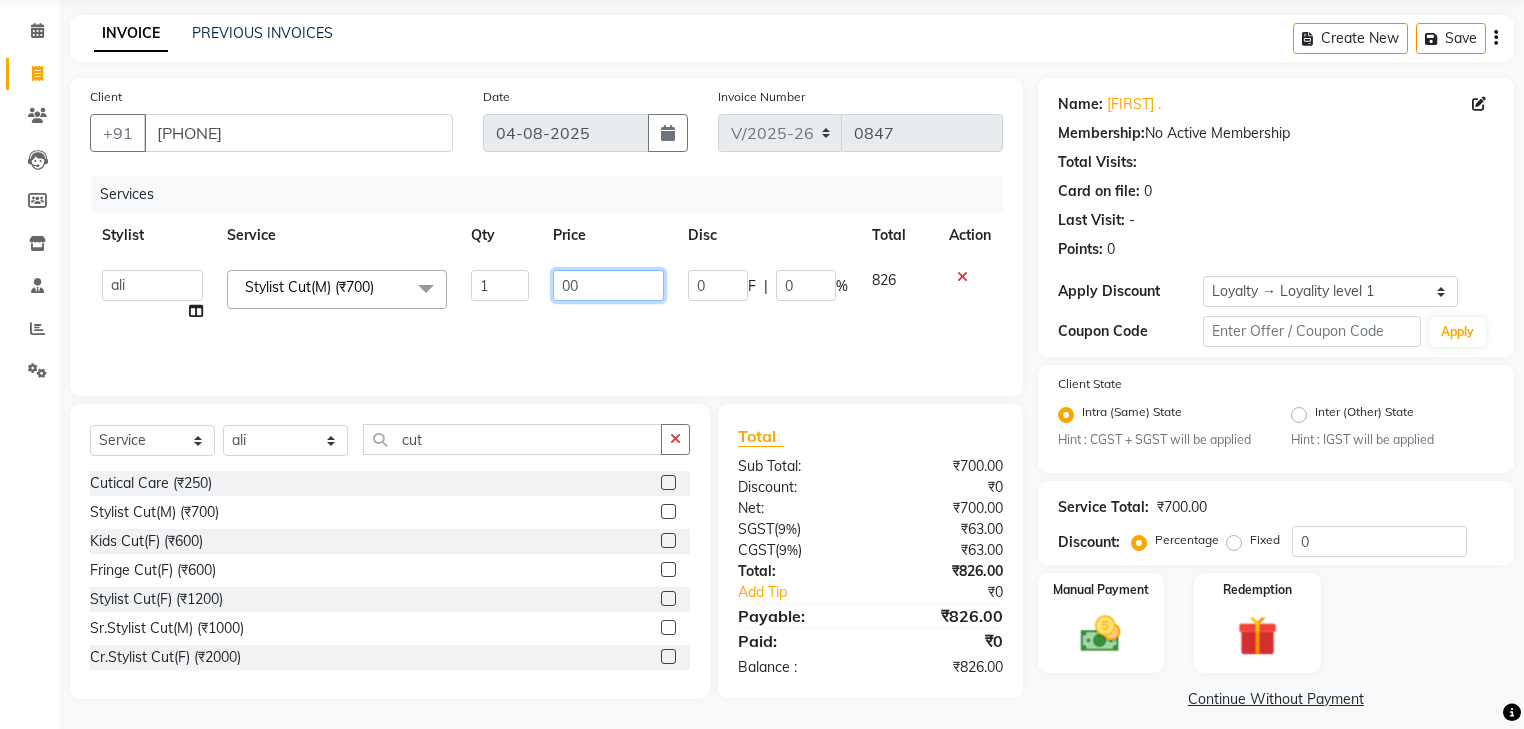 type on "500" 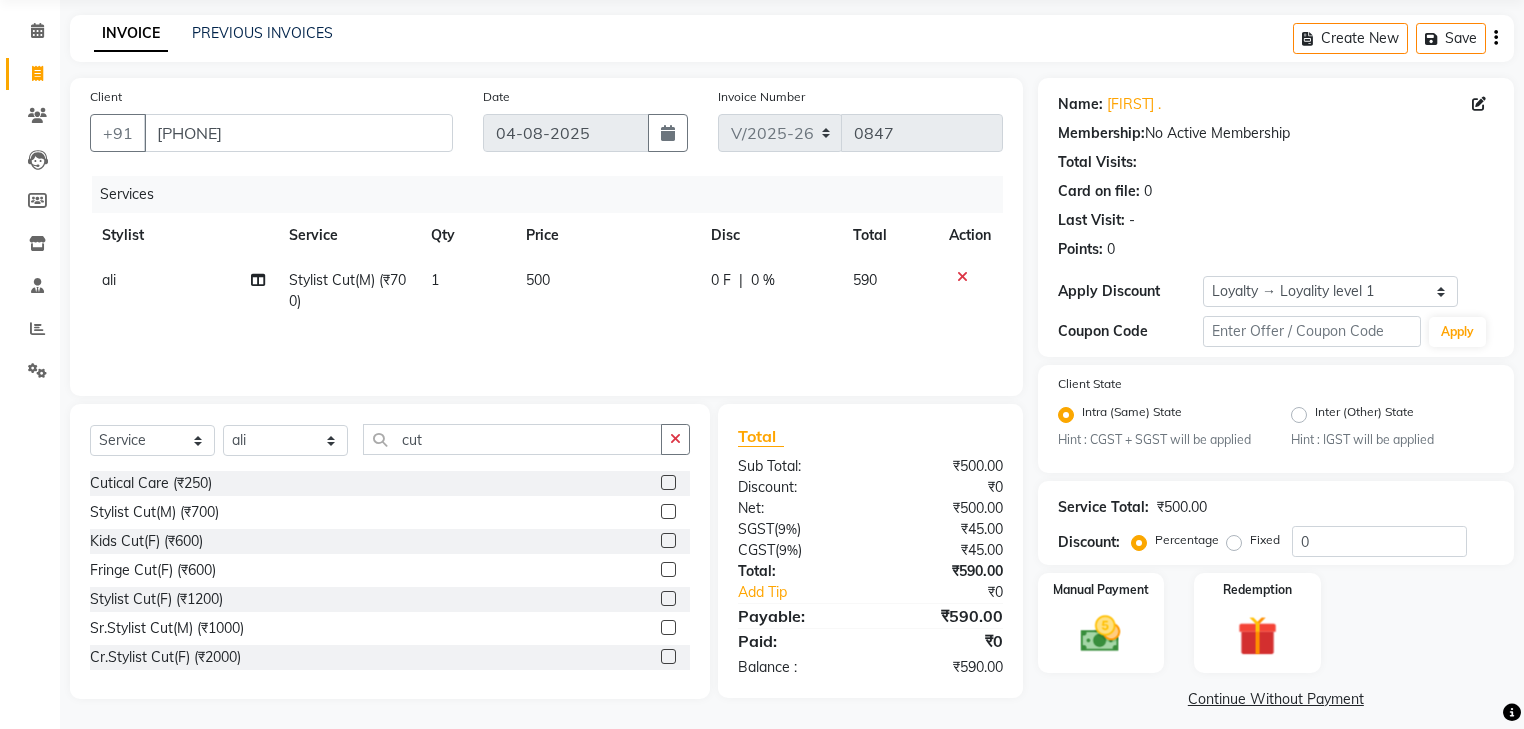 click on "500" 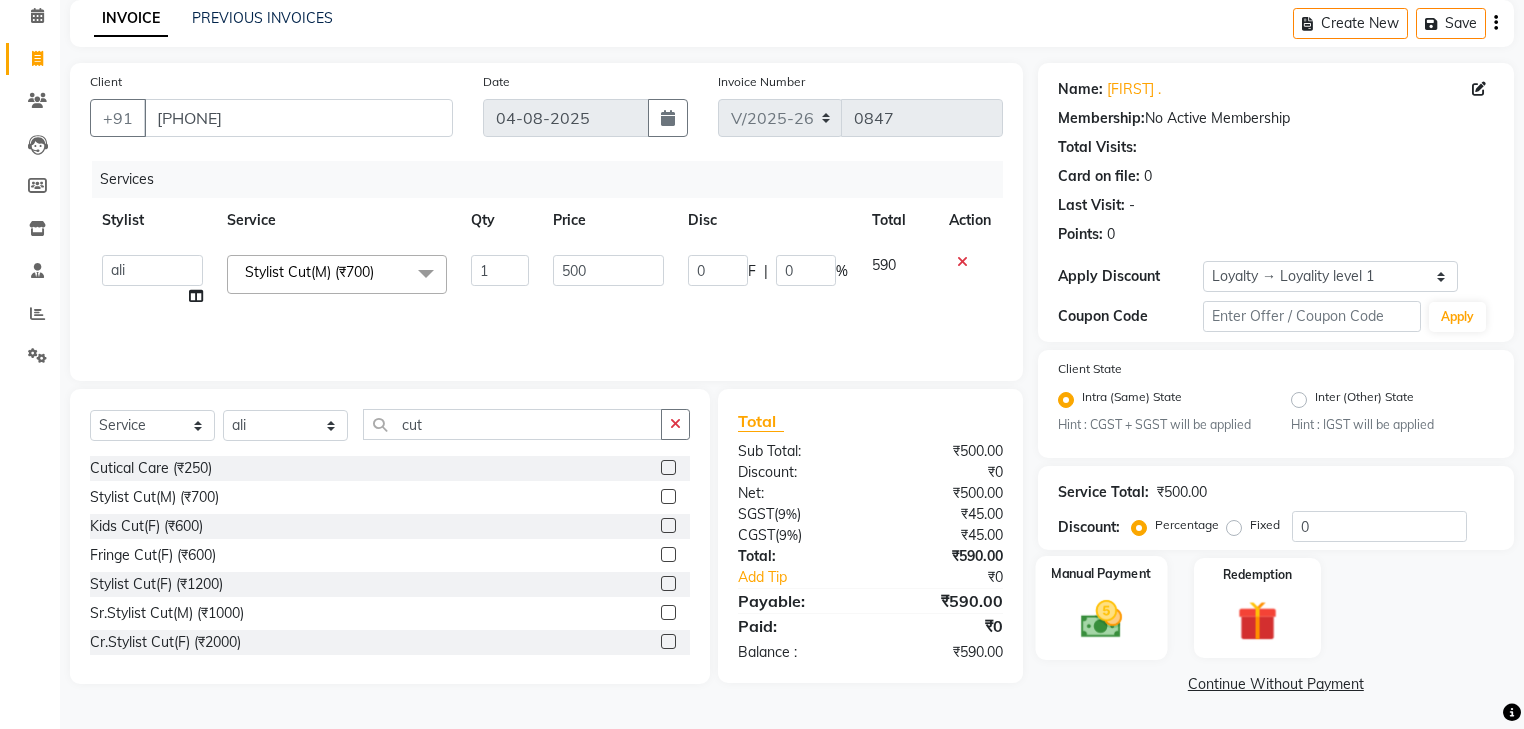 click 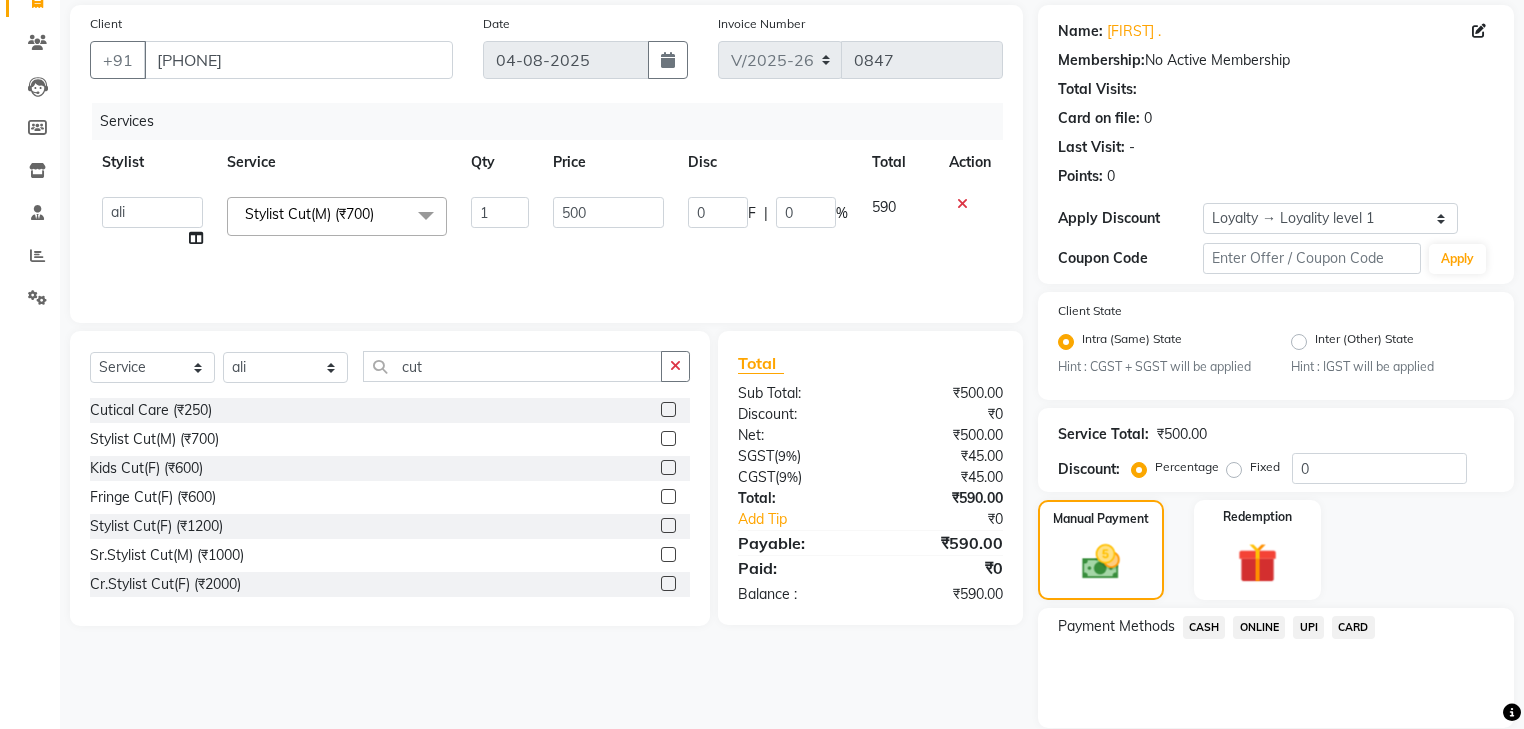 scroll, scrollTop: 217, scrollLeft: 0, axis: vertical 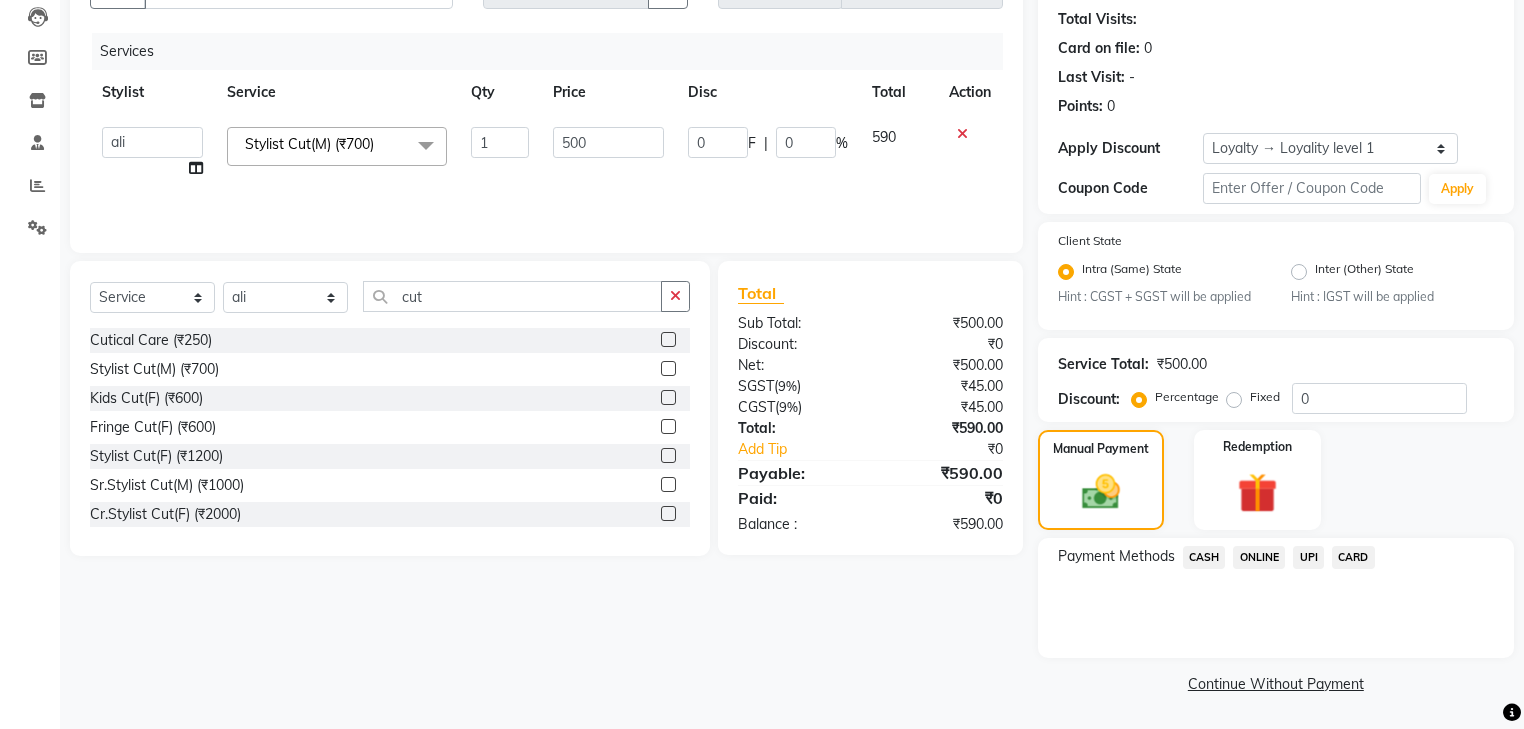 click on "UPI" 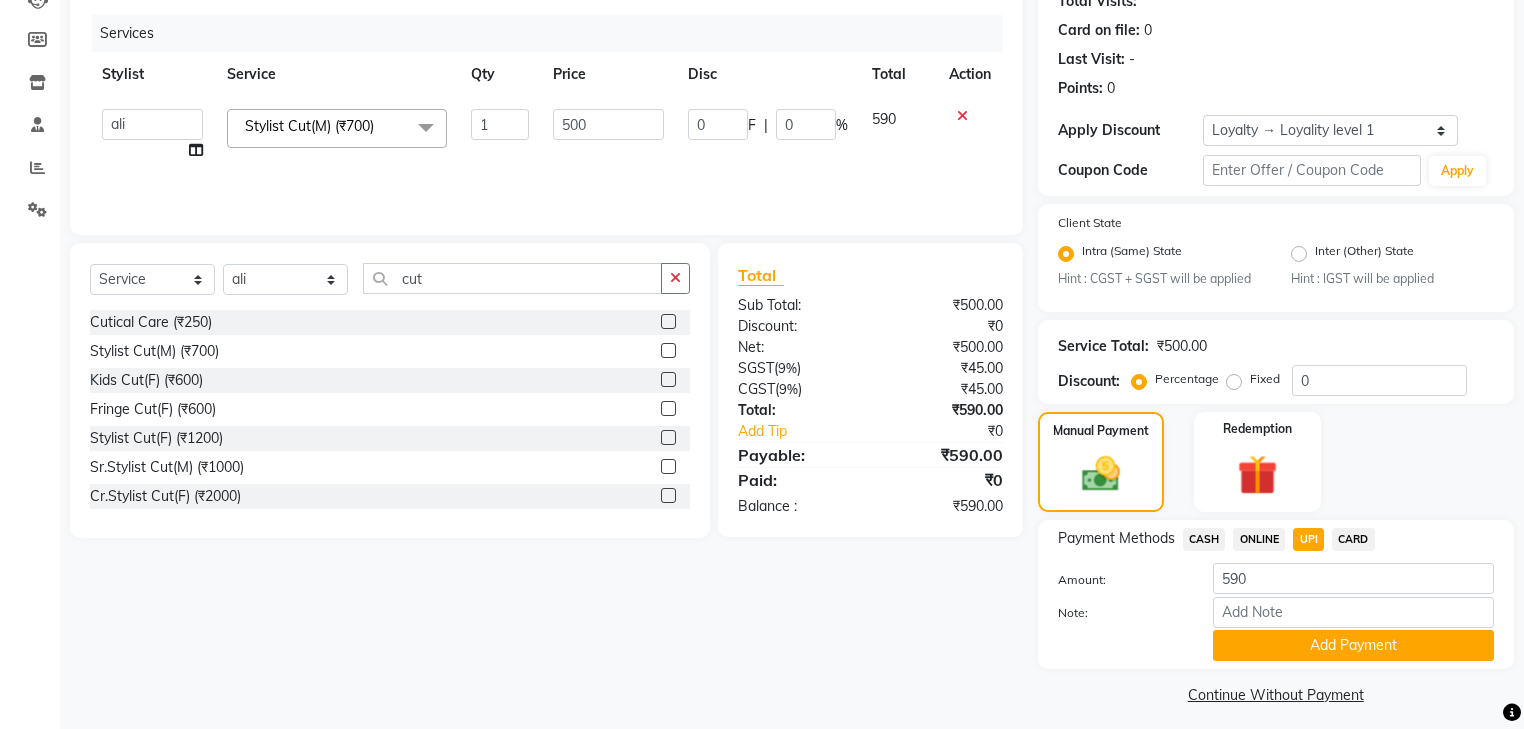 scroll, scrollTop: 248, scrollLeft: 0, axis: vertical 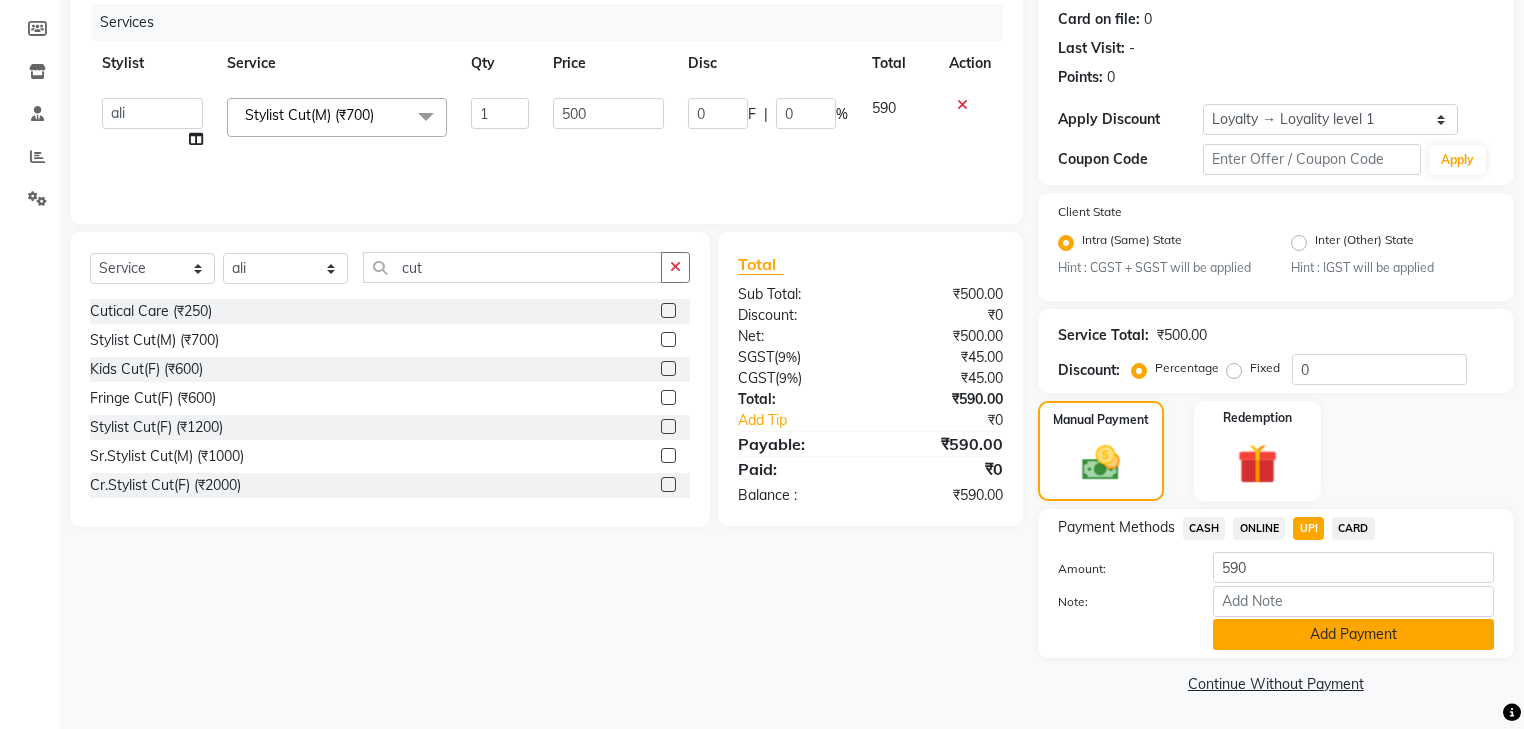 click on "Add Payment" 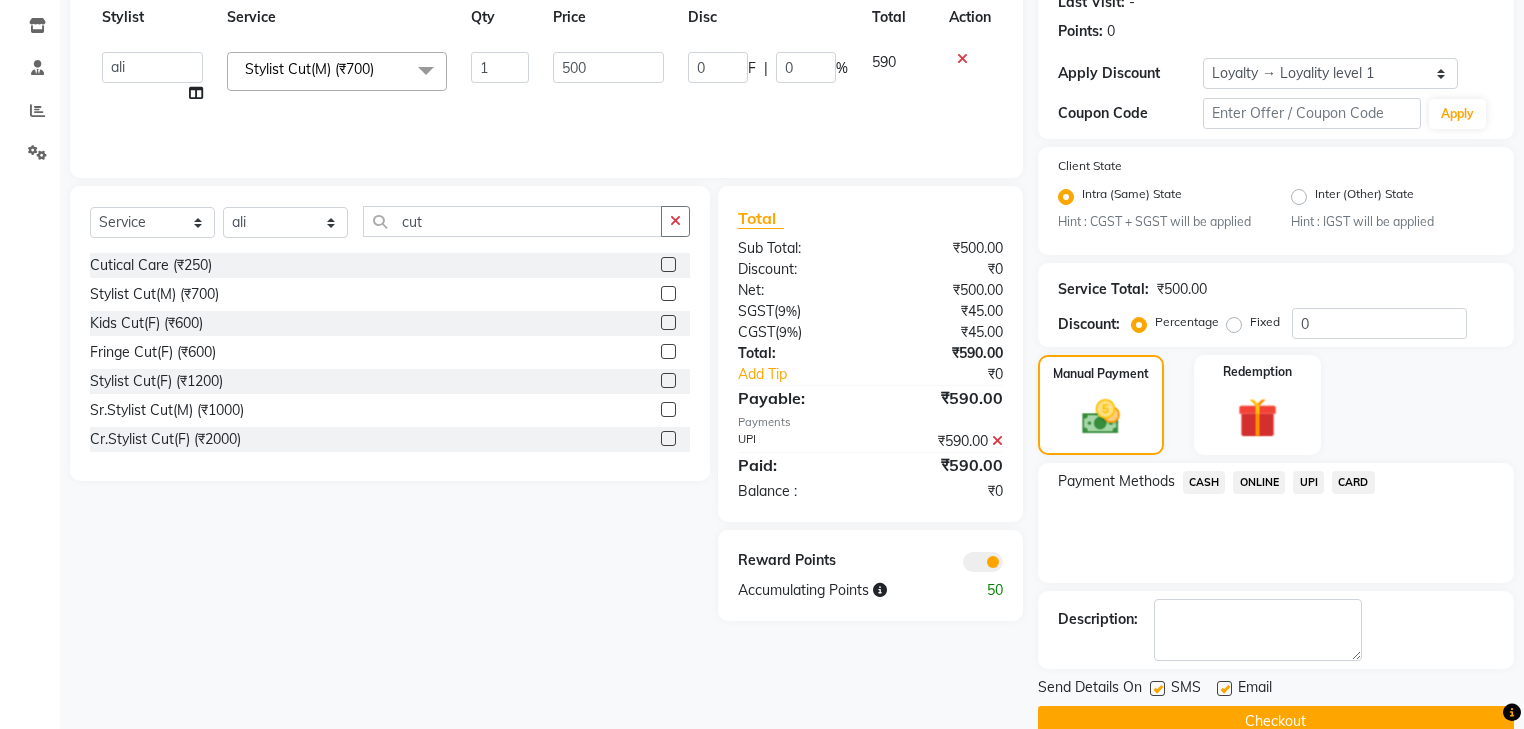 scroll, scrollTop: 329, scrollLeft: 0, axis: vertical 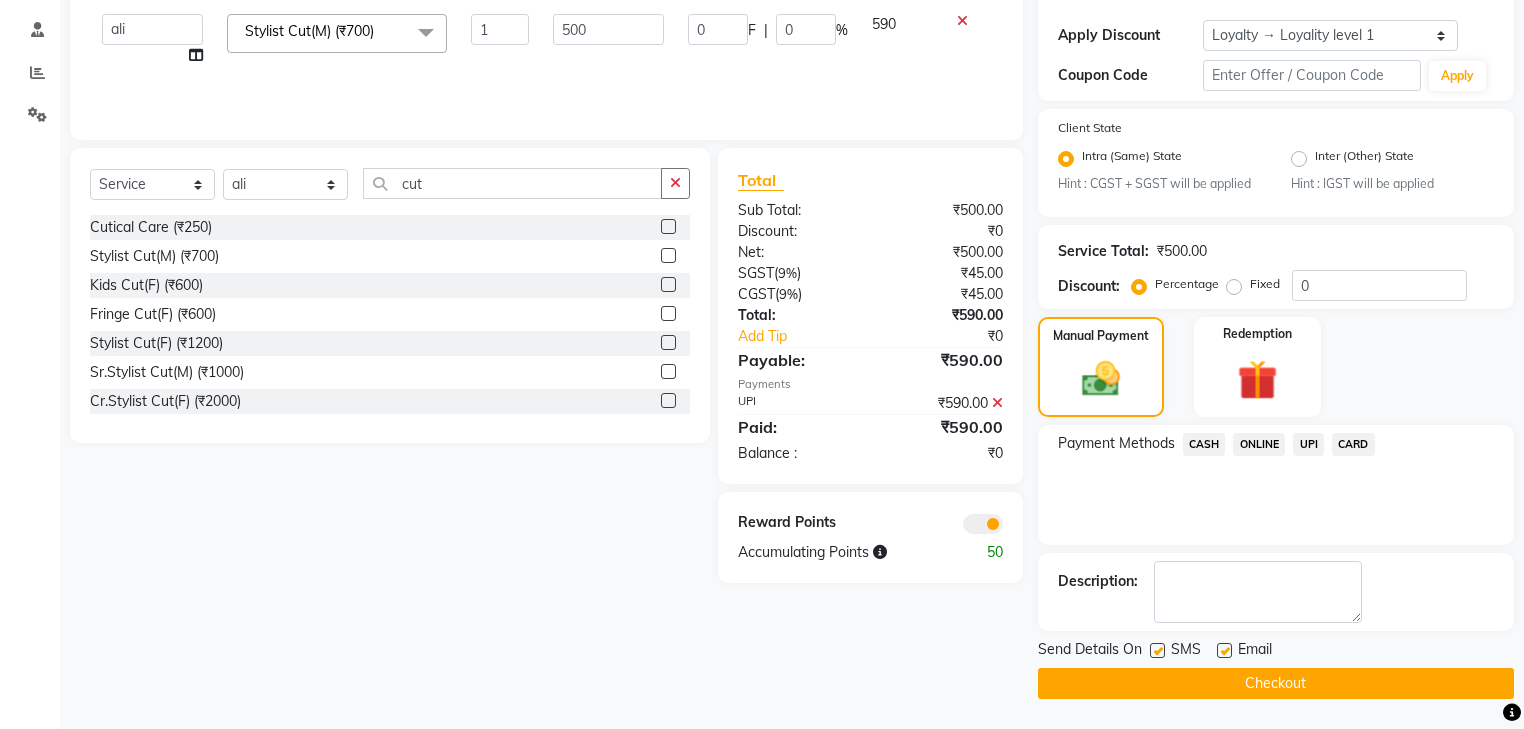 click 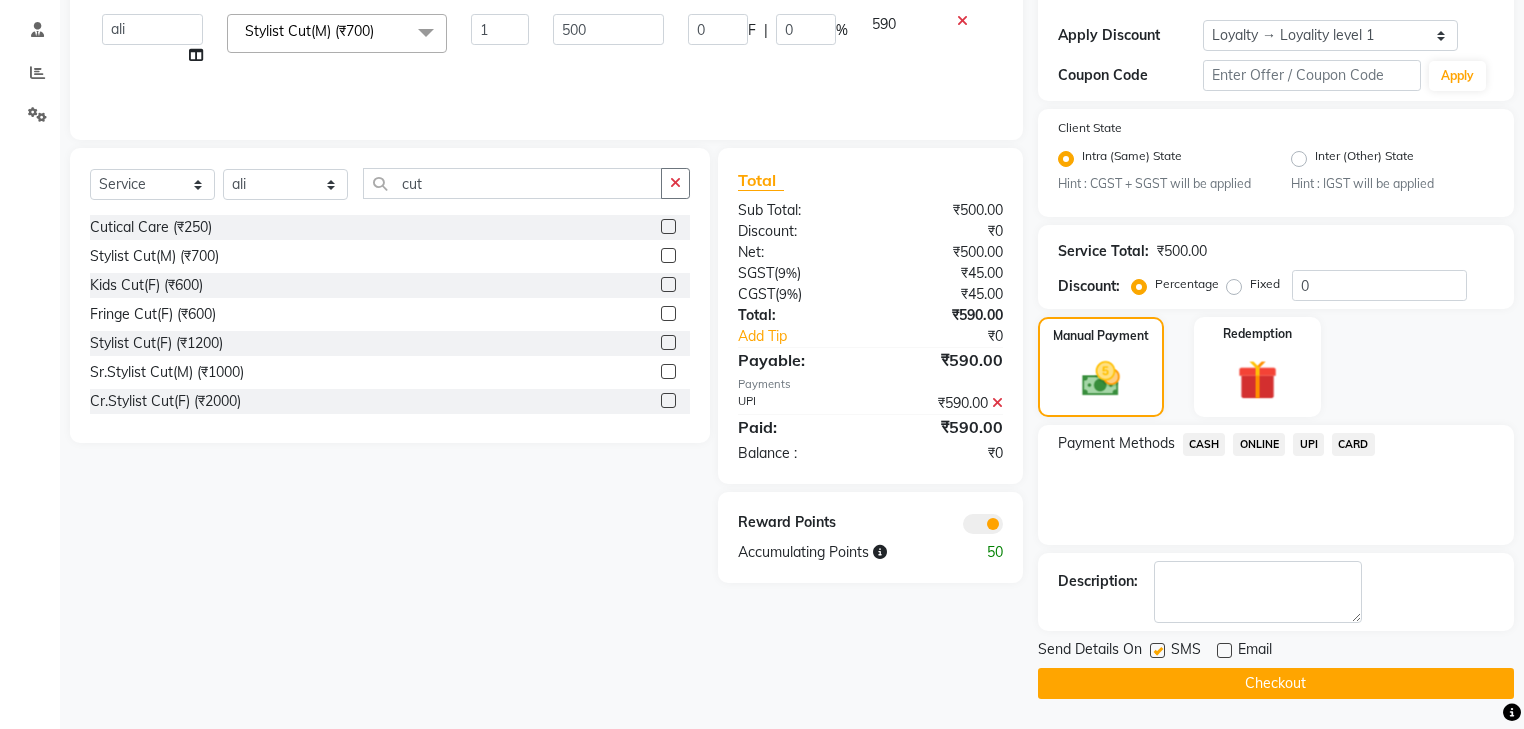 click on "Checkout" 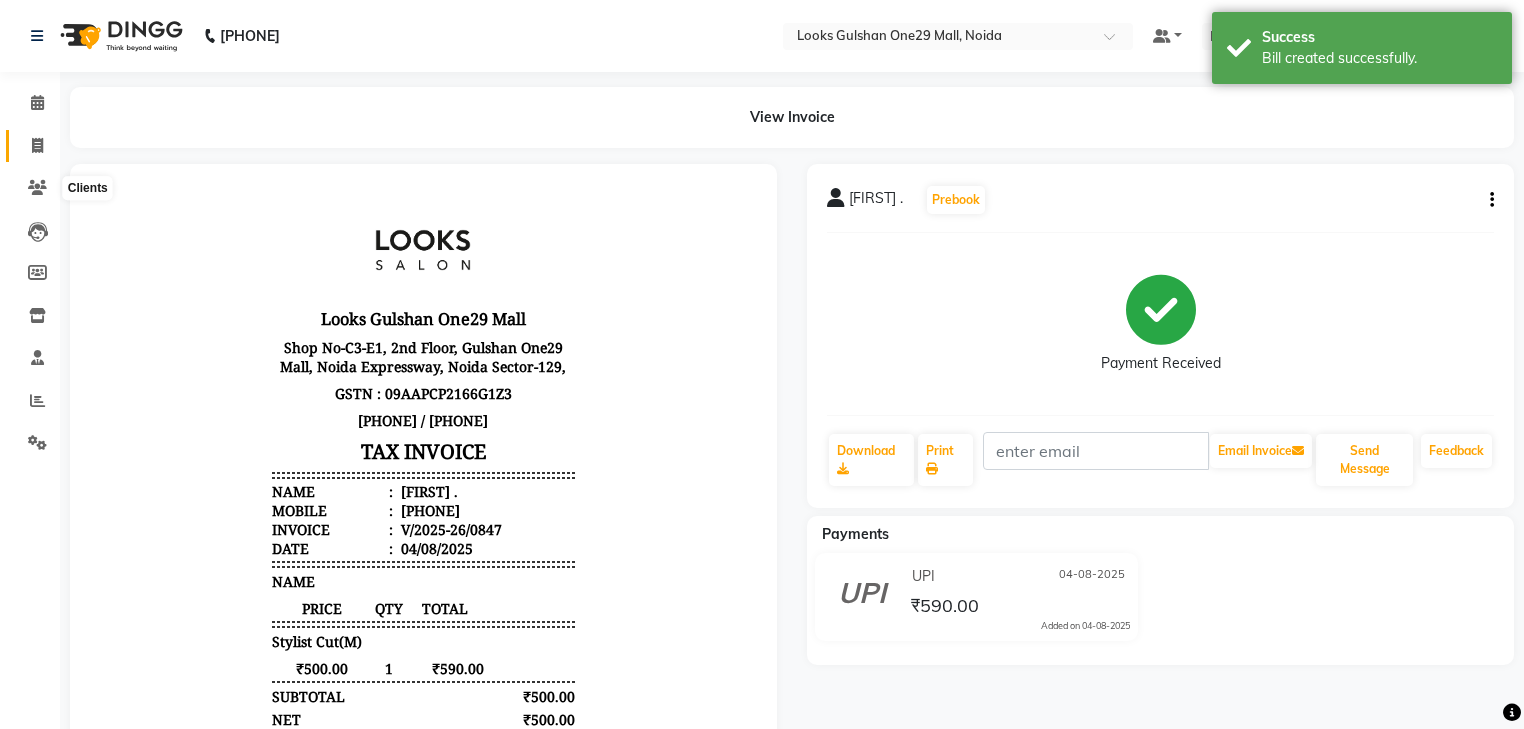scroll, scrollTop: 0, scrollLeft: 0, axis: both 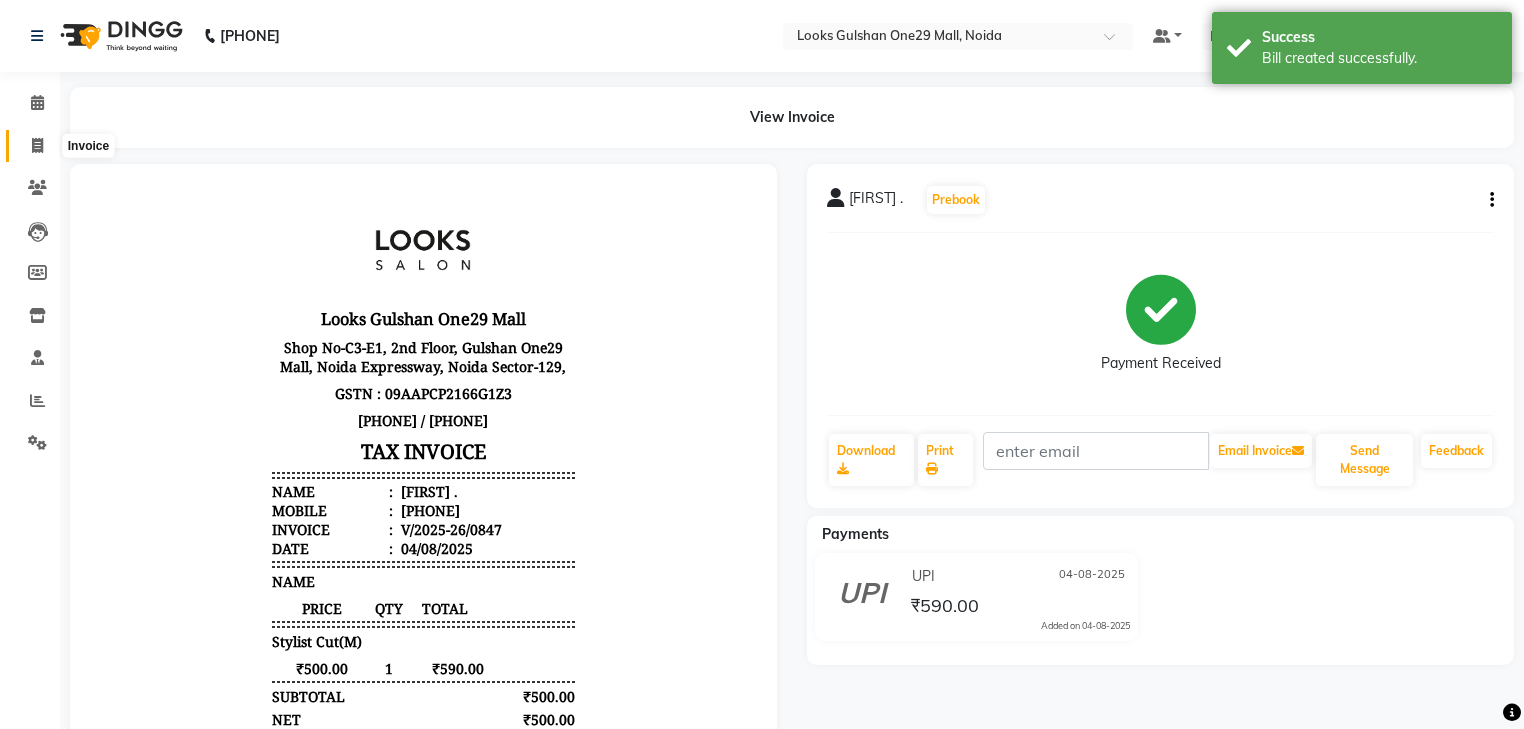 click 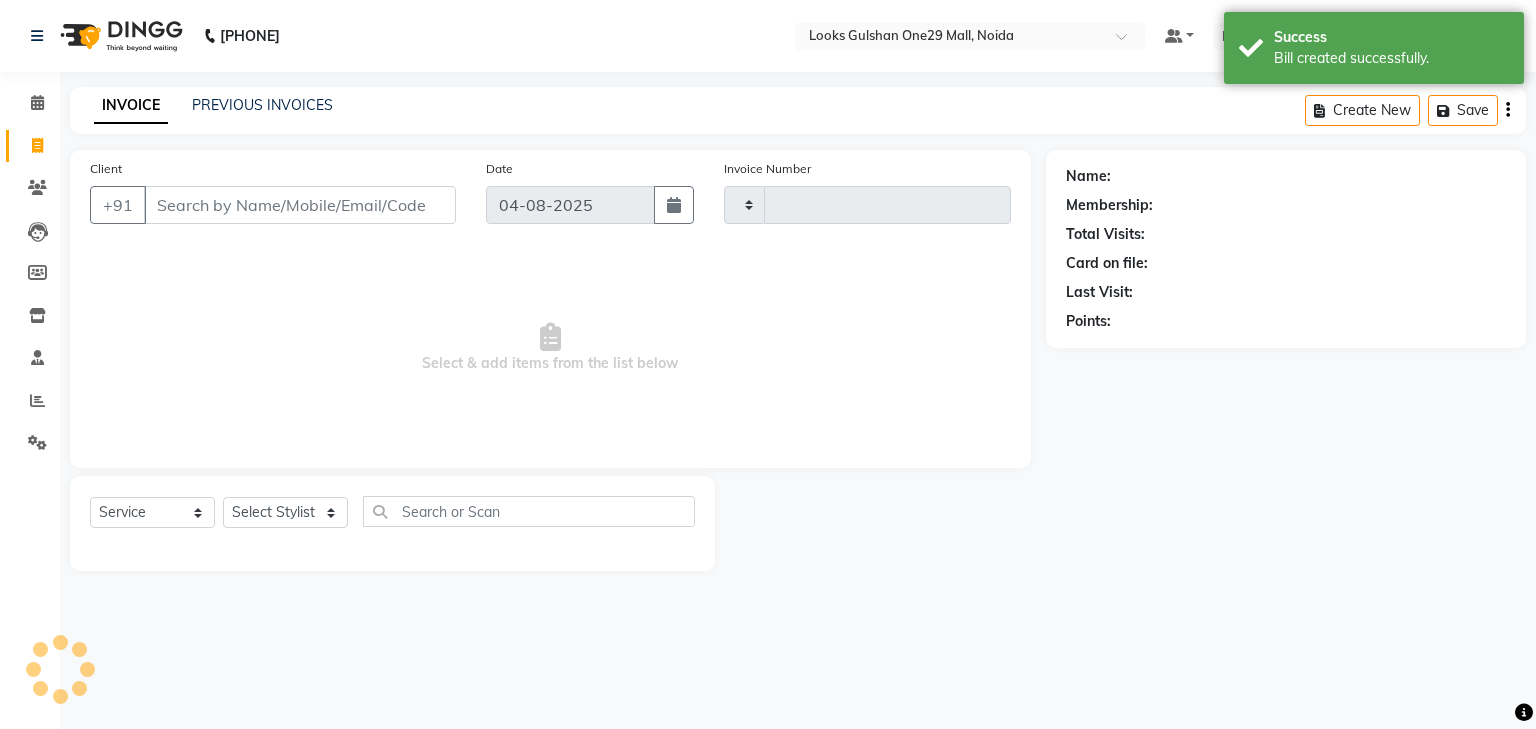 type on "0848" 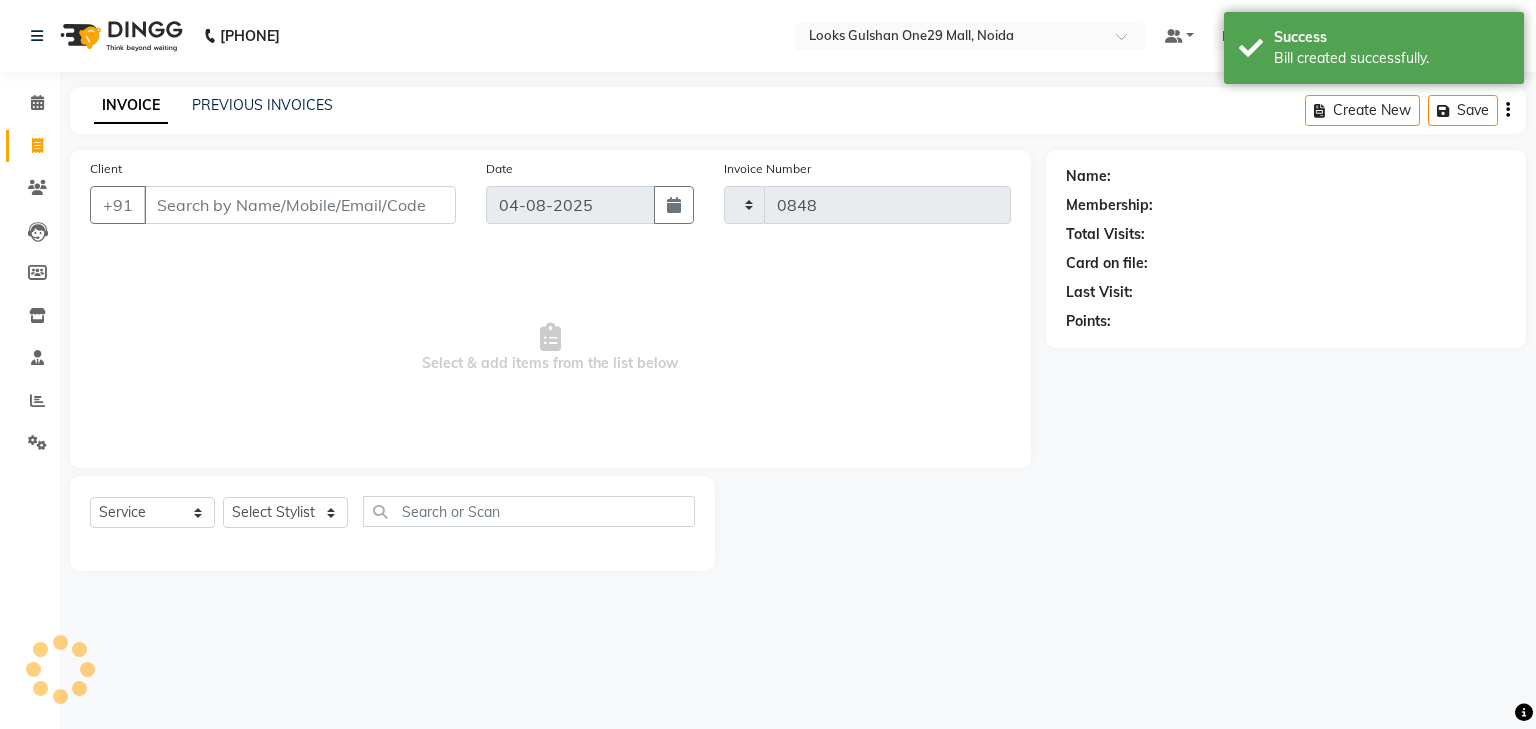 select on "8337" 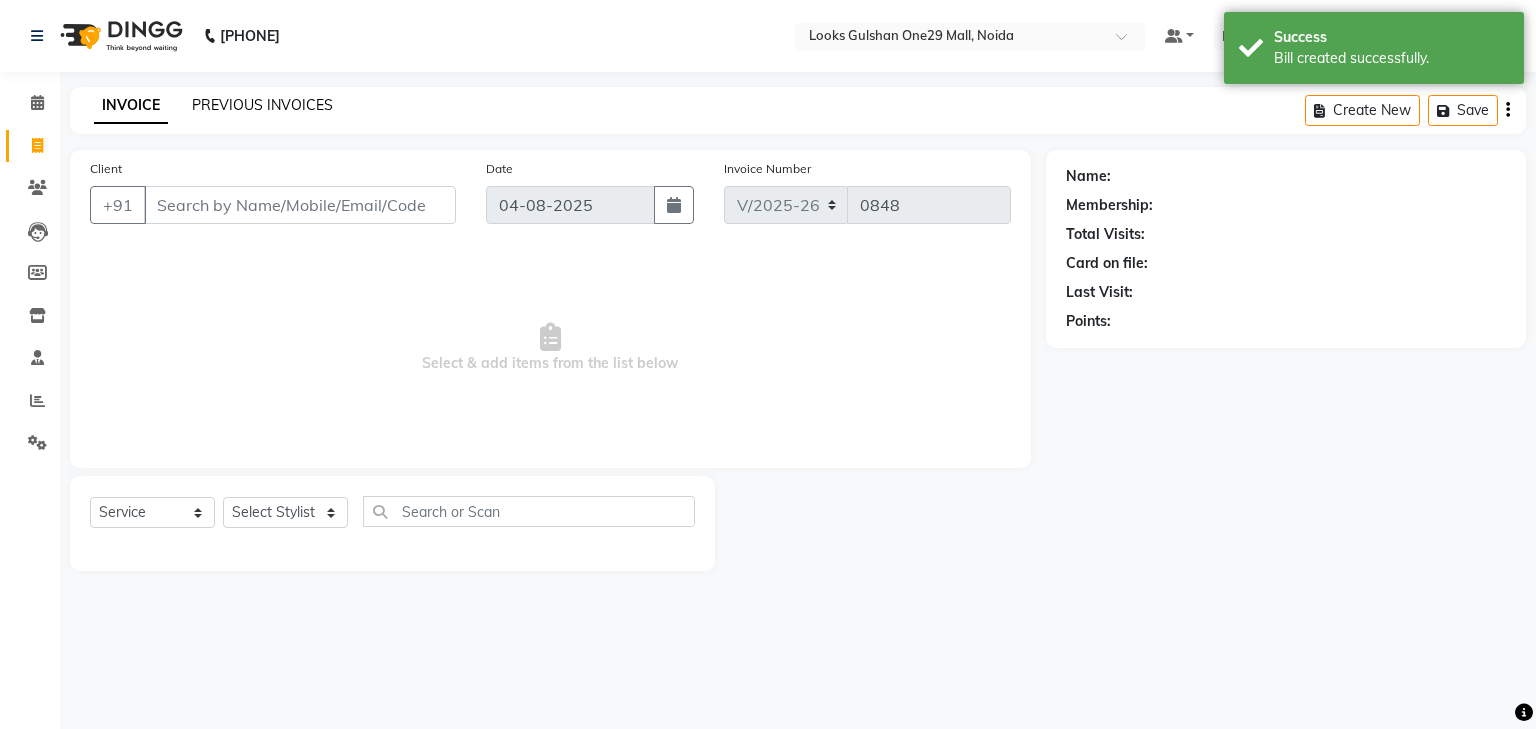click on "PREVIOUS INVOICES" 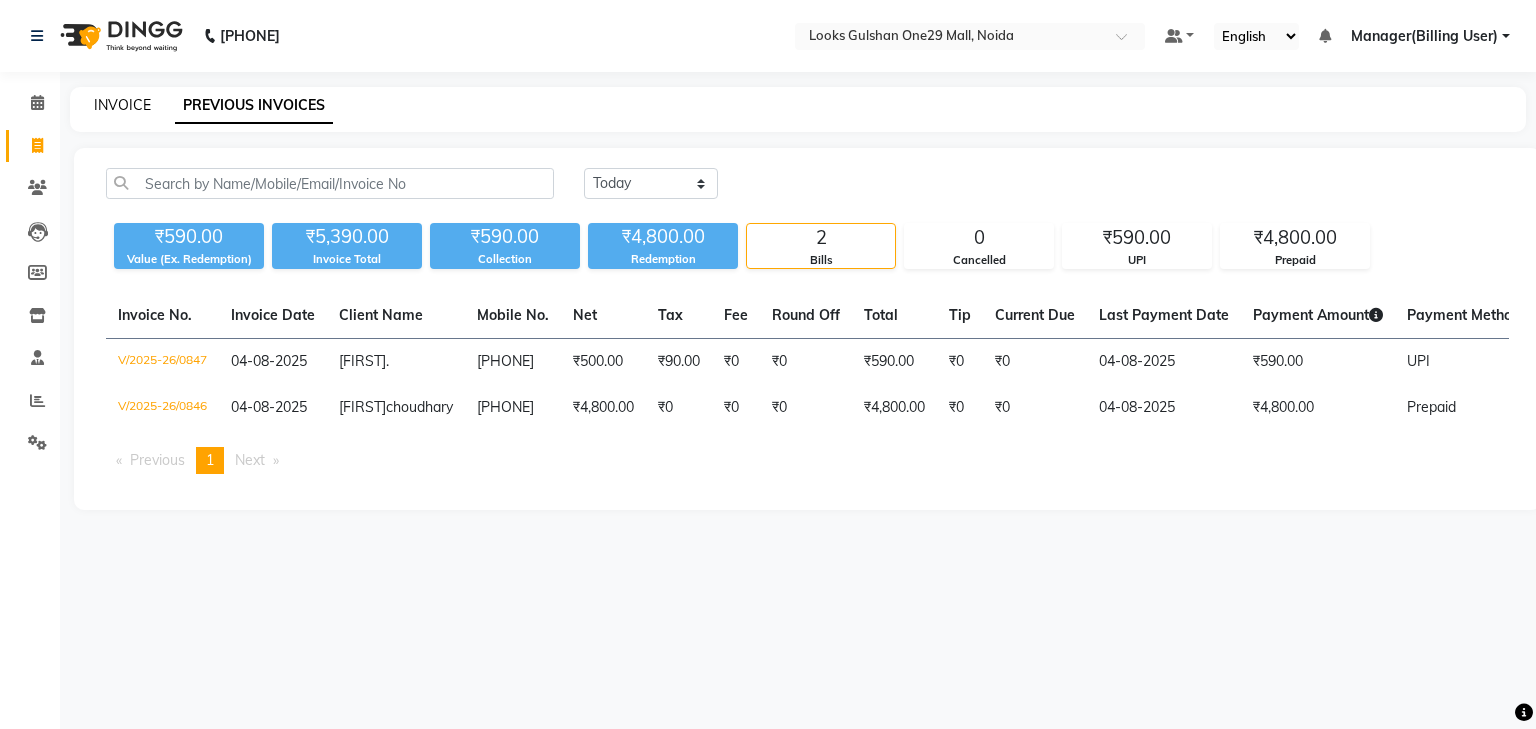 click on "INVOICE" 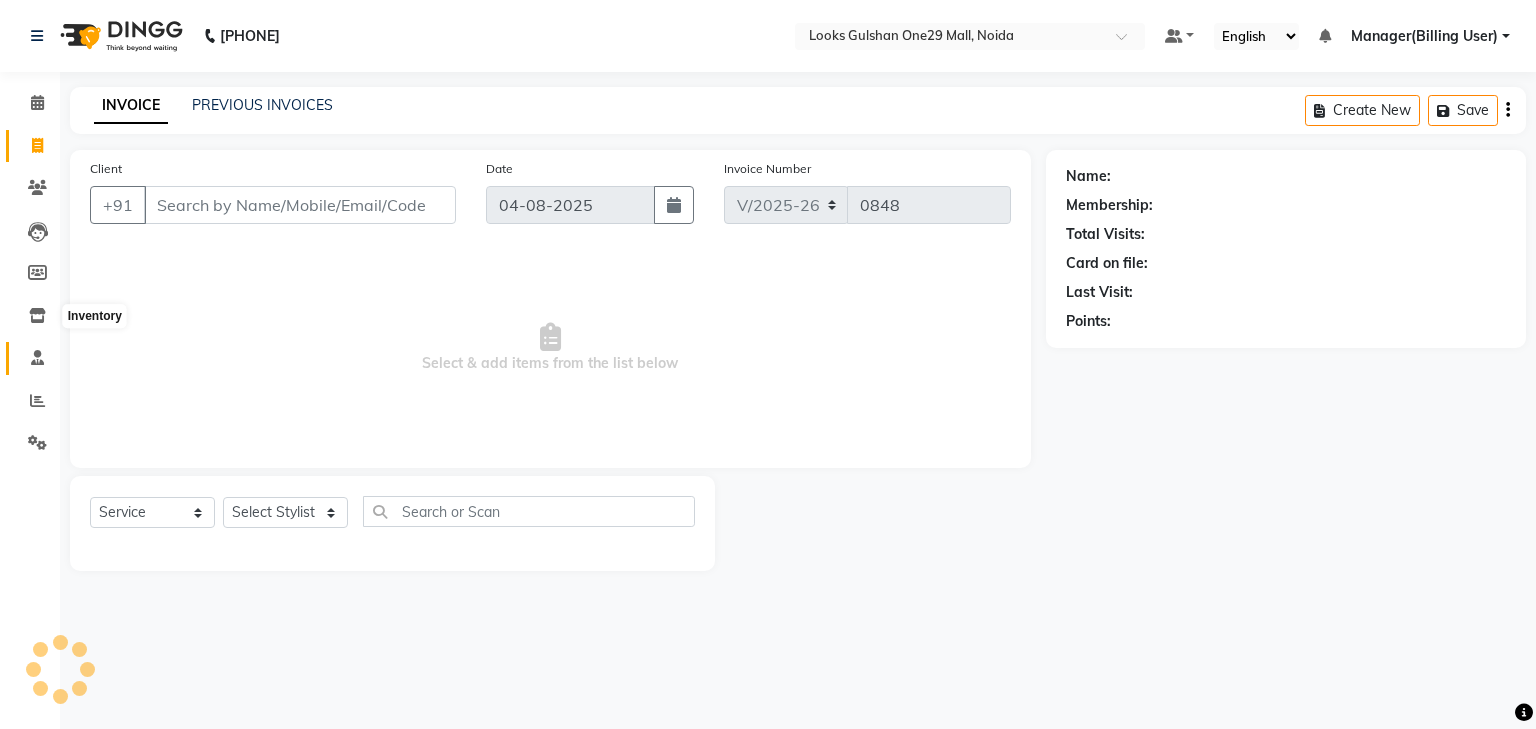 select on "80996" 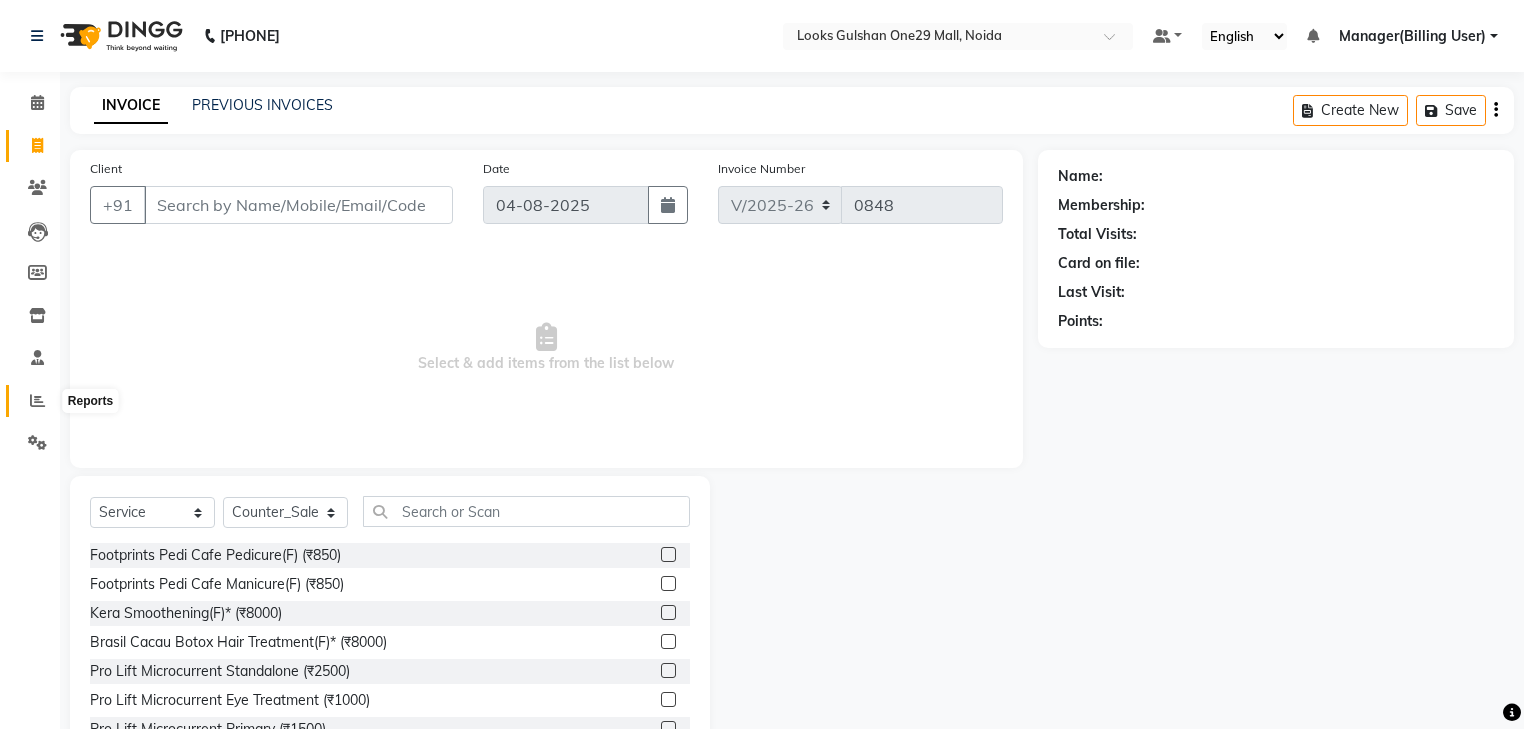 click 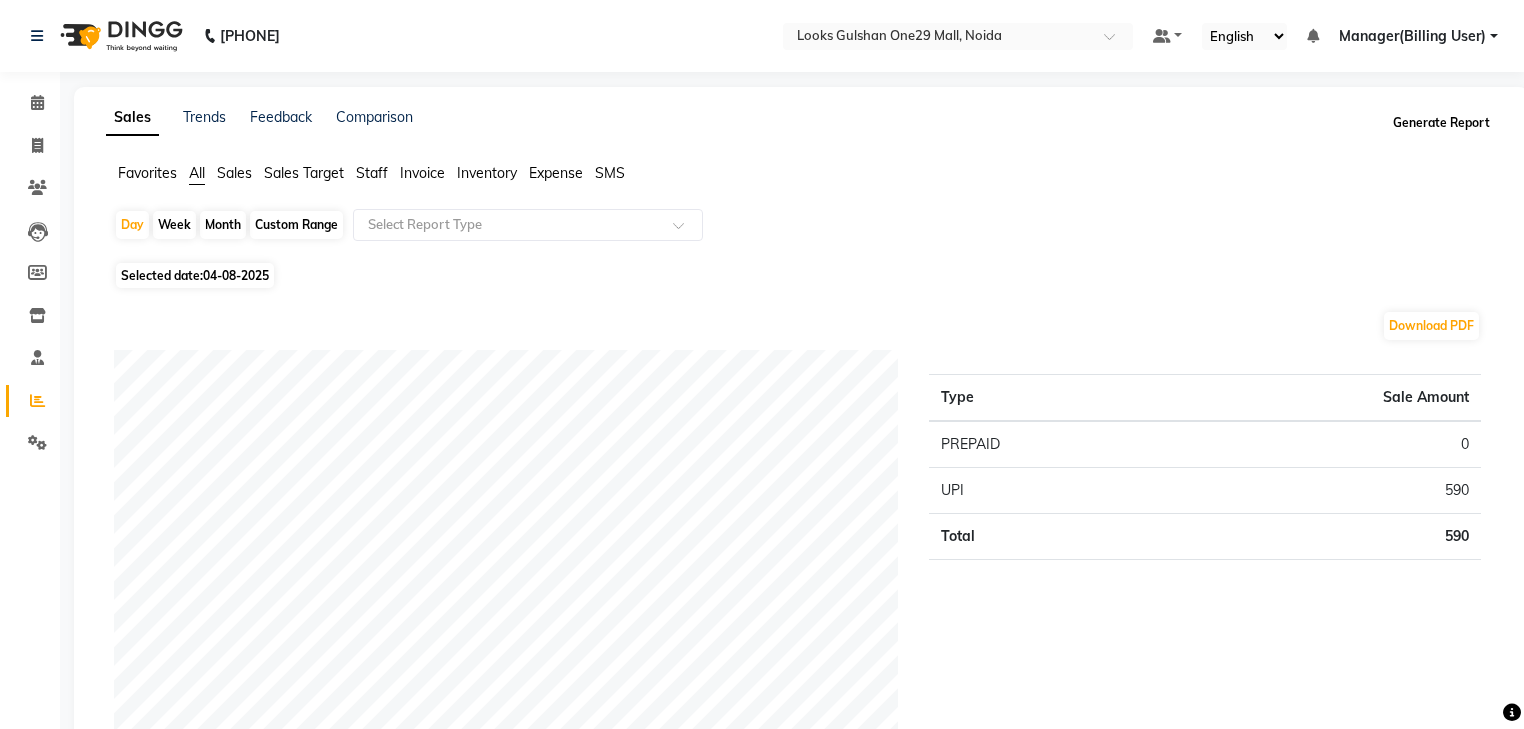click on "Generate Report" 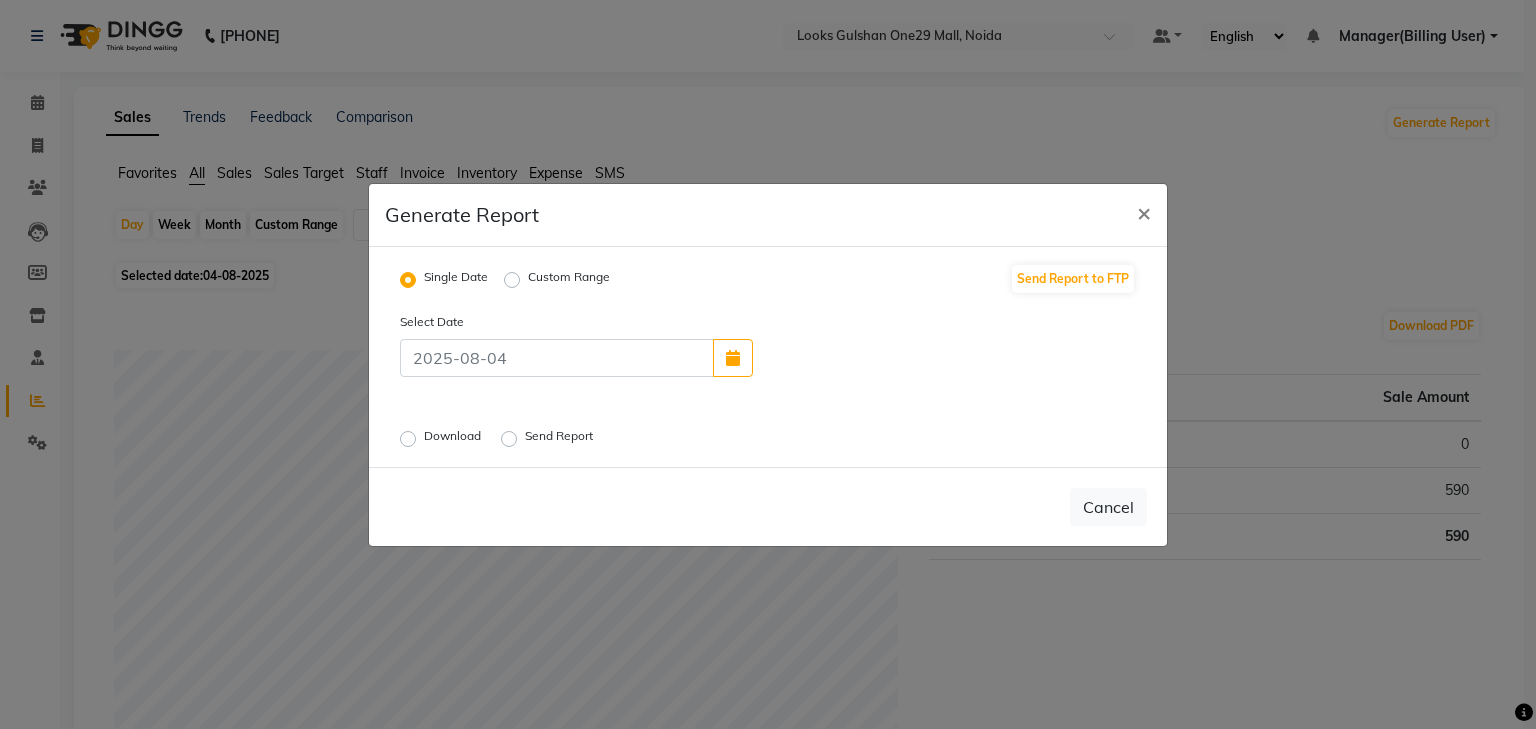 click on "Custom Range" 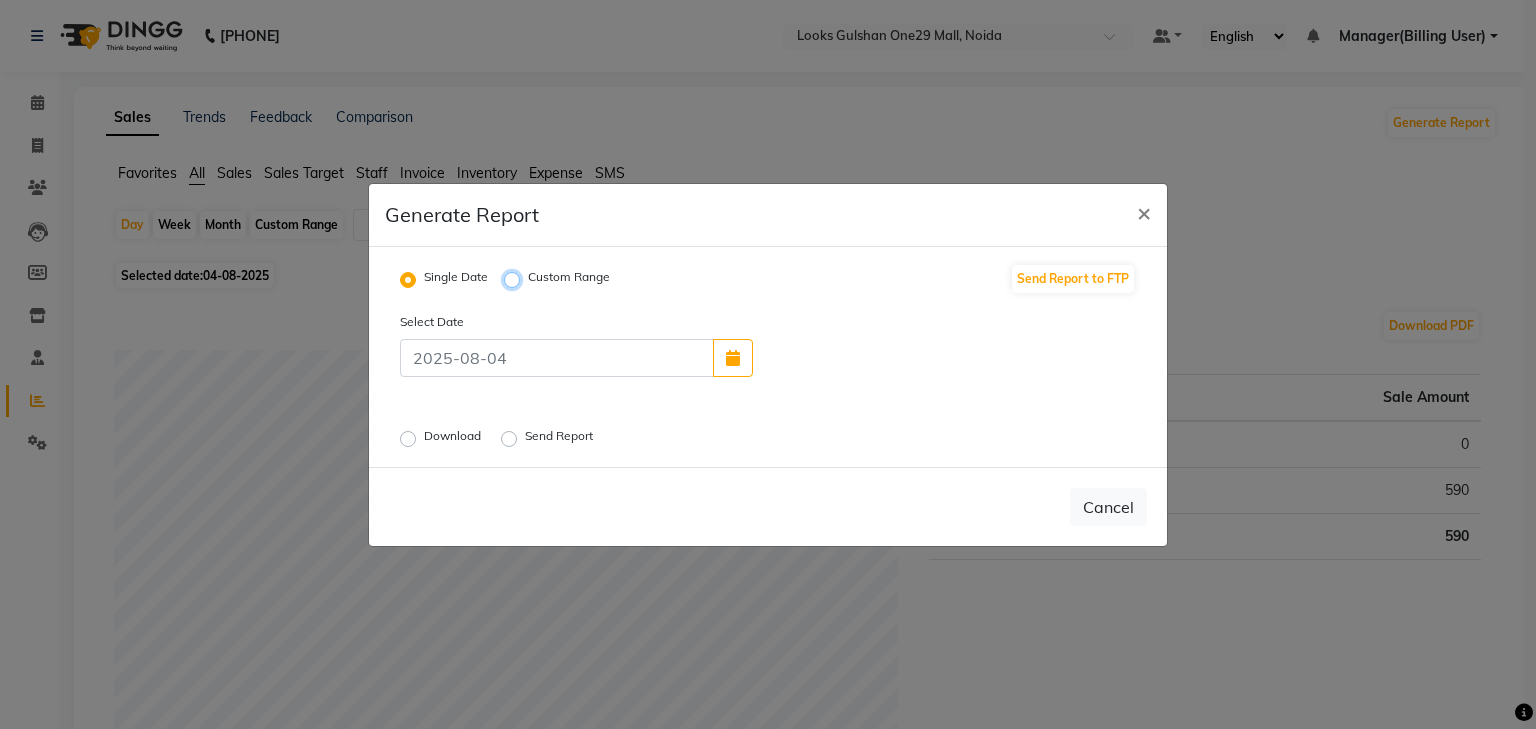click on "Custom Range" at bounding box center (515, 279) 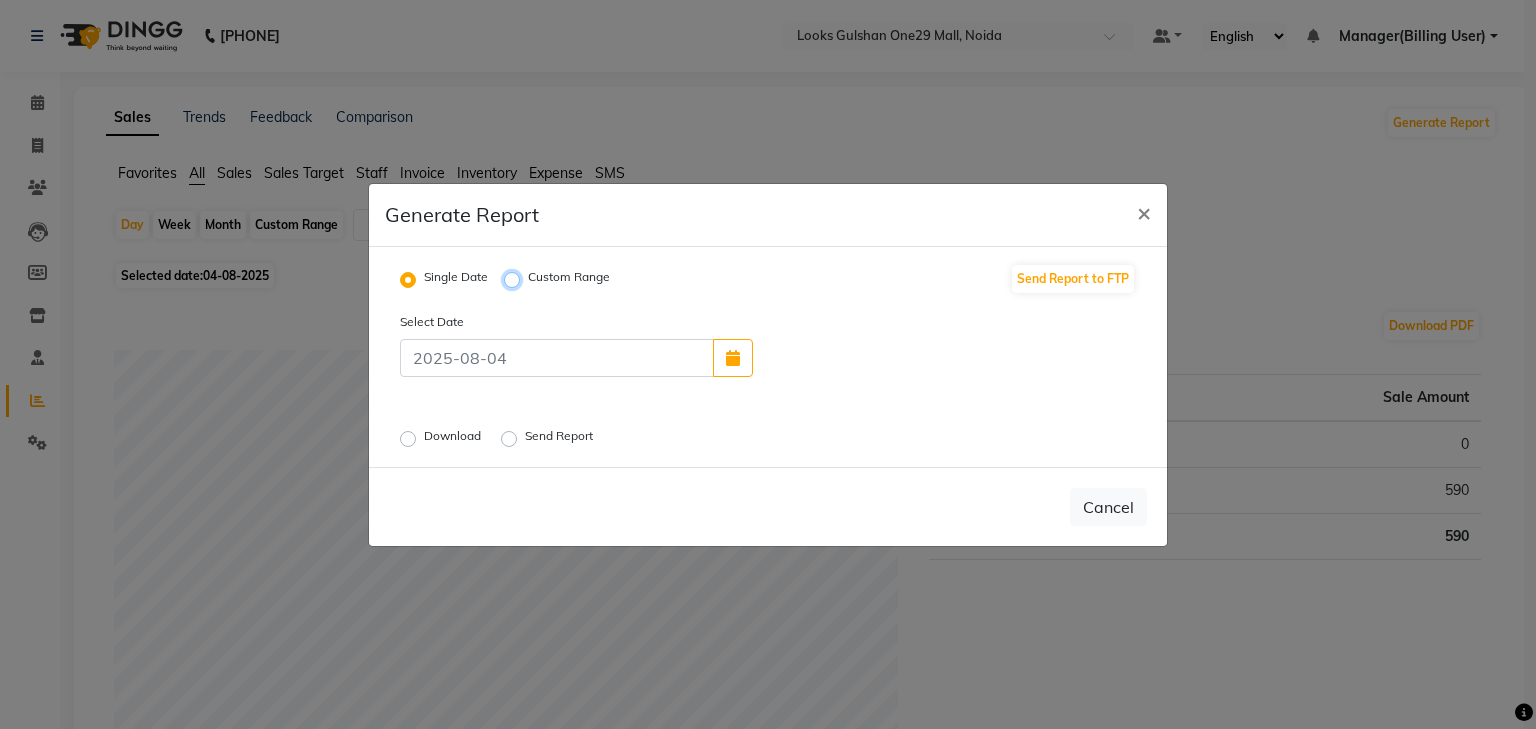 radio on "true" 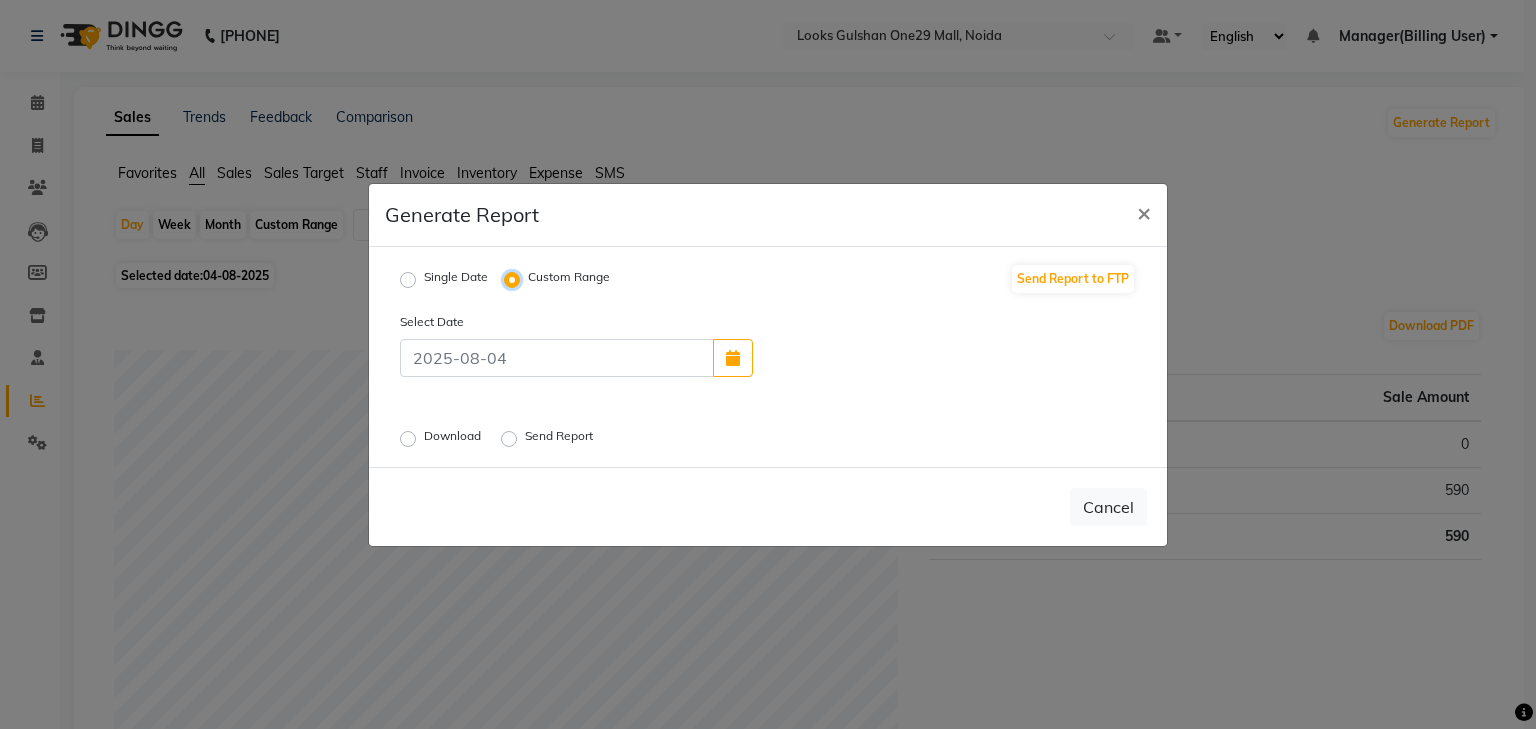 select on "8" 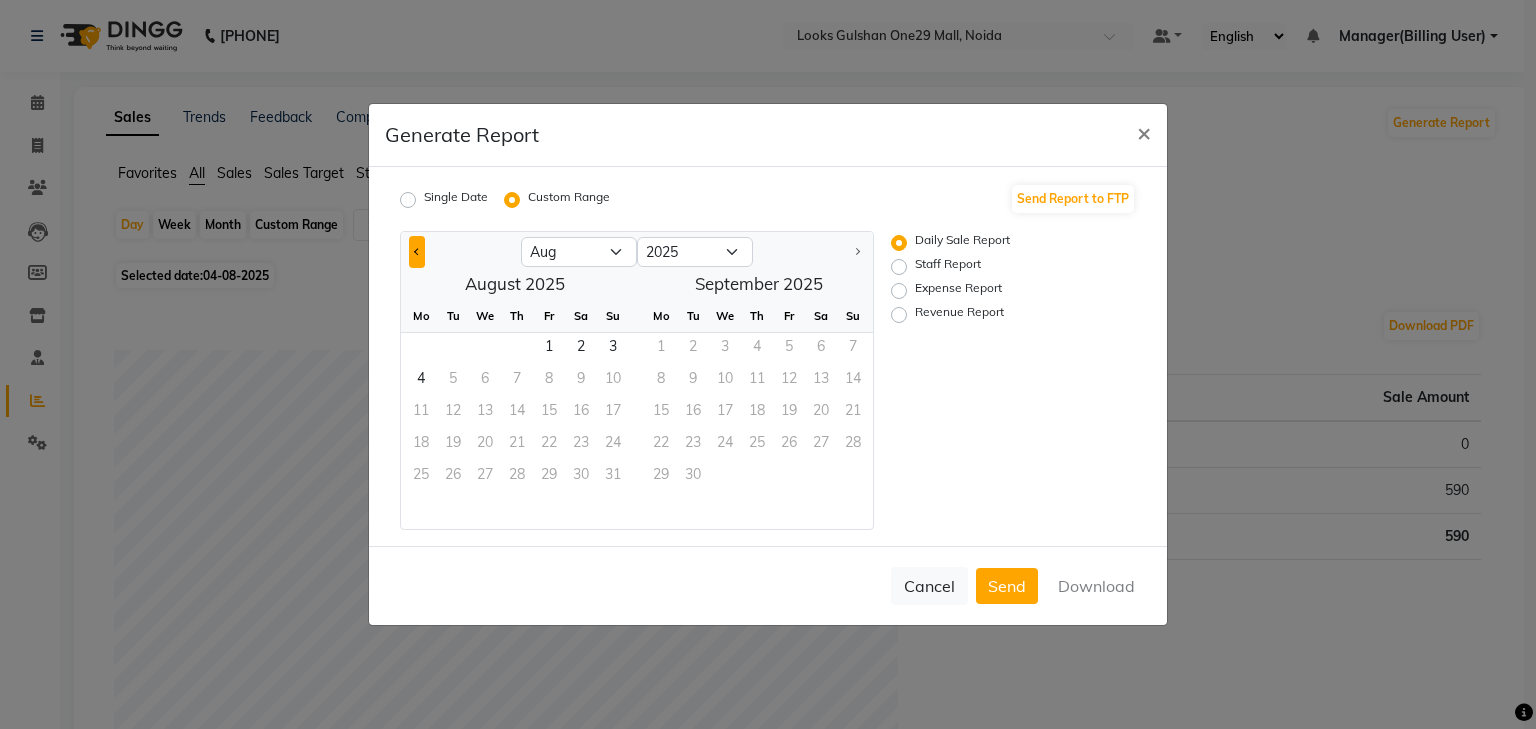 click 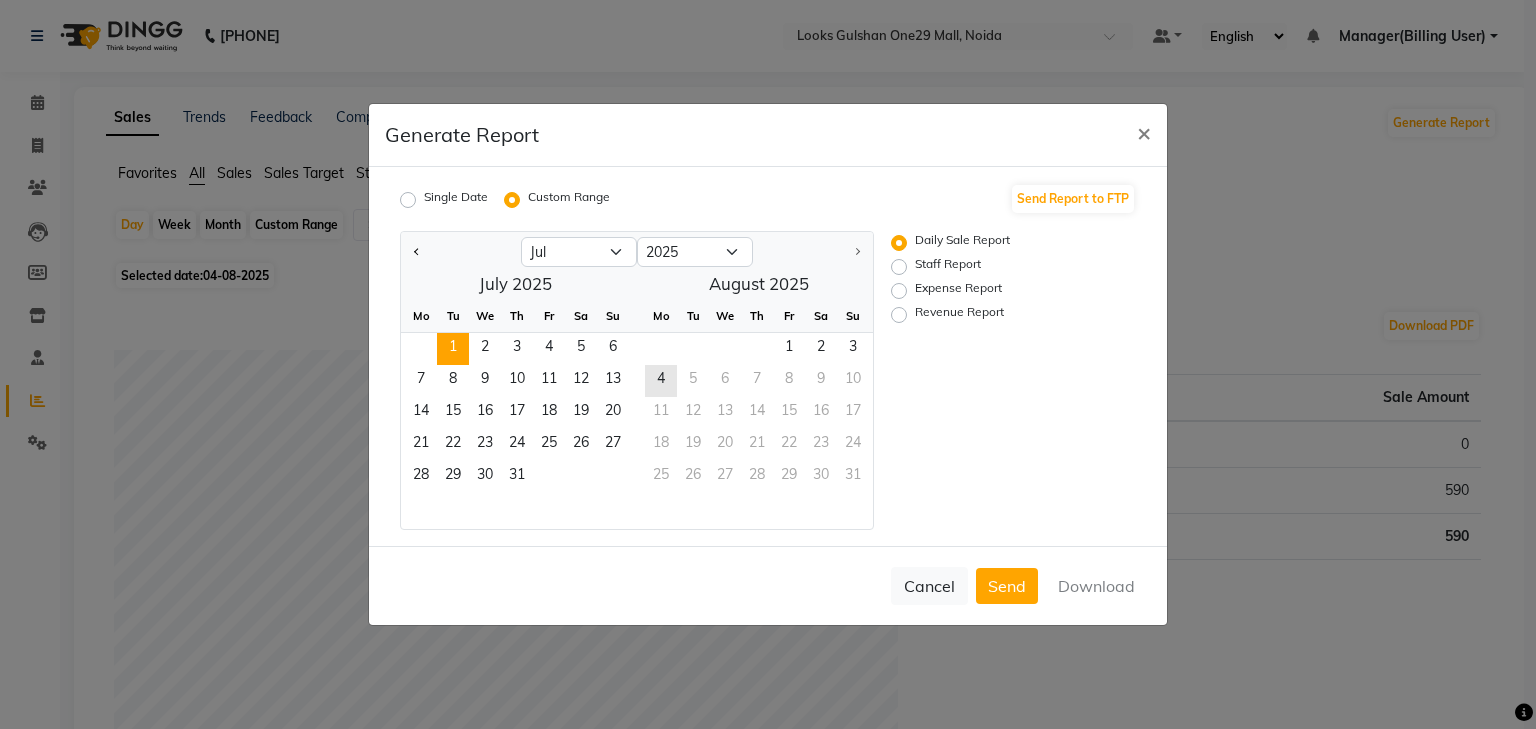 click on "1" 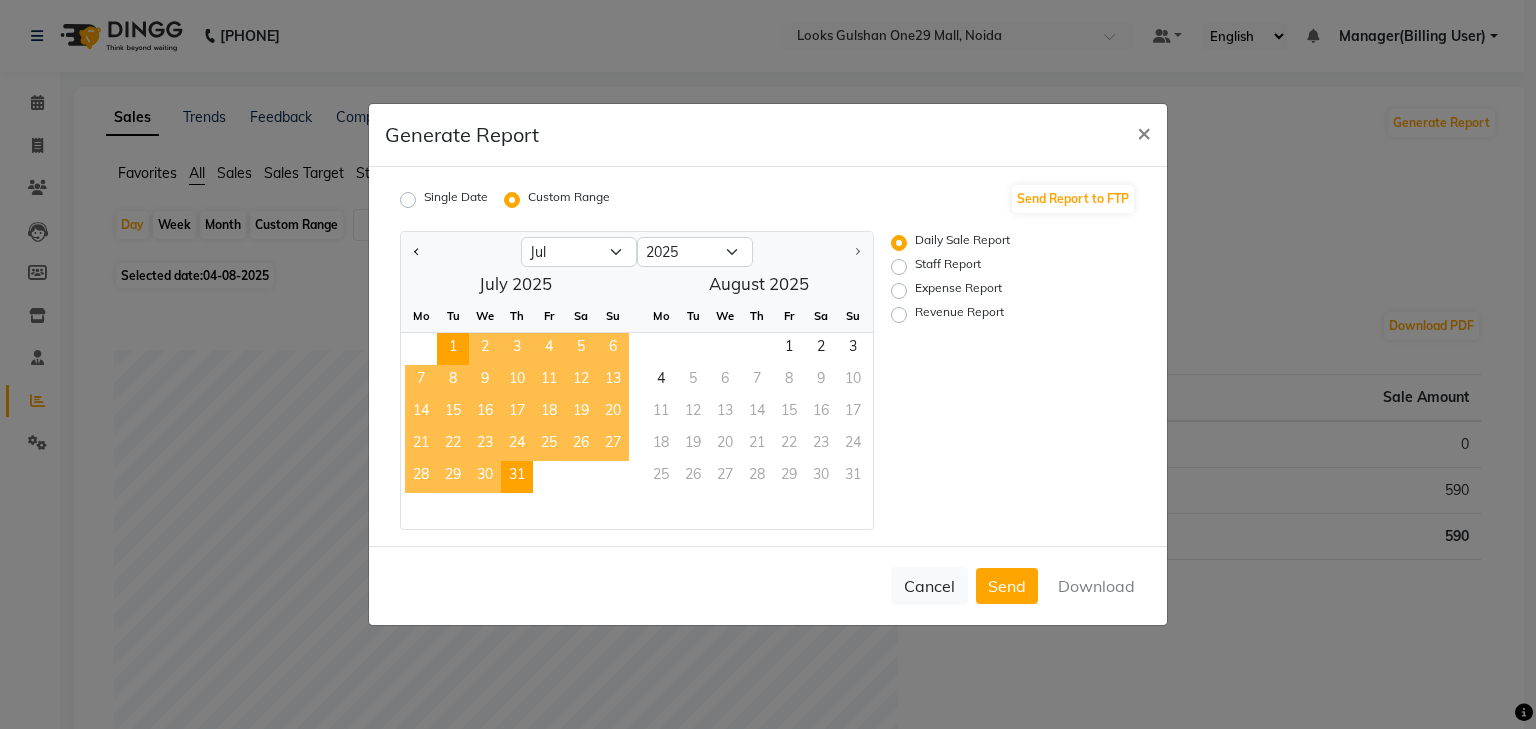 click on "31" 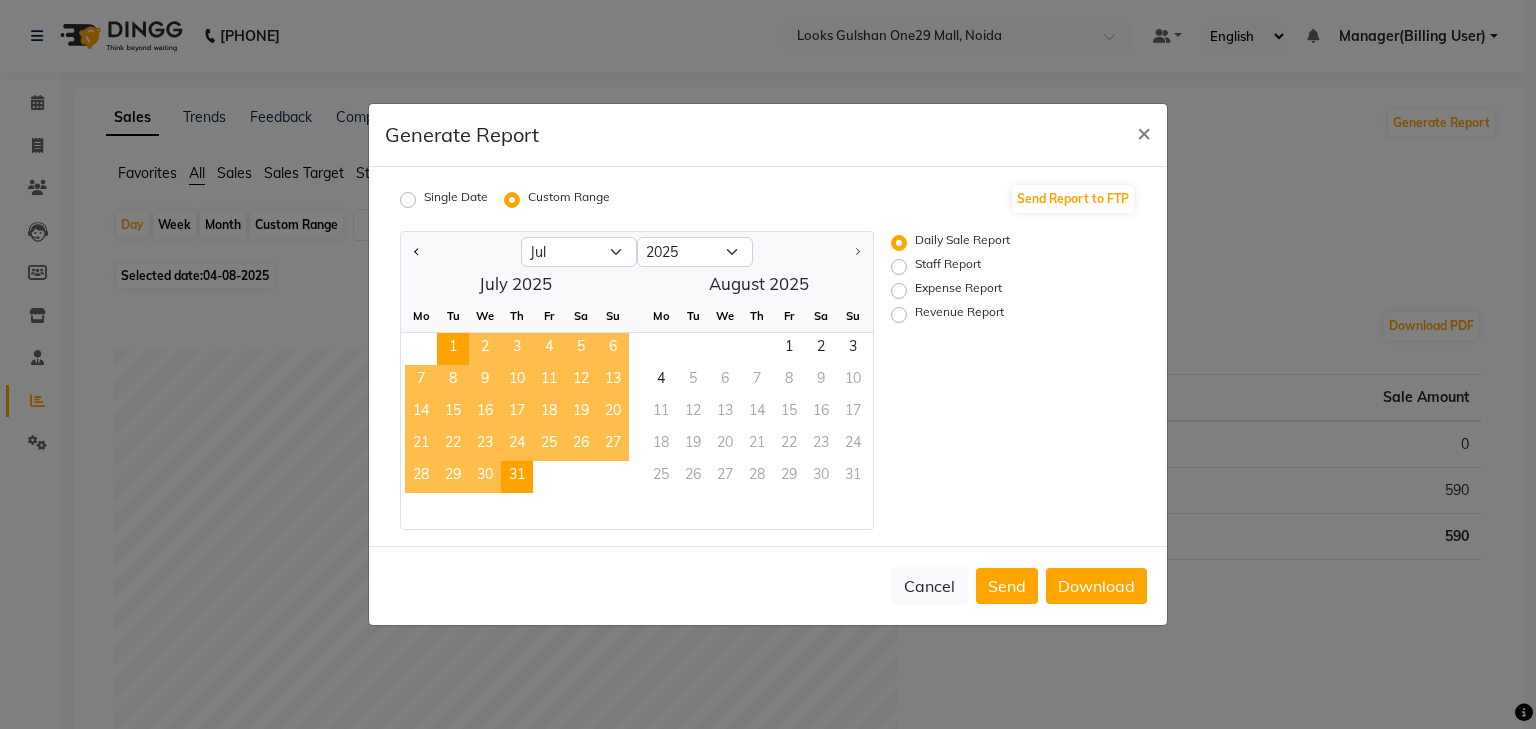 click on "Revenue Report" 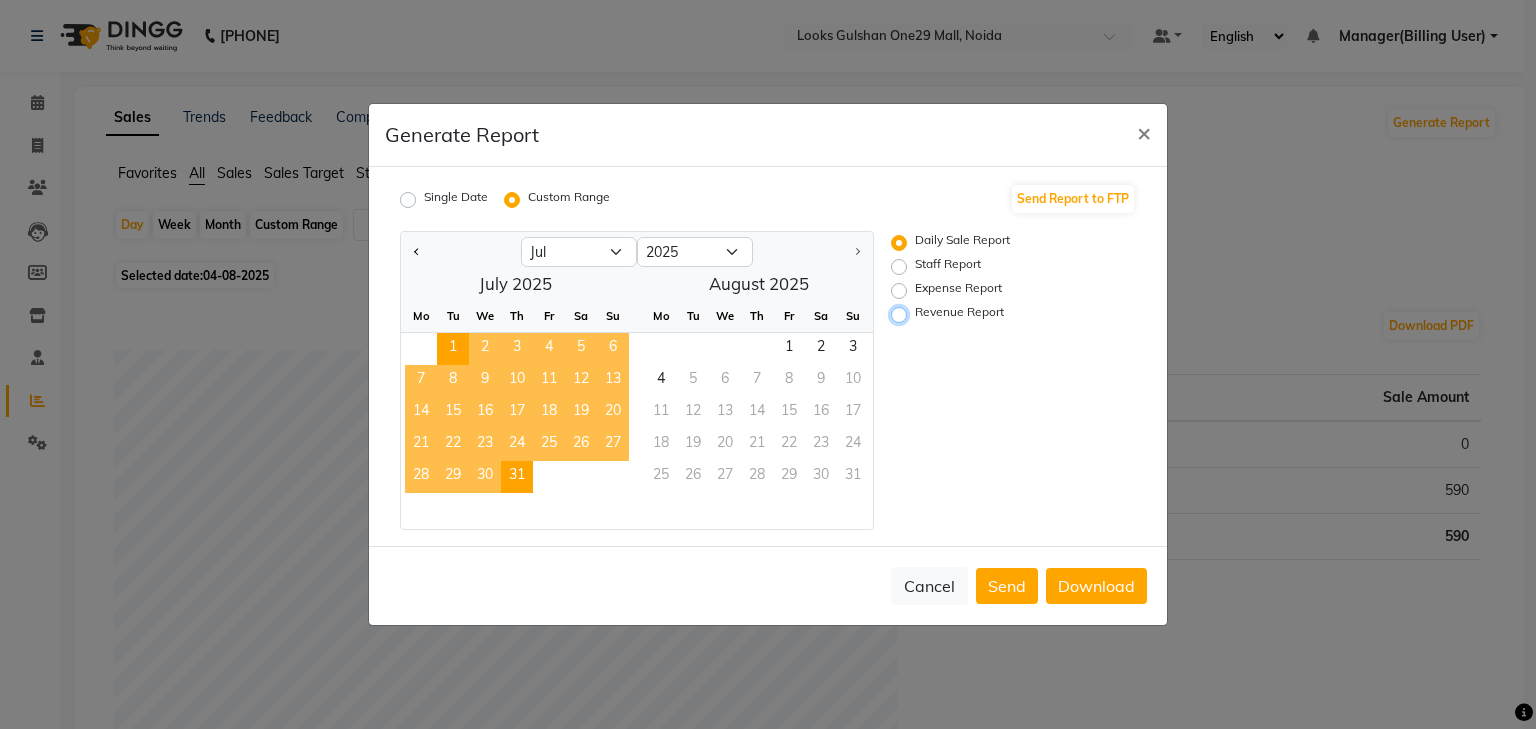 click on "Revenue Report" at bounding box center (902, 315) 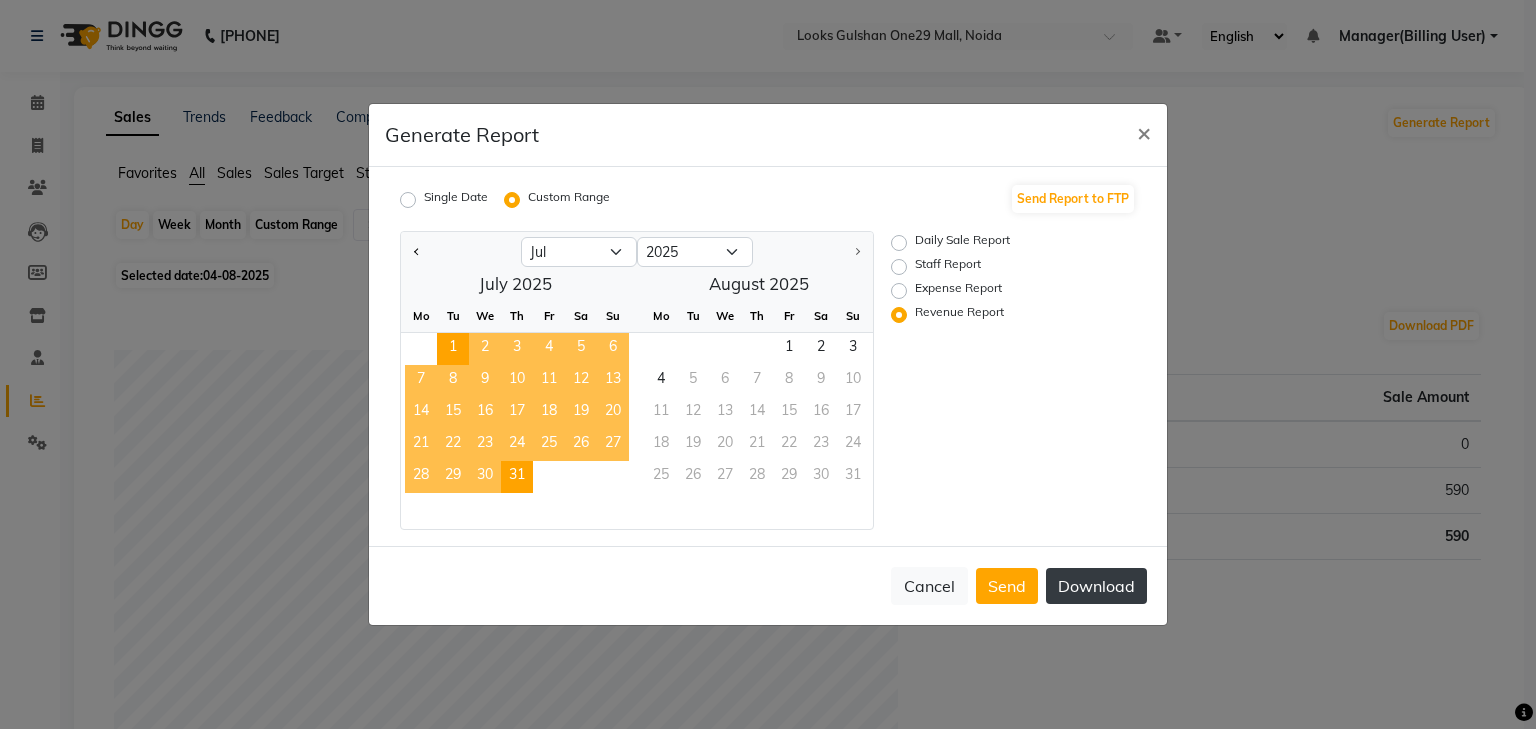click on "Download" 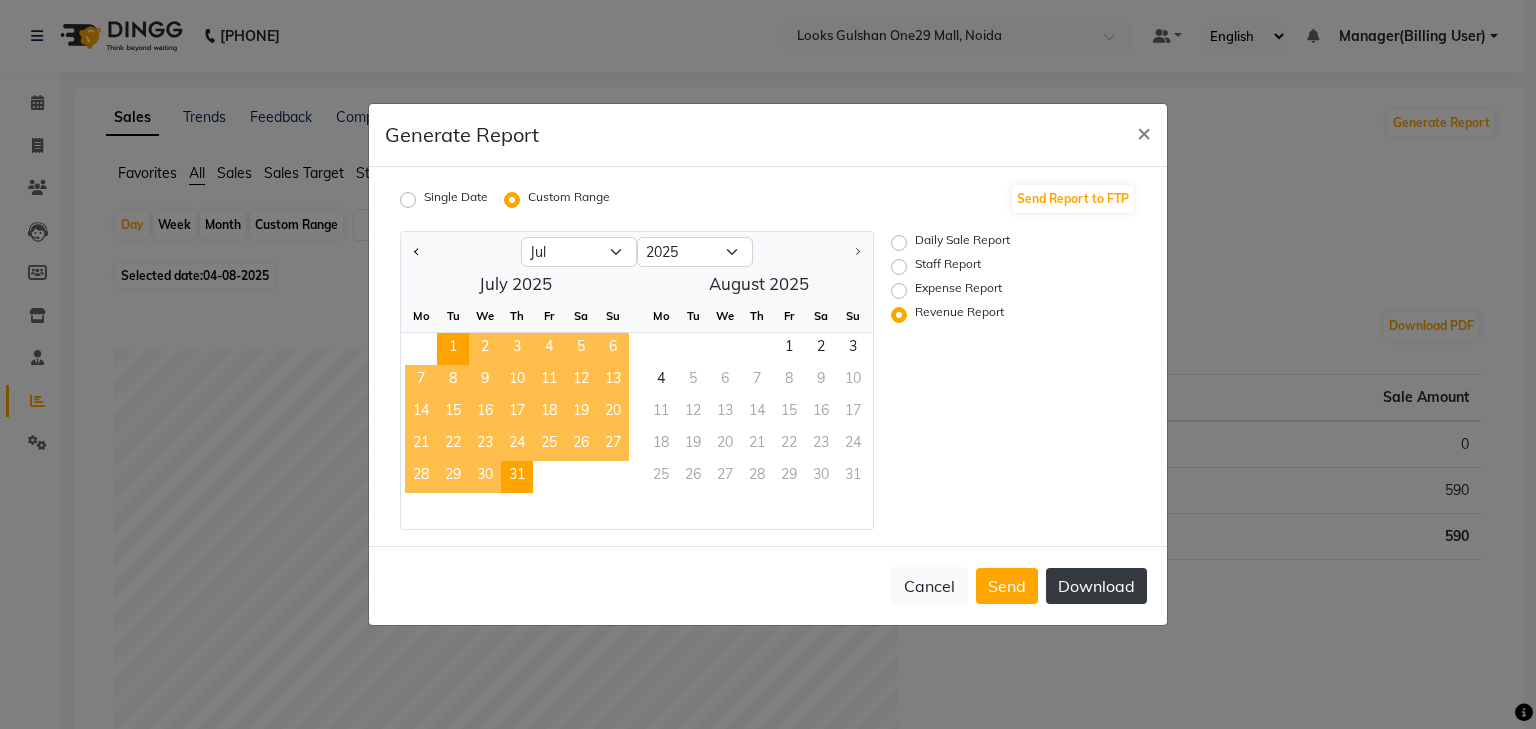 drag, startPoint x: 1090, startPoint y: 588, endPoint x: 1180, endPoint y: 401, distance: 207.53072 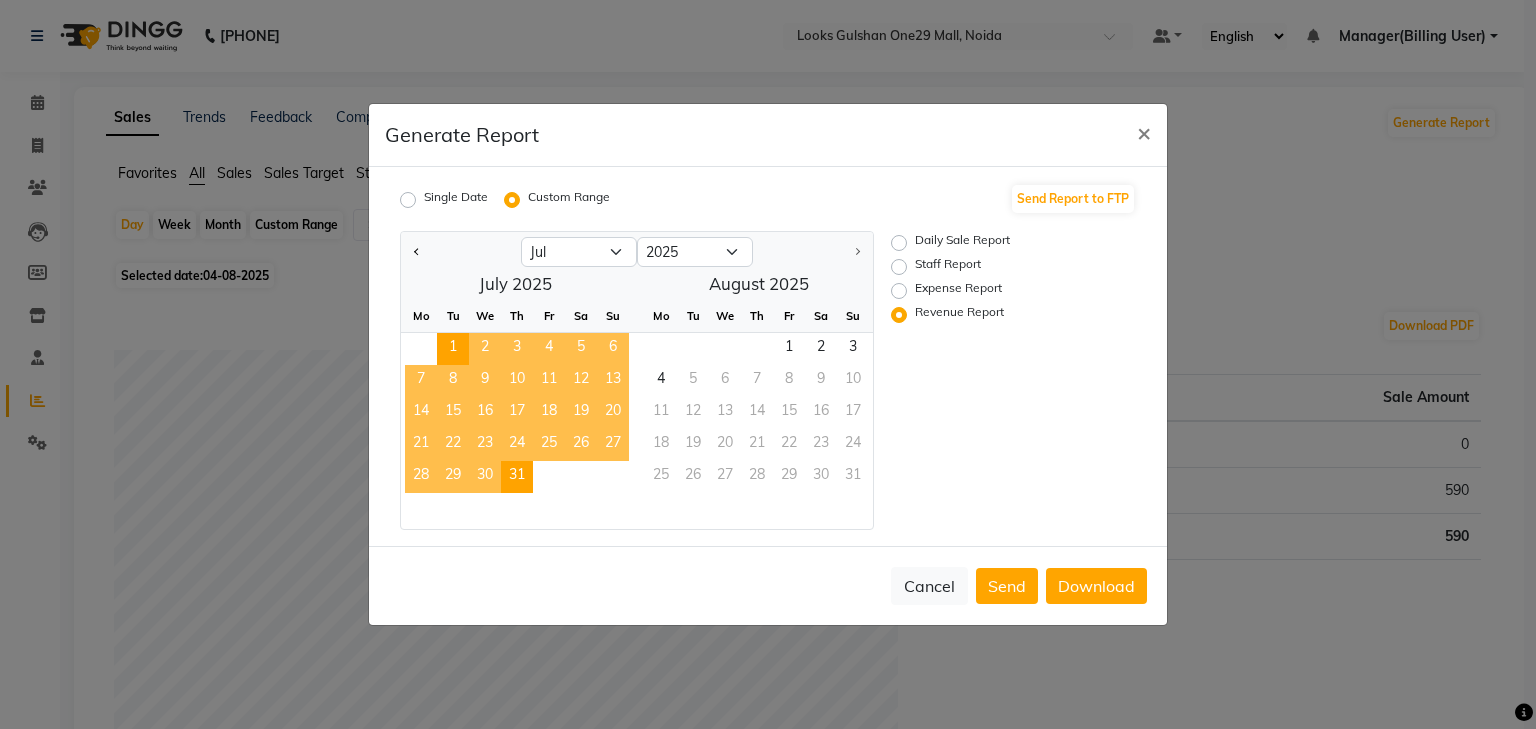click on "Download" 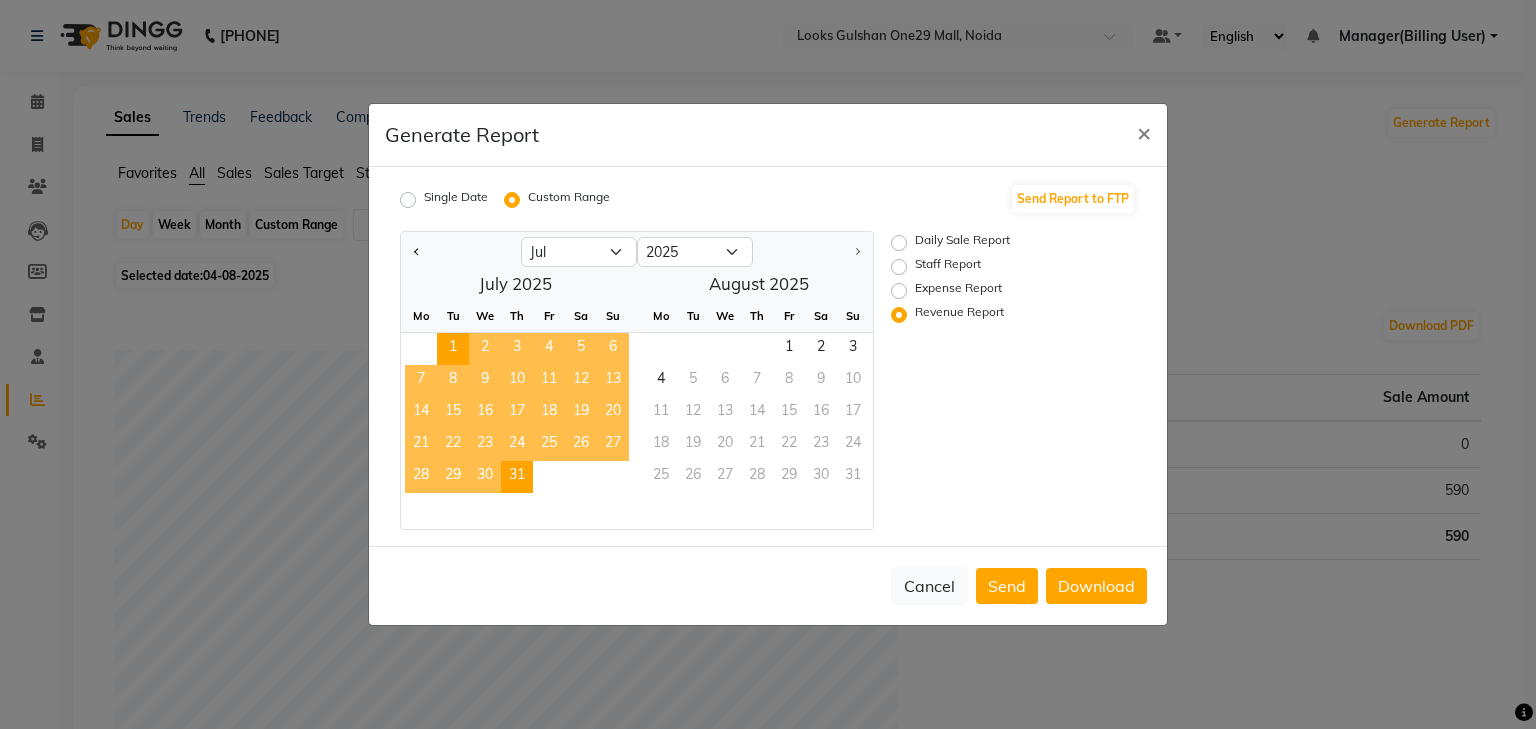 click on "Daily Sale Report Staff Report Expense Report Revenue Report" 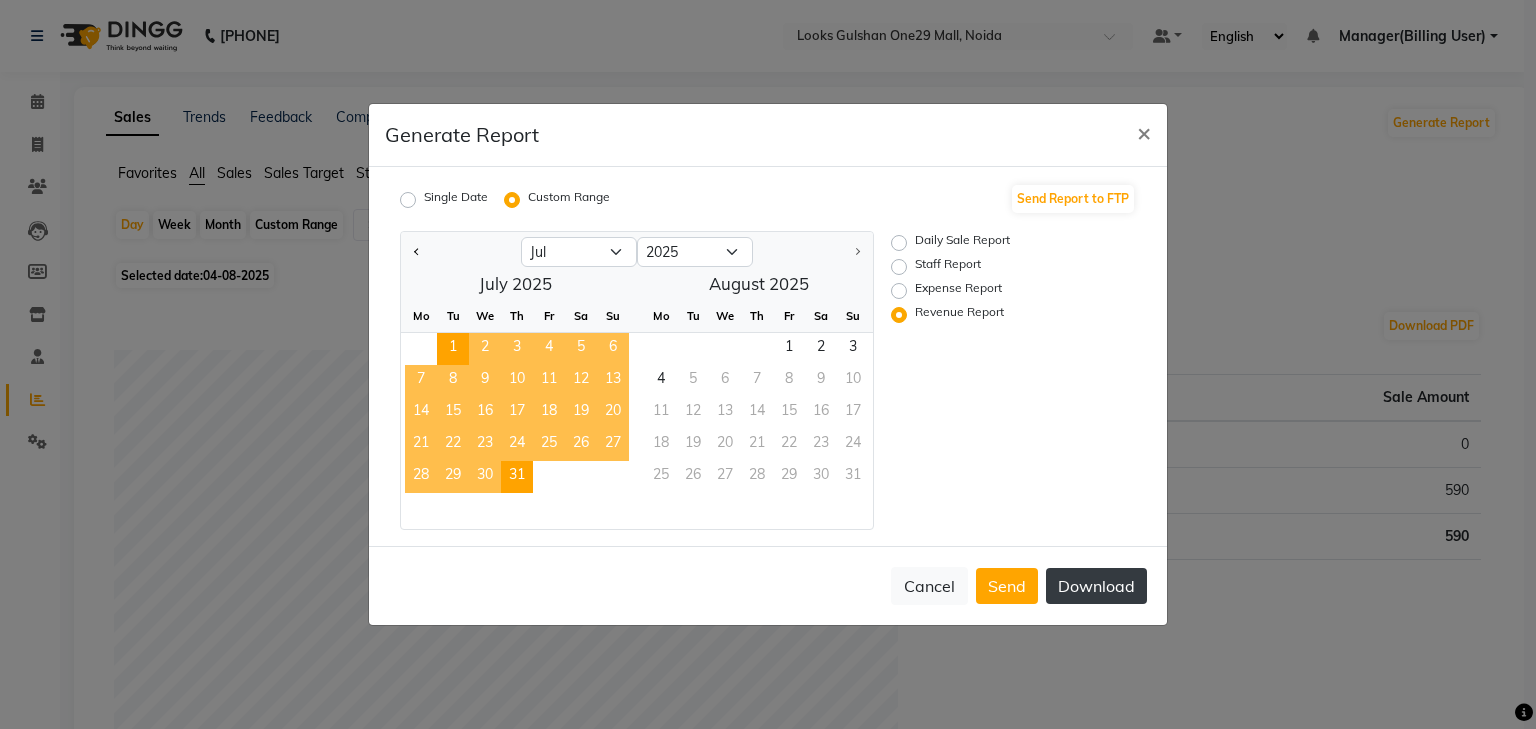 click on "Download" 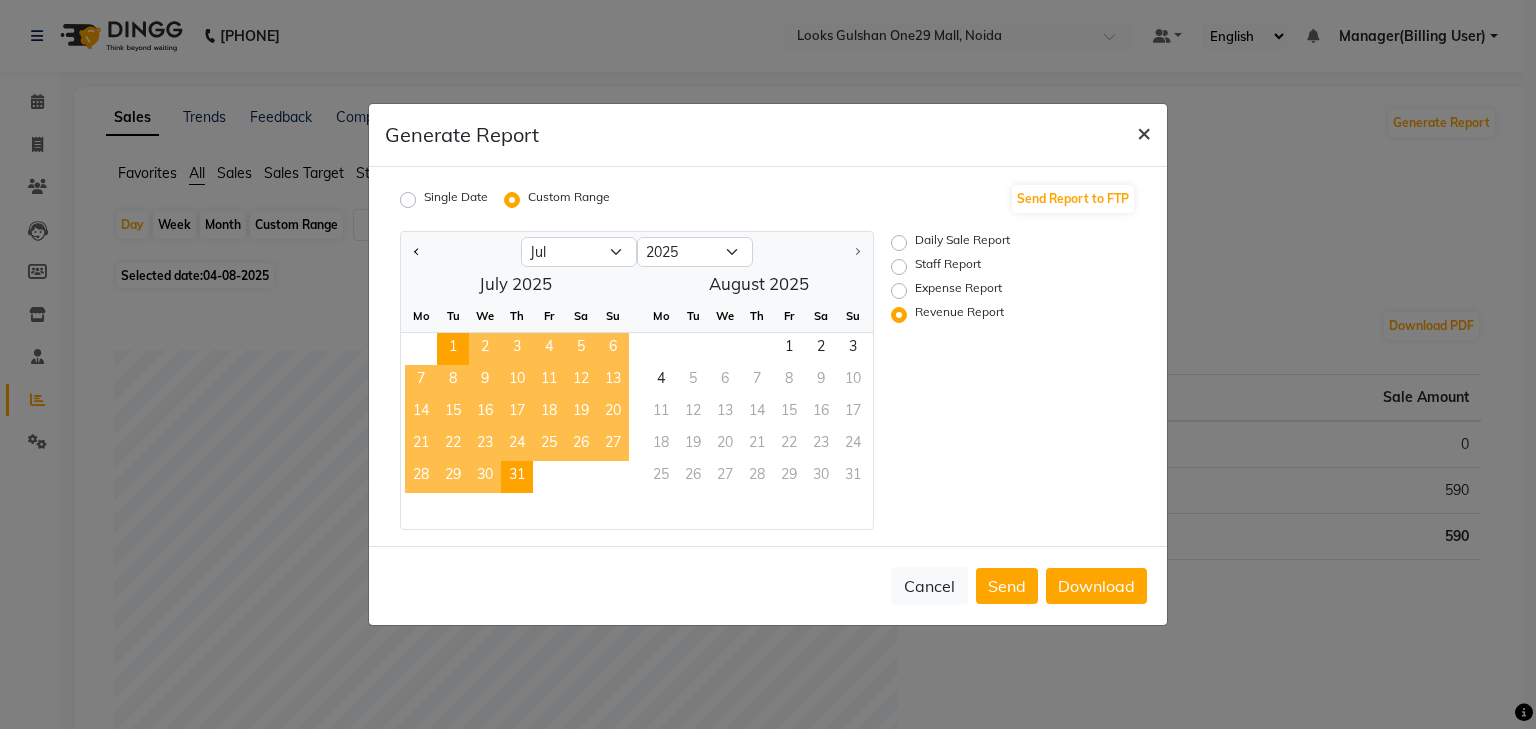 drag, startPoint x: 1136, startPoint y: 133, endPoint x: 1120, endPoint y: 132, distance: 16.03122 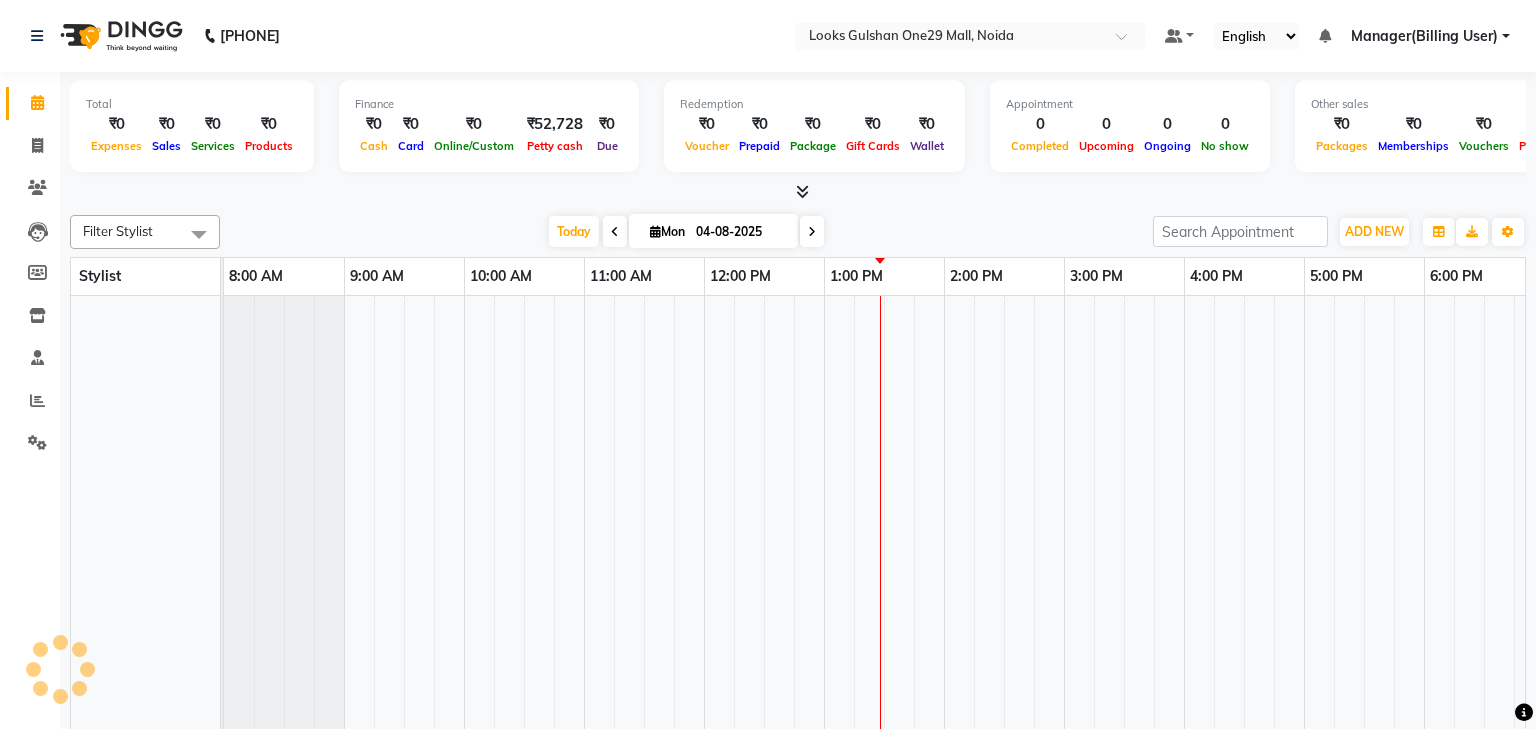 scroll, scrollTop: 0, scrollLeft: 0, axis: both 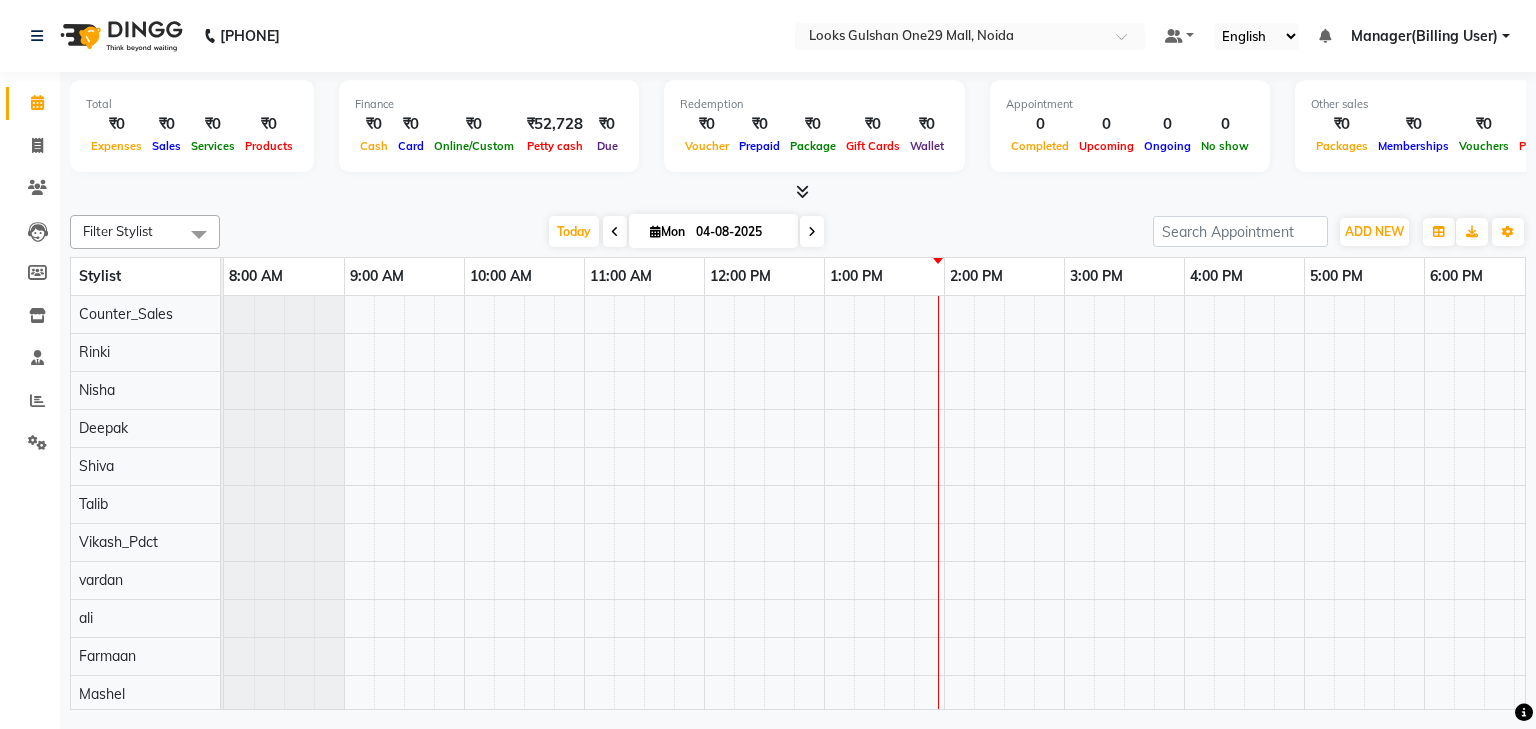 click on "Invoice" 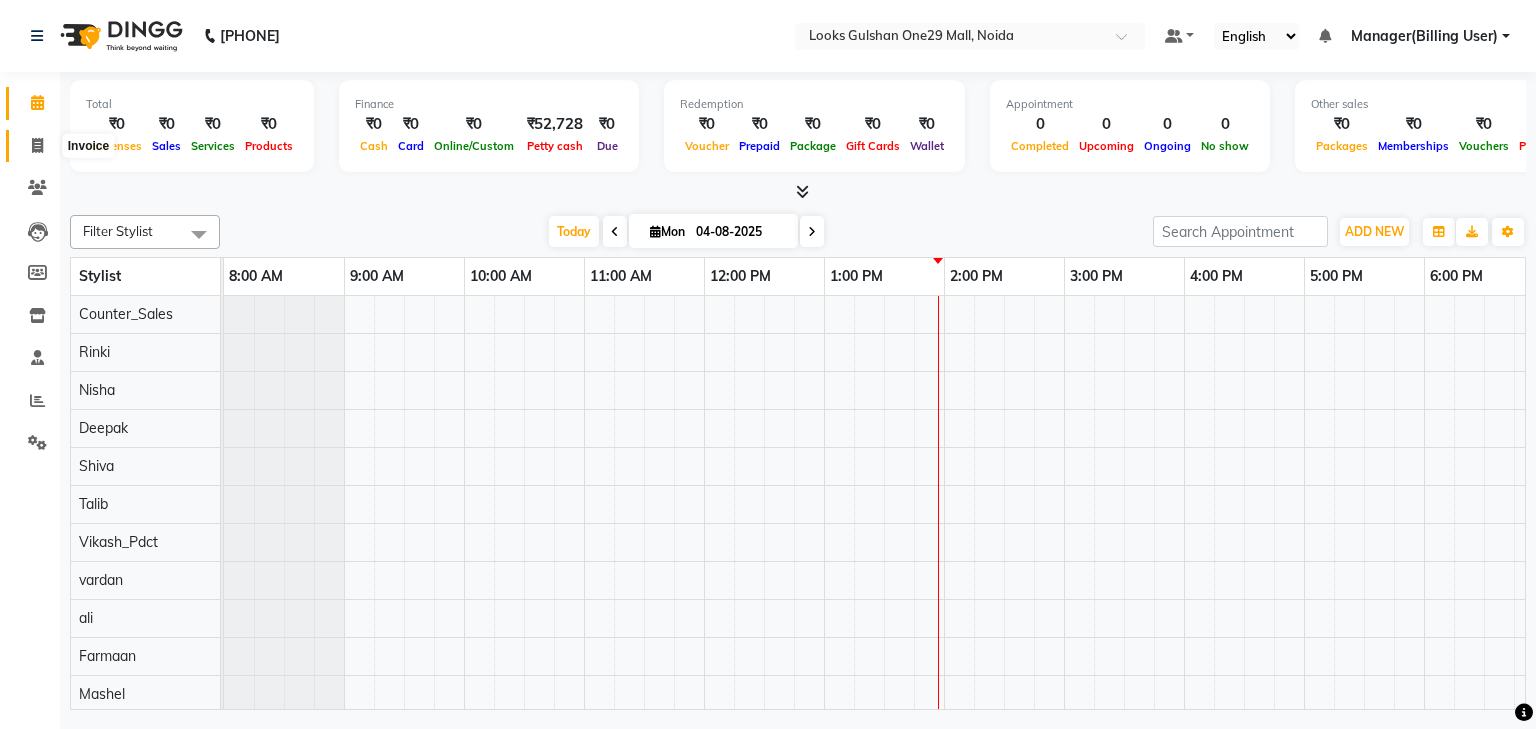 click 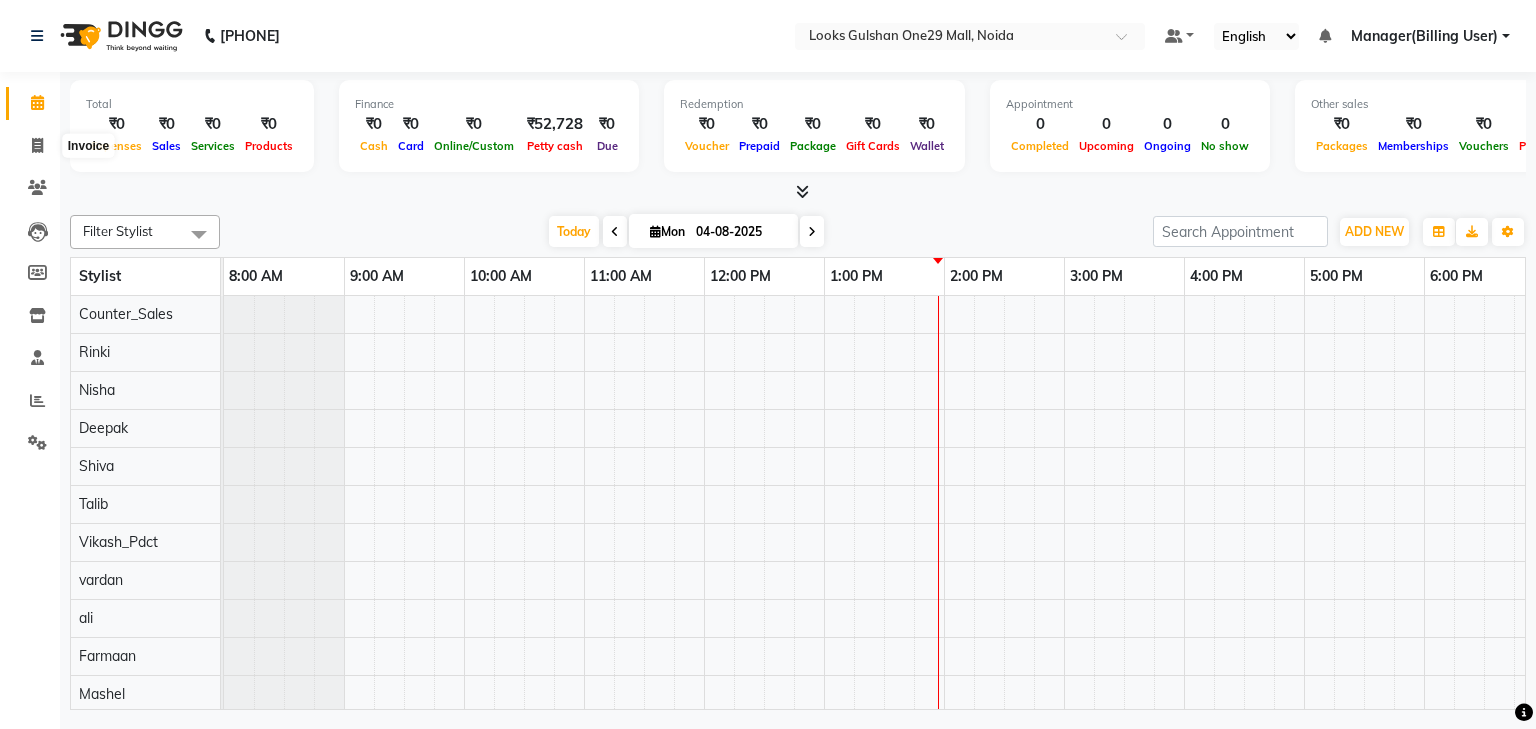 select on "service" 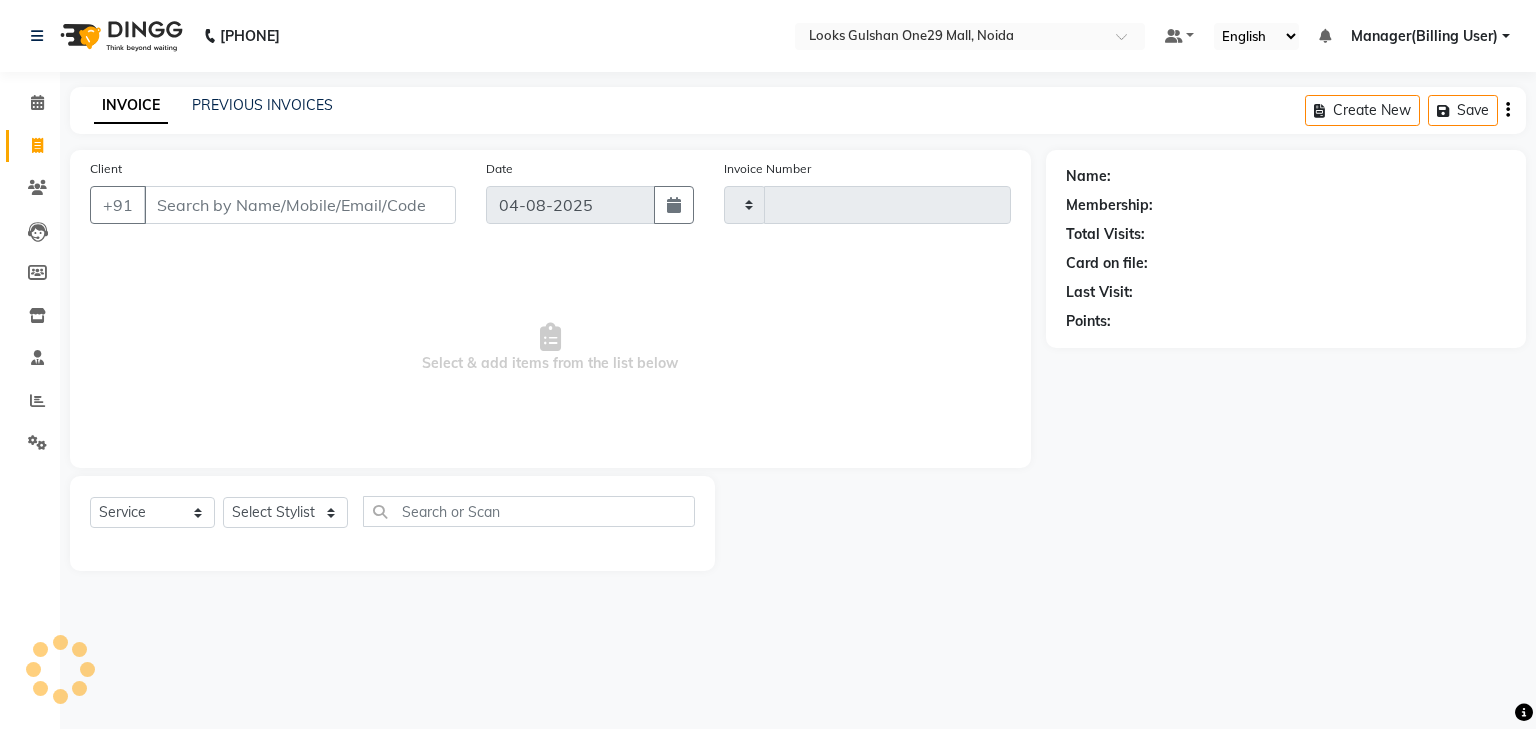 type on "0846" 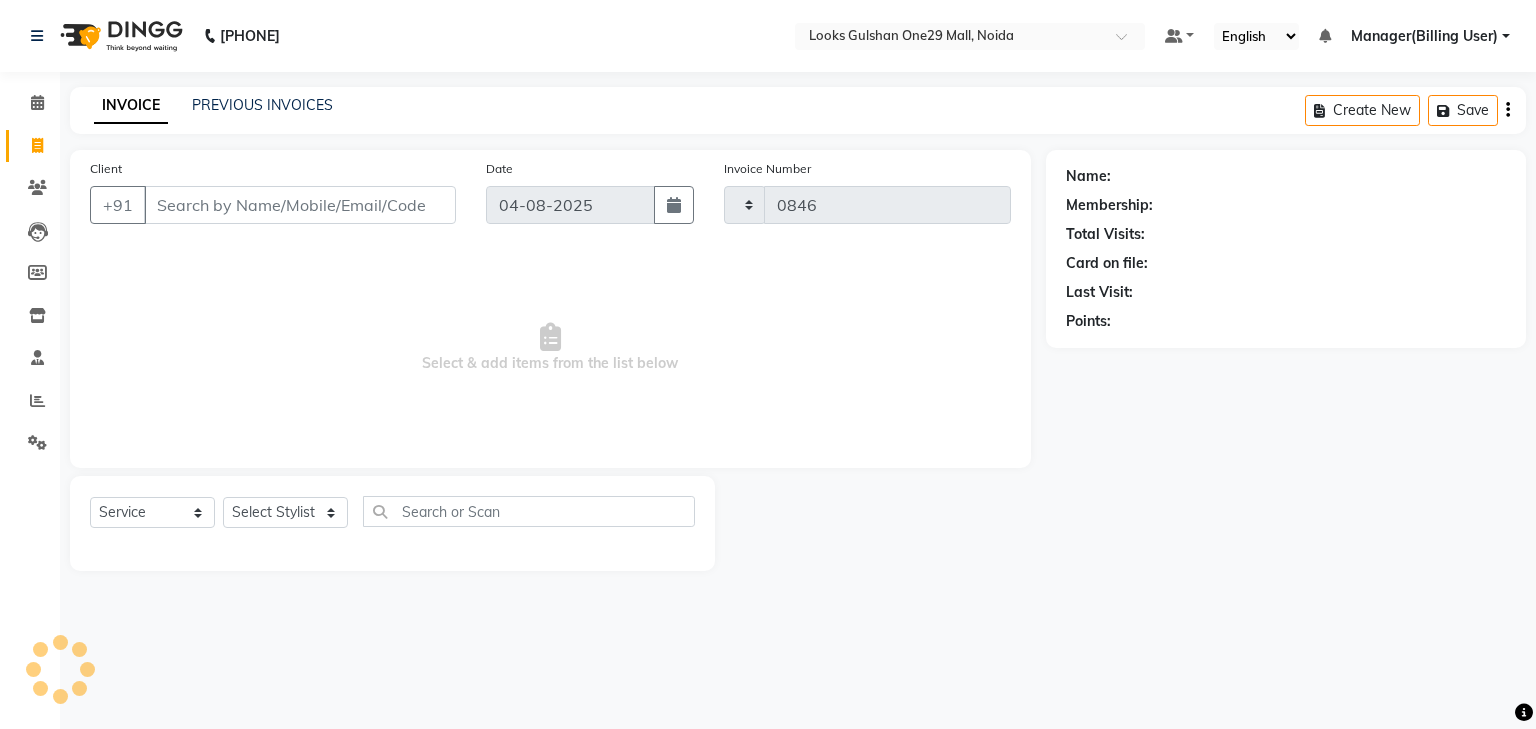 select on "8337" 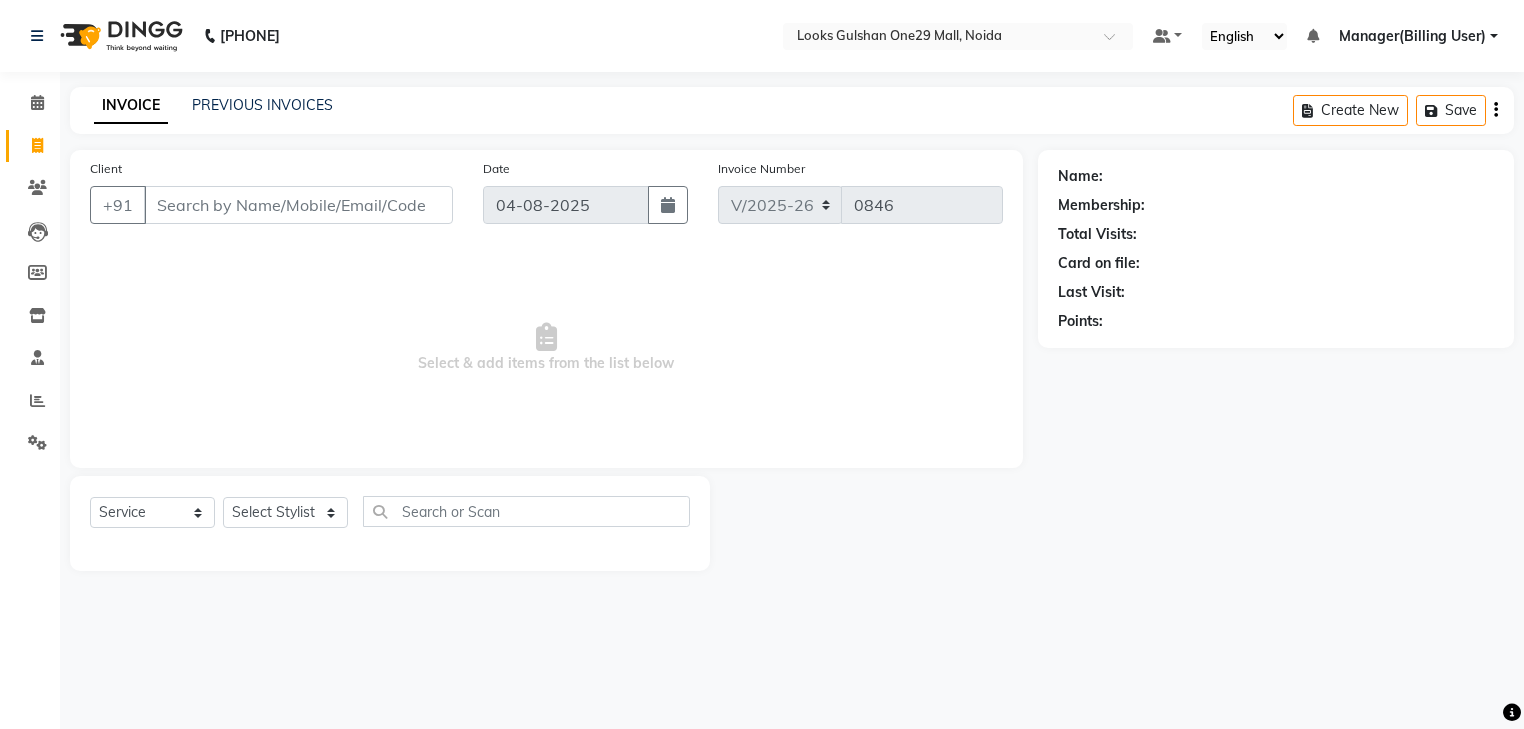 select on "80996" 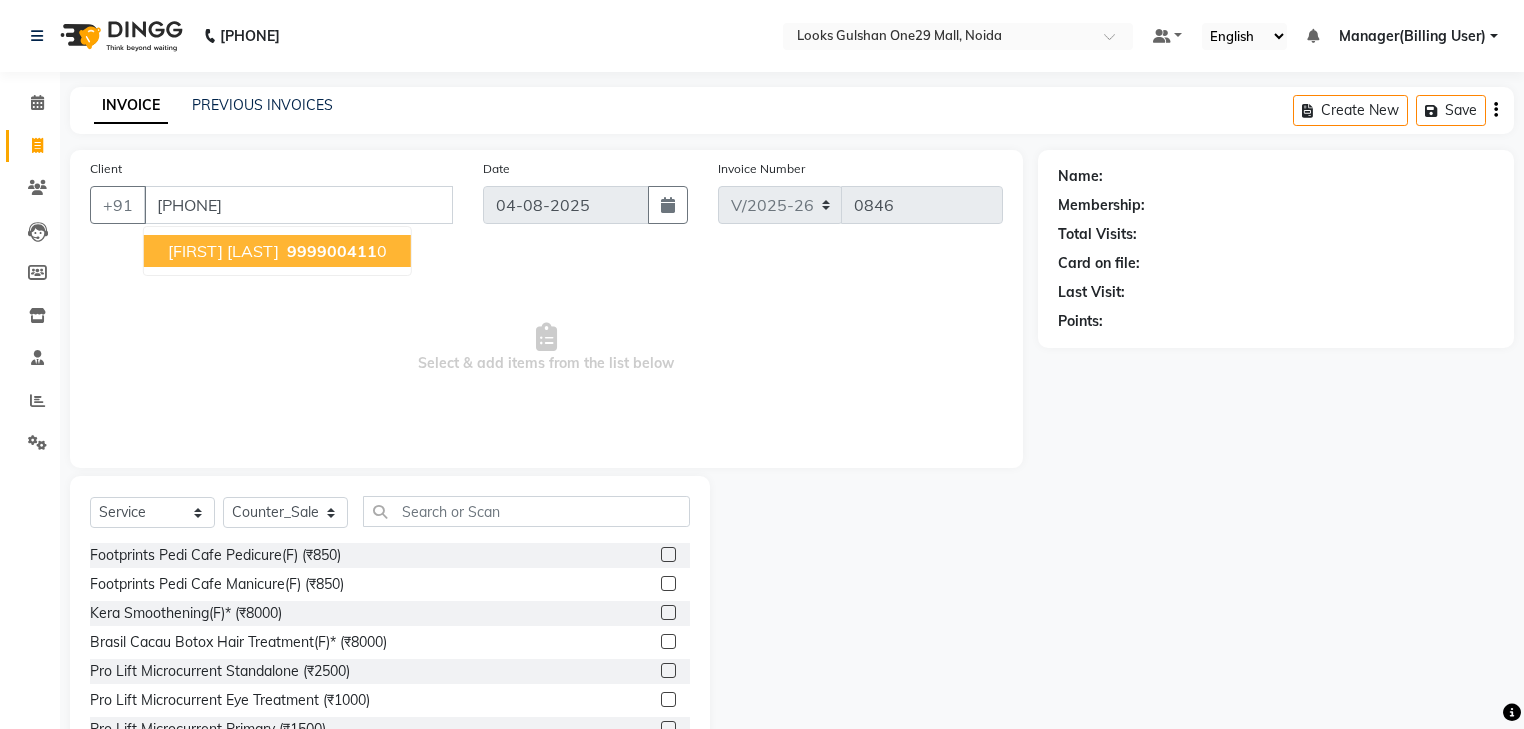 type on "[PHONE]" 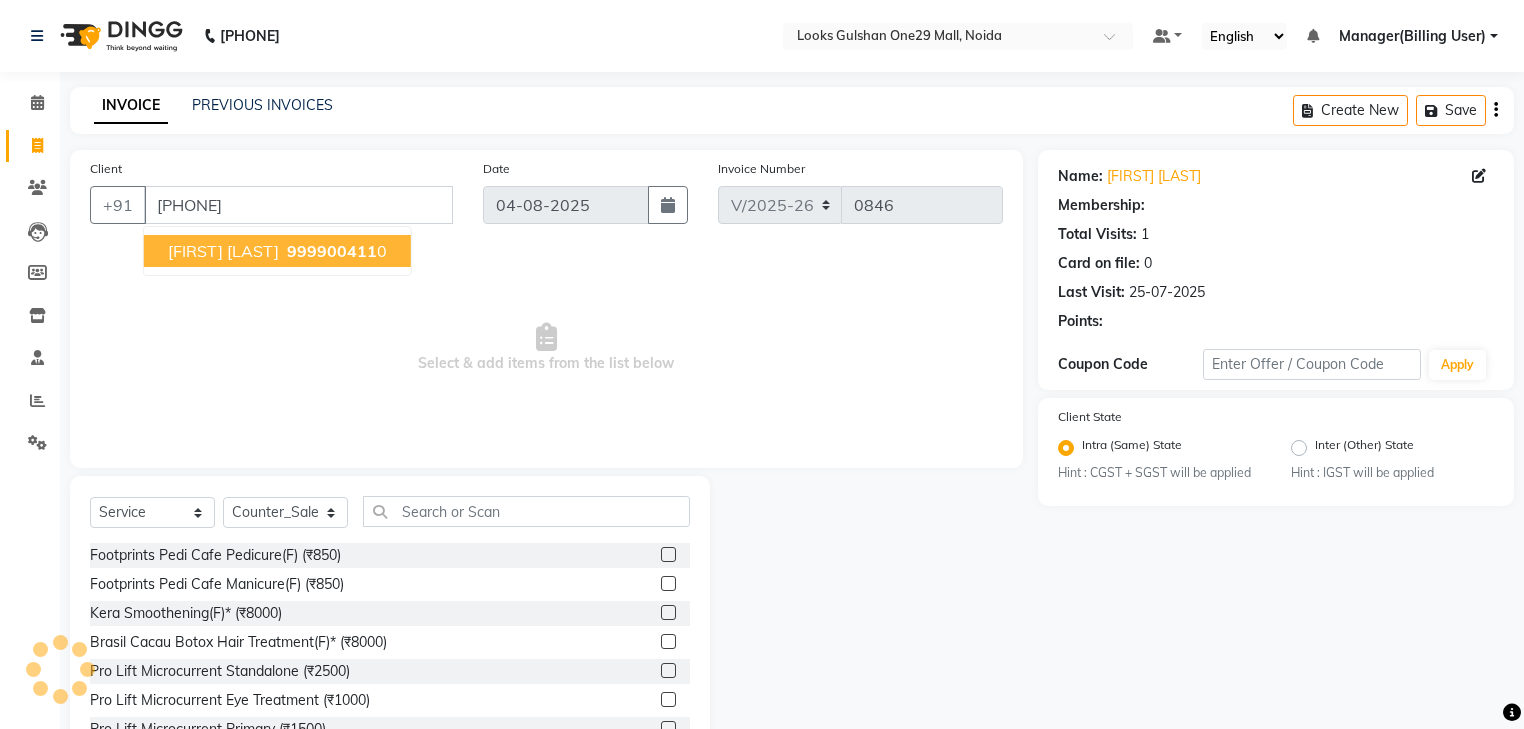 select on "1: Object" 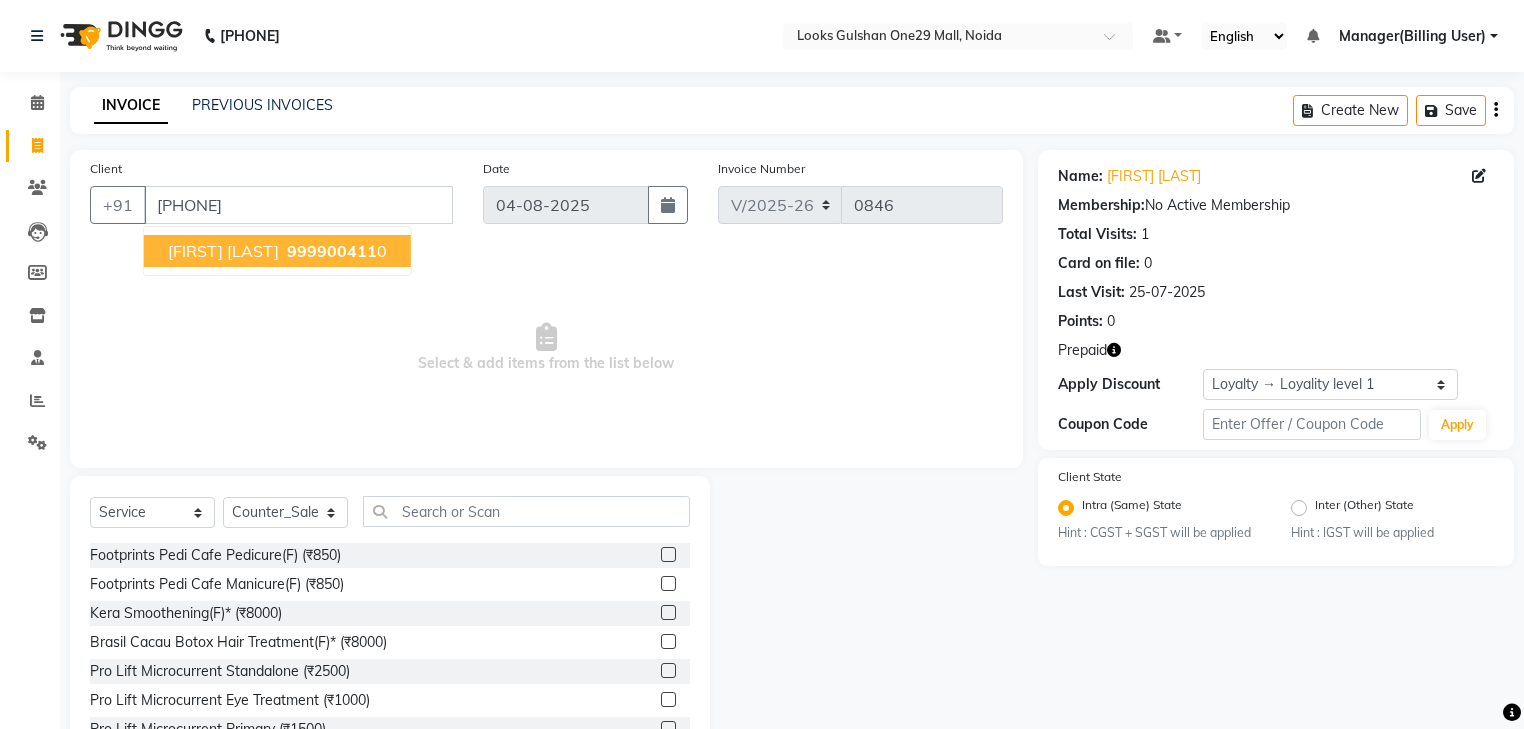 click on "divarkar choudhary" at bounding box center (223, 251) 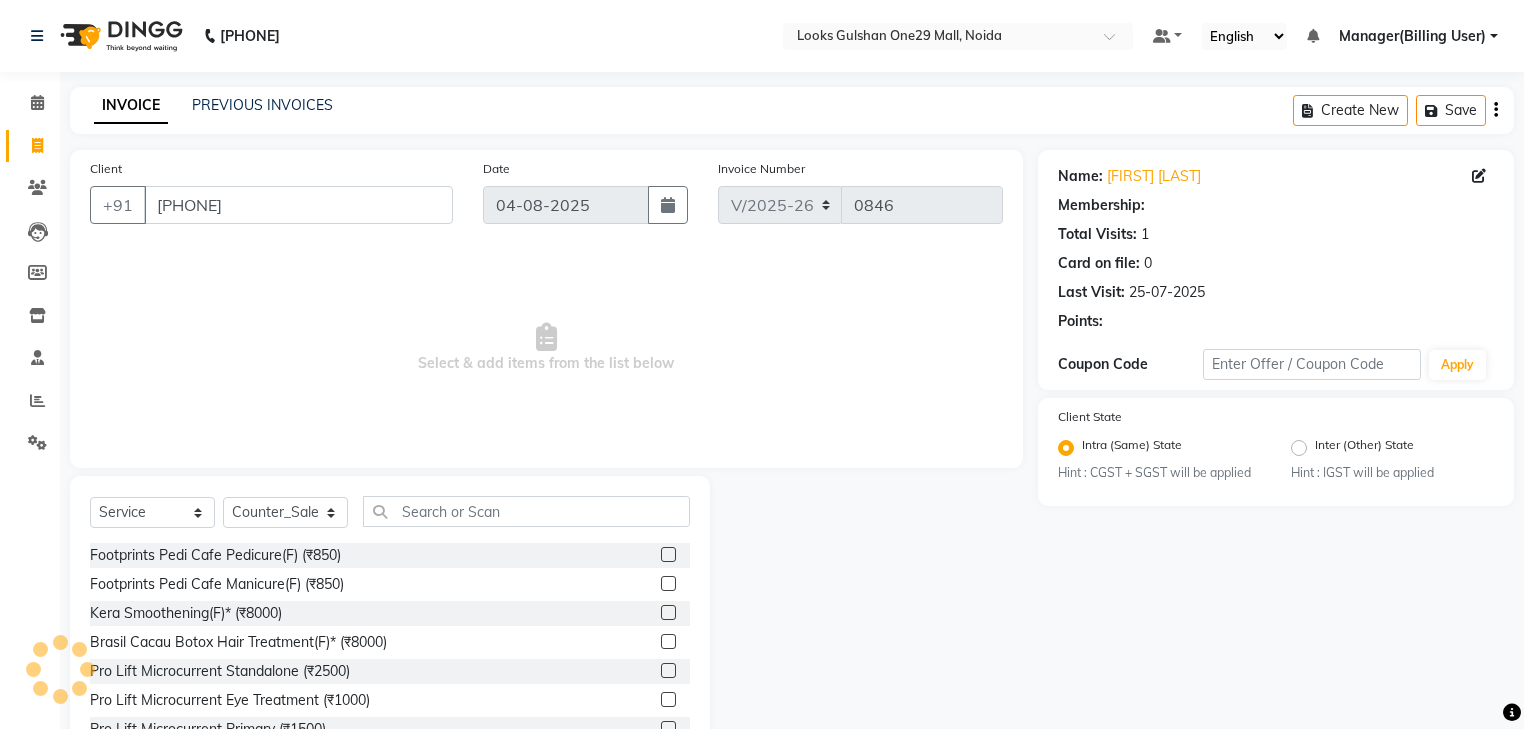 select on "1: Object" 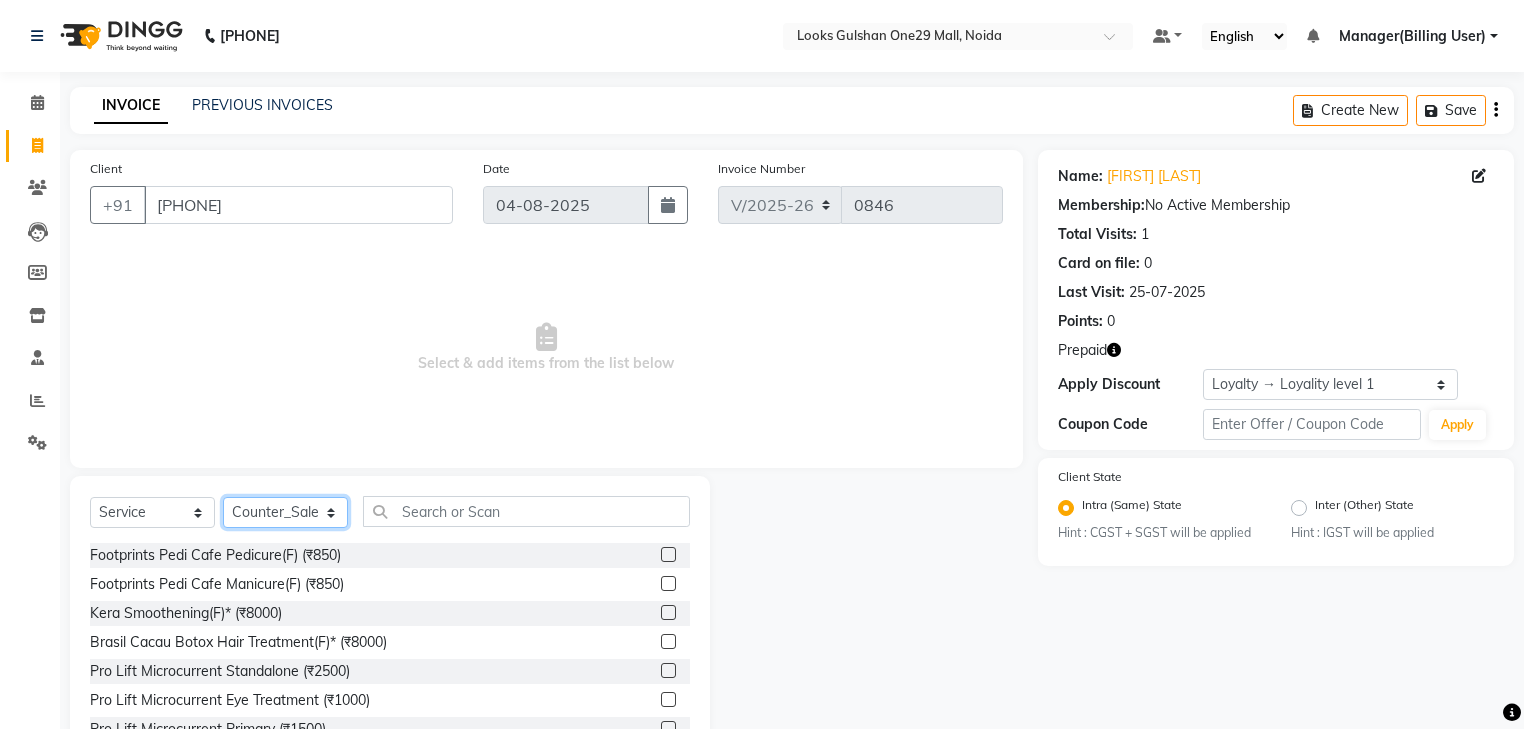click on "Select Stylist ali Counter_Sales Deepak Eram_nail art Farmaan Manager(Billing User) Mashel Nisha Rinki Ritu Mittal Shiva Shiva(Cherry) Shivam_pdct Talib vardan Vikash_Pdct" 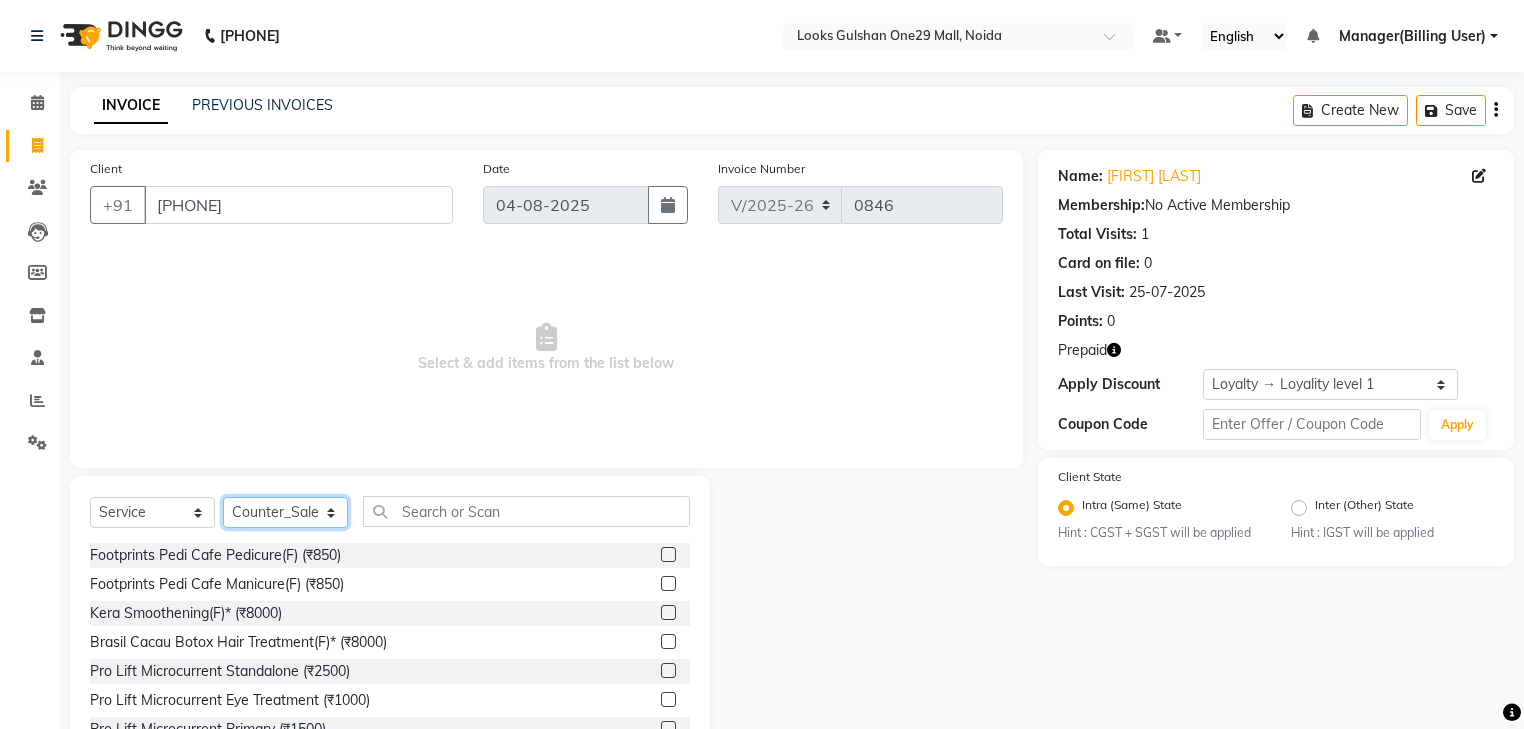 select on "82068" 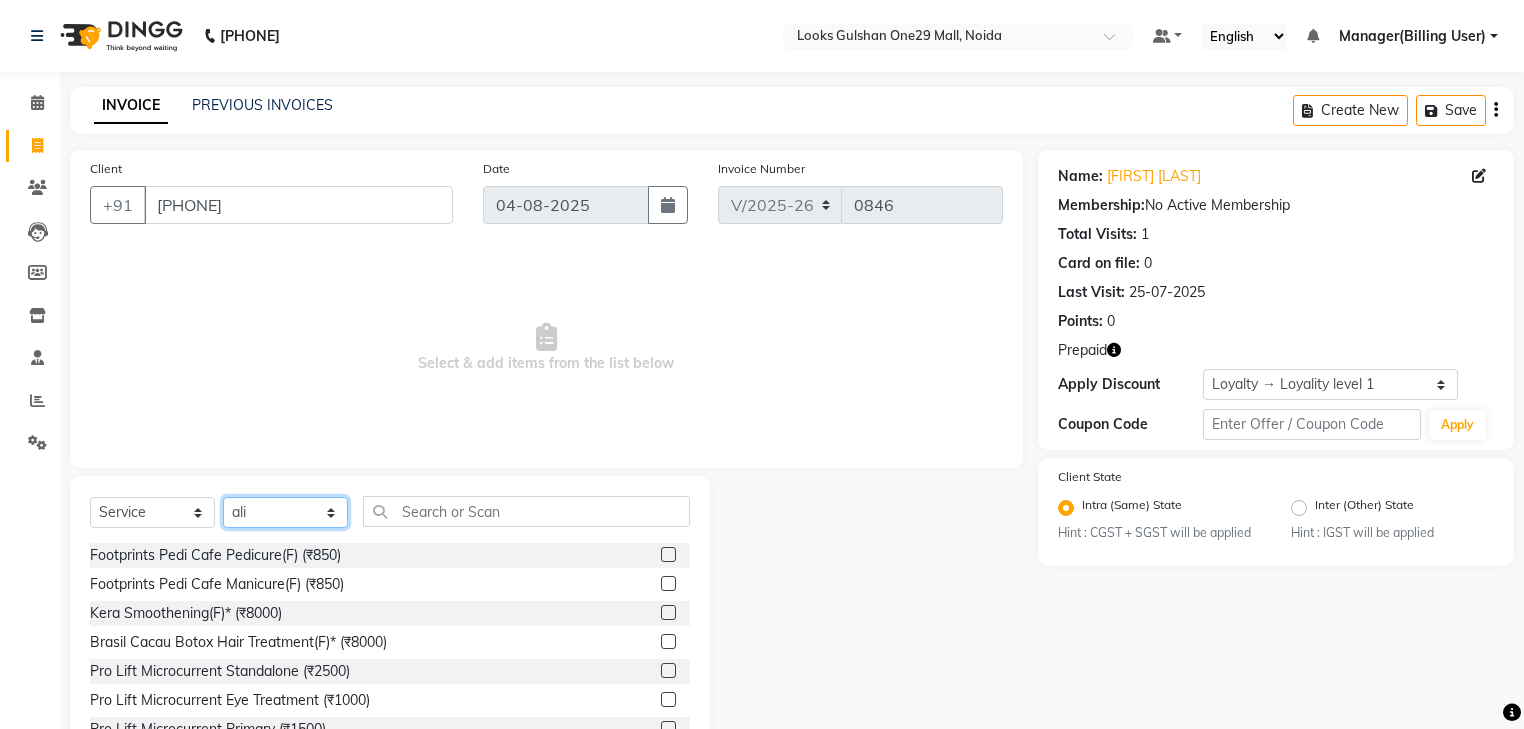 click on "Select Stylist ali Counter_Sales Deepak Eram_nail art Farmaan Manager(Billing User) Mashel Nisha Rinki Ritu Mittal Shiva Shiva(Cherry) Shivam_pdct Talib vardan Vikash_Pdct" 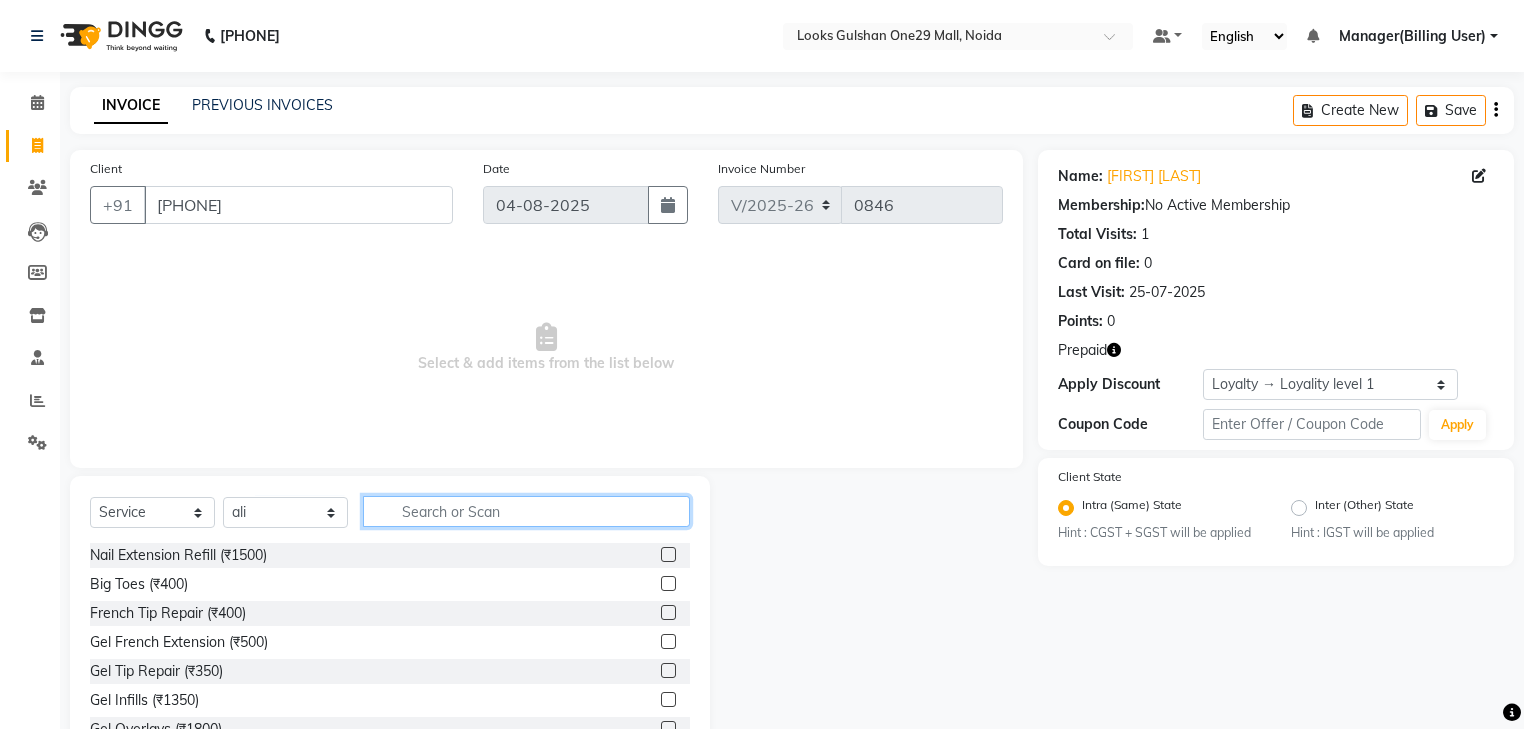 drag, startPoint x: 436, startPoint y: 520, endPoint x: 460, endPoint y: 507, distance: 27.294687 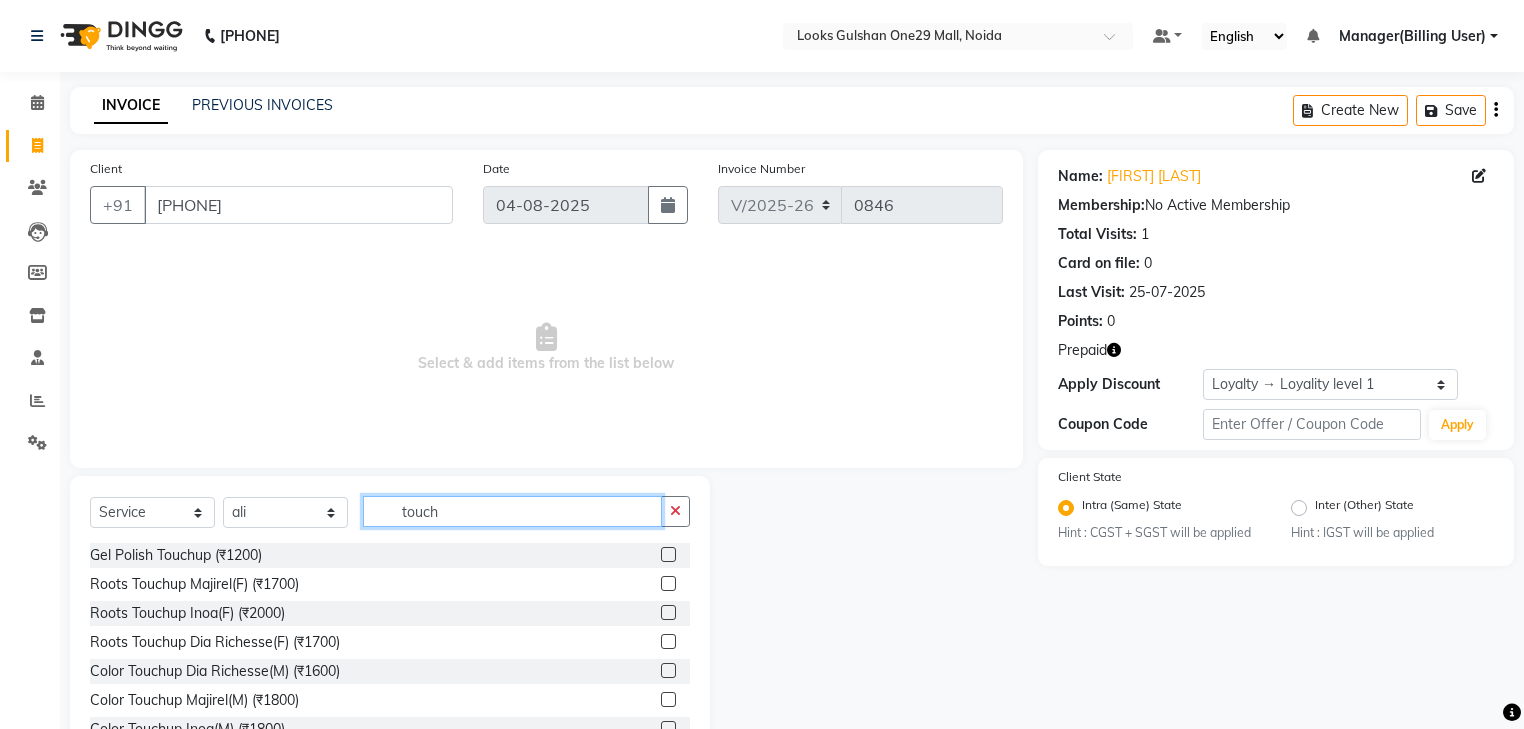 type on "touch" 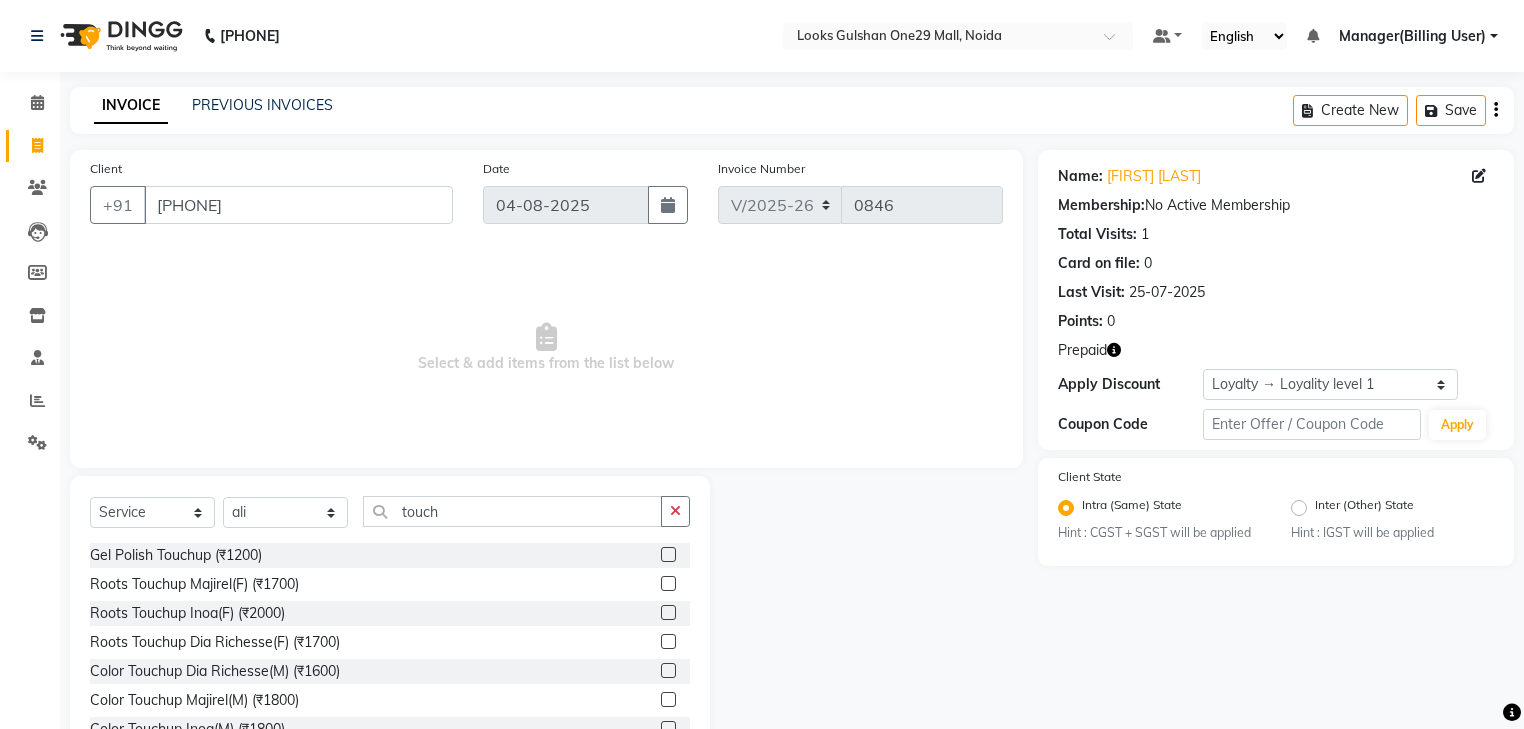 click 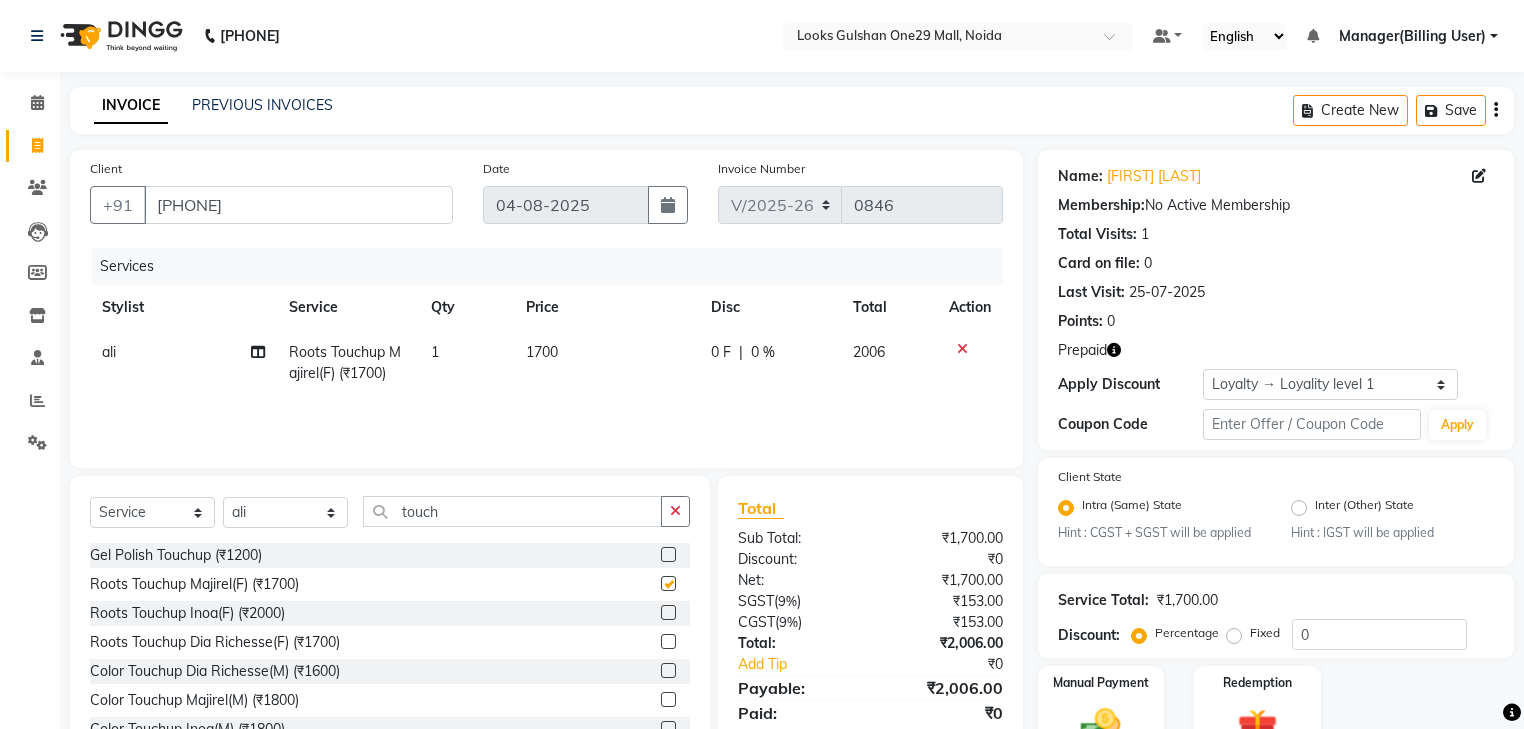 checkbox on "false" 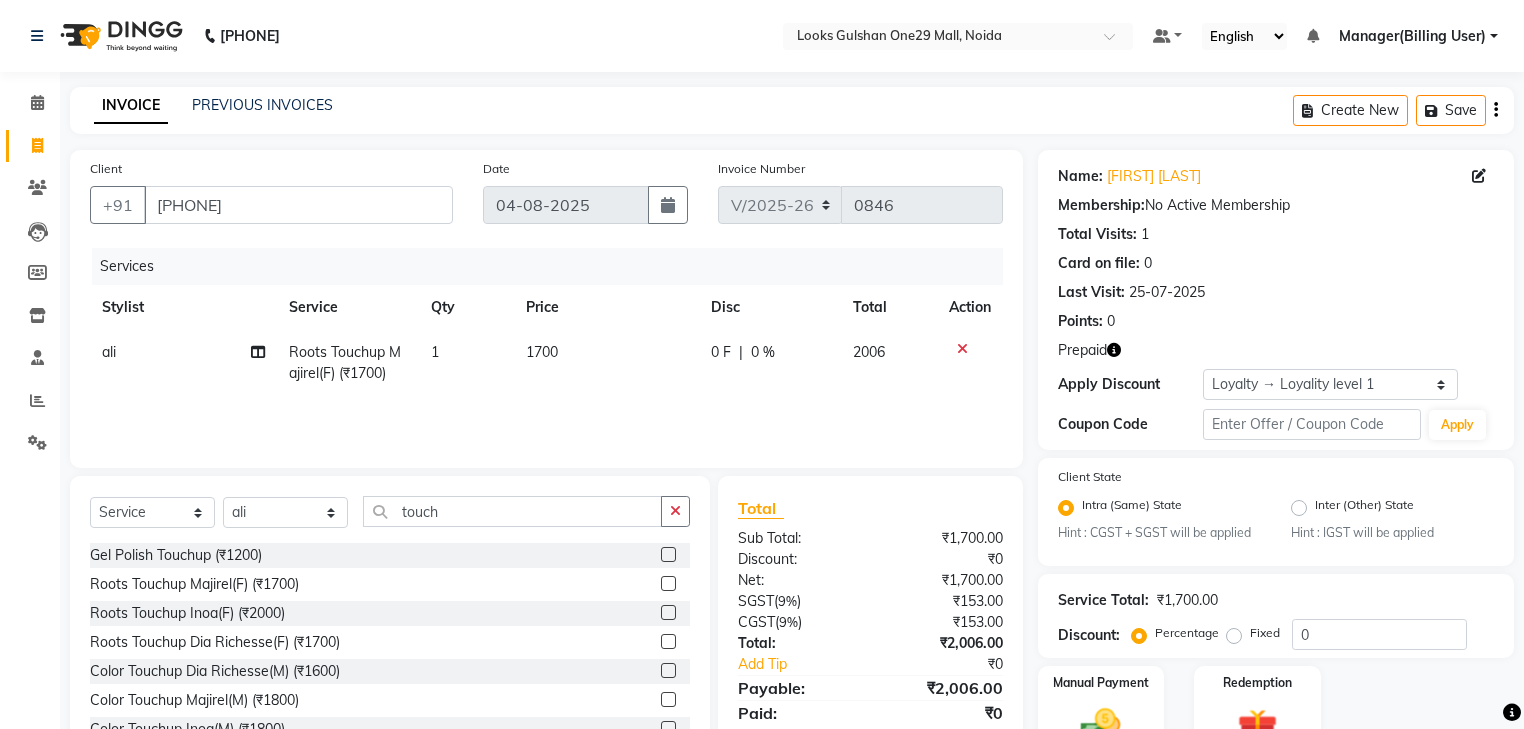 click on "1700" 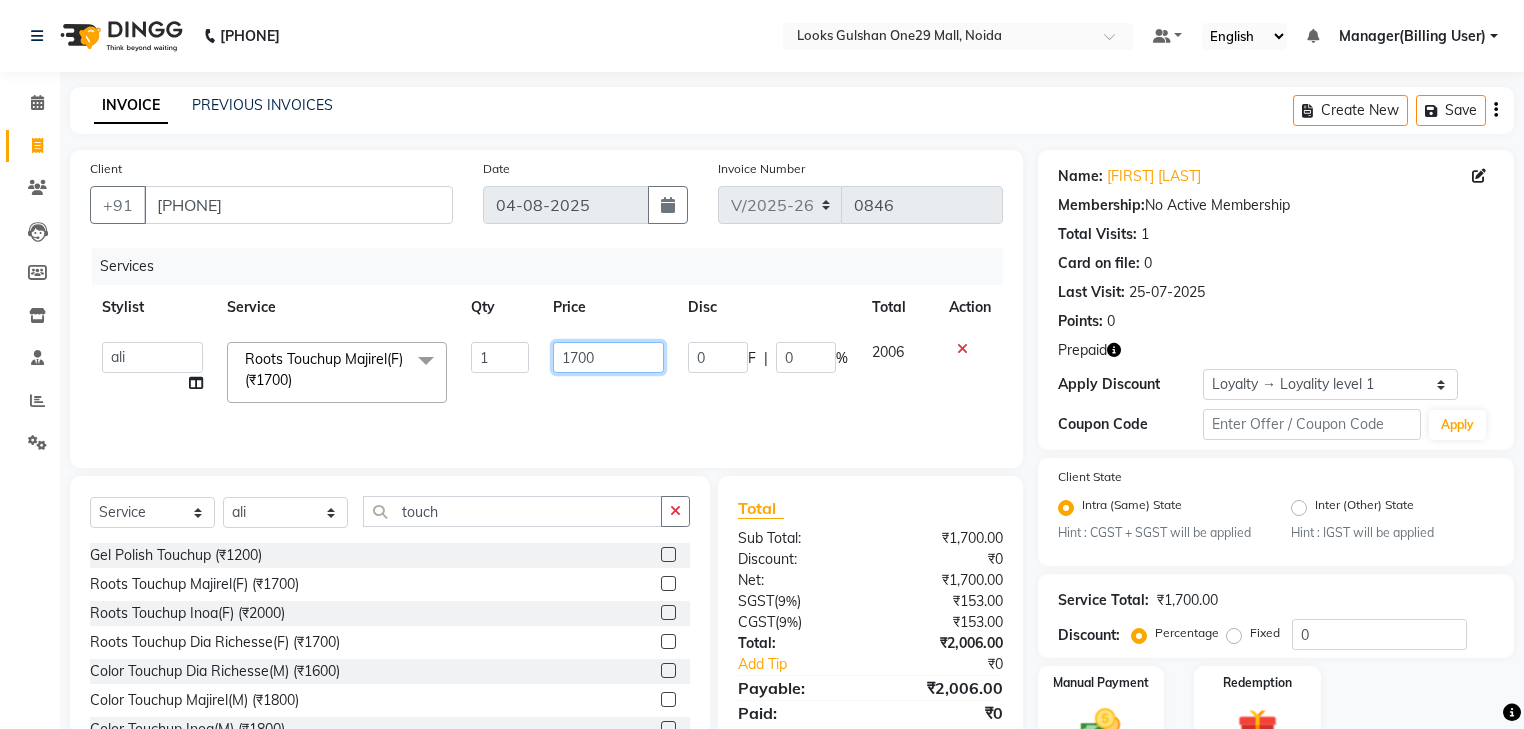 click on "1700" 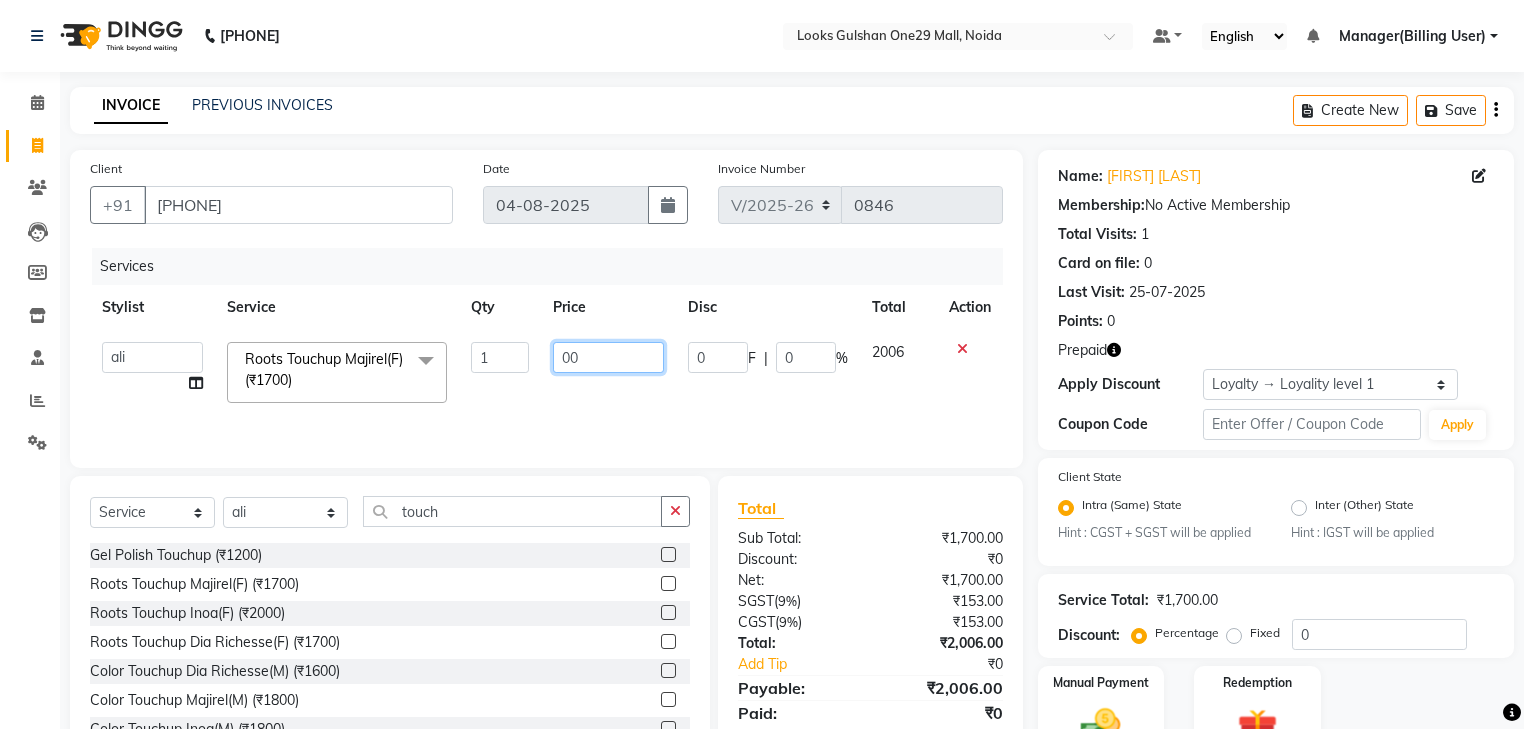 click on "00" 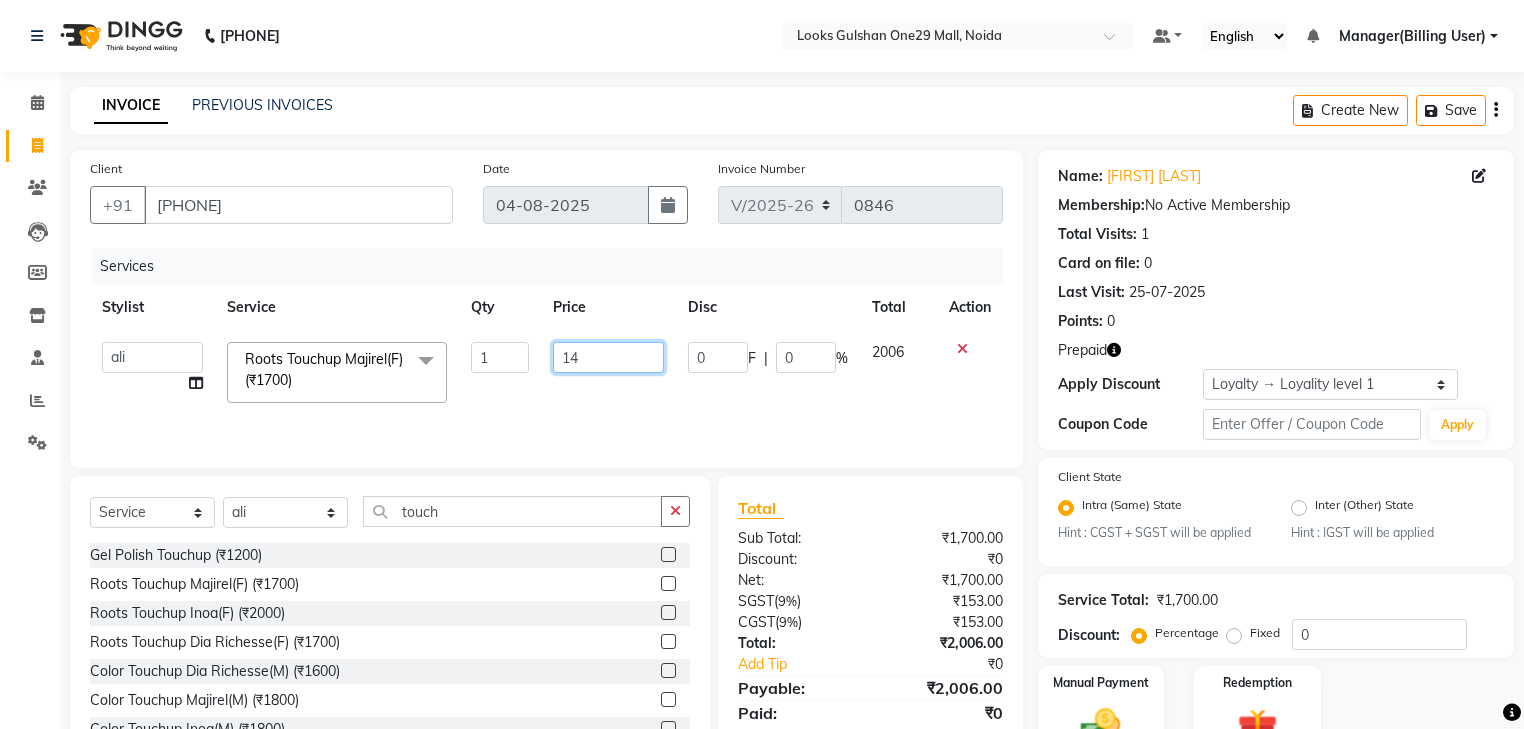 type on "1" 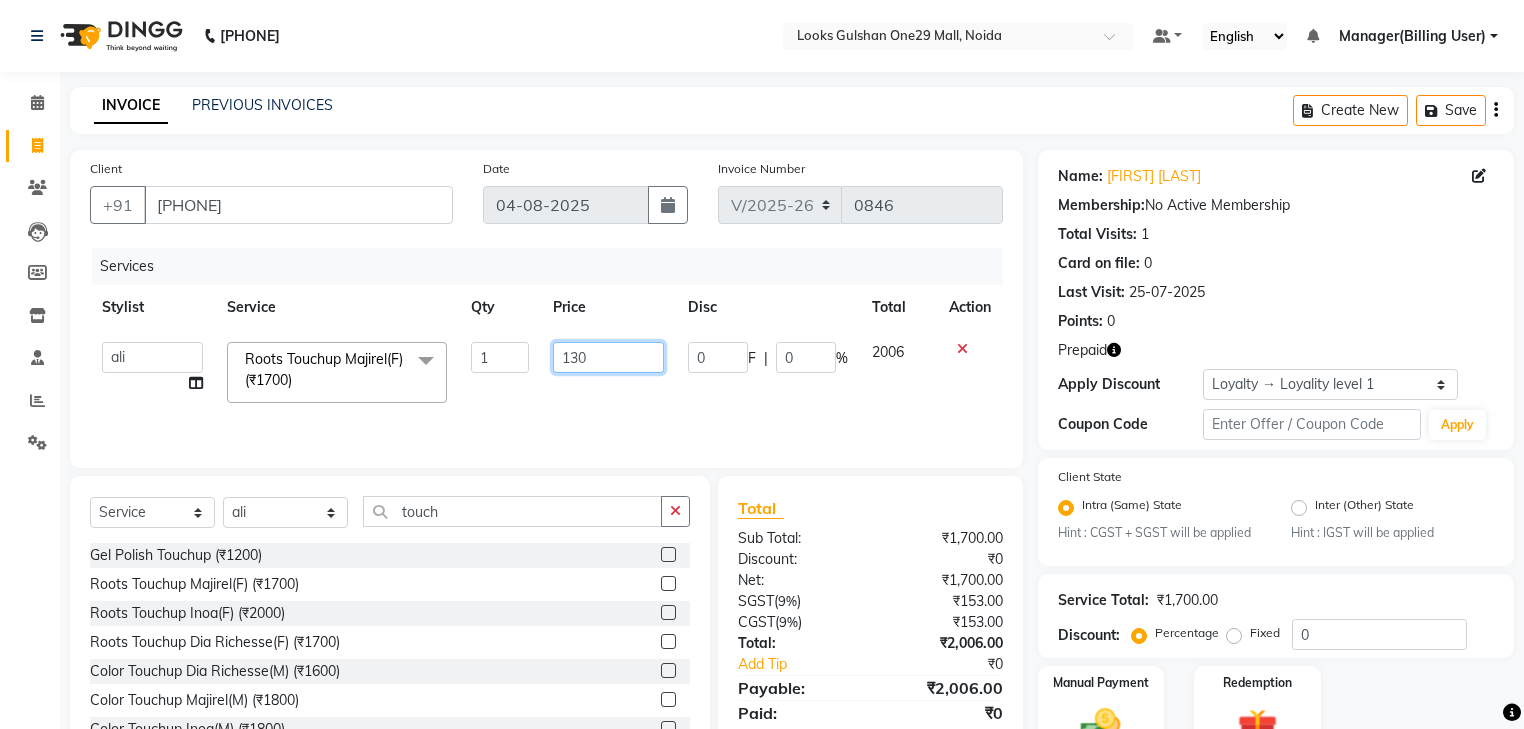 type on "1300" 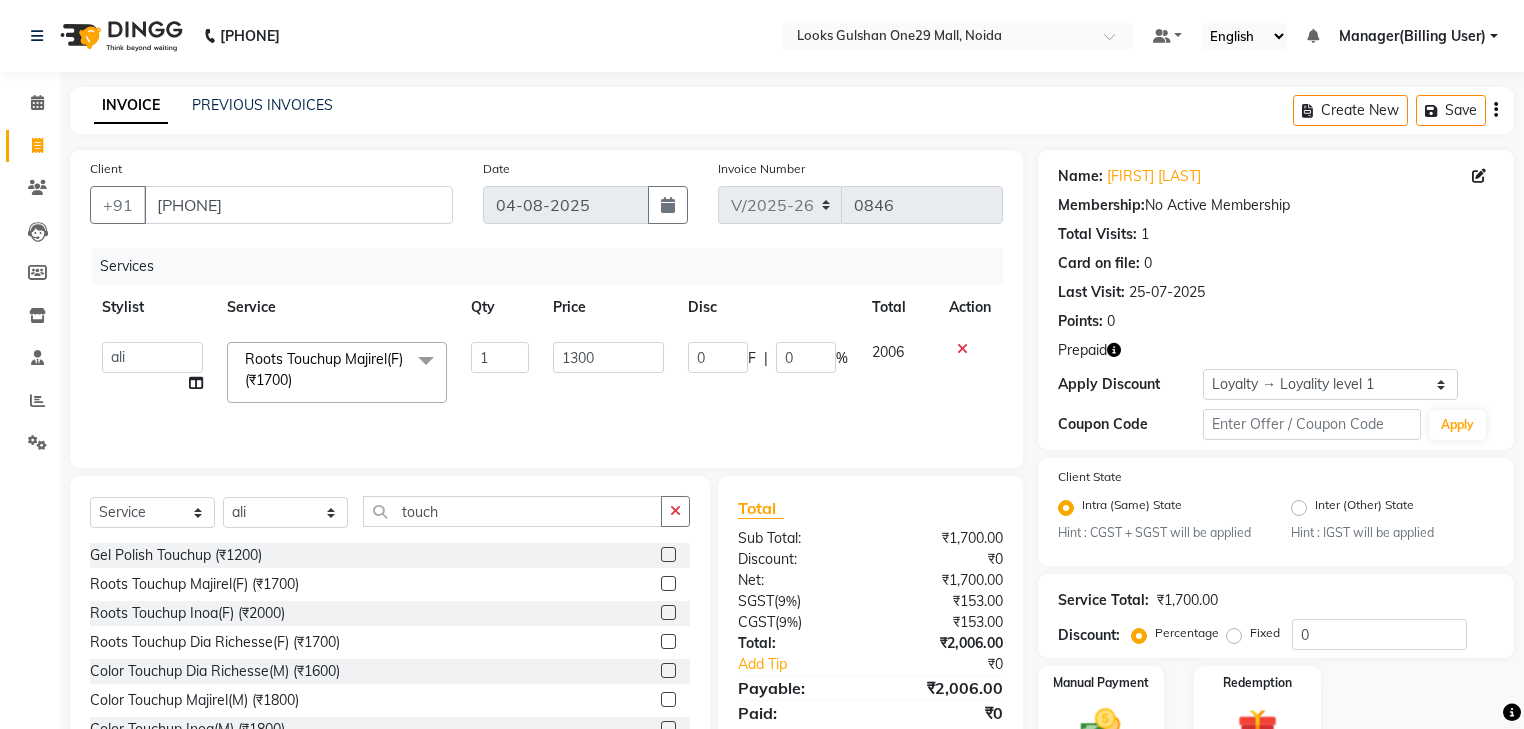 drag, startPoint x: 612, startPoint y: 387, endPoint x: 569, endPoint y: 463, distance: 87.32124 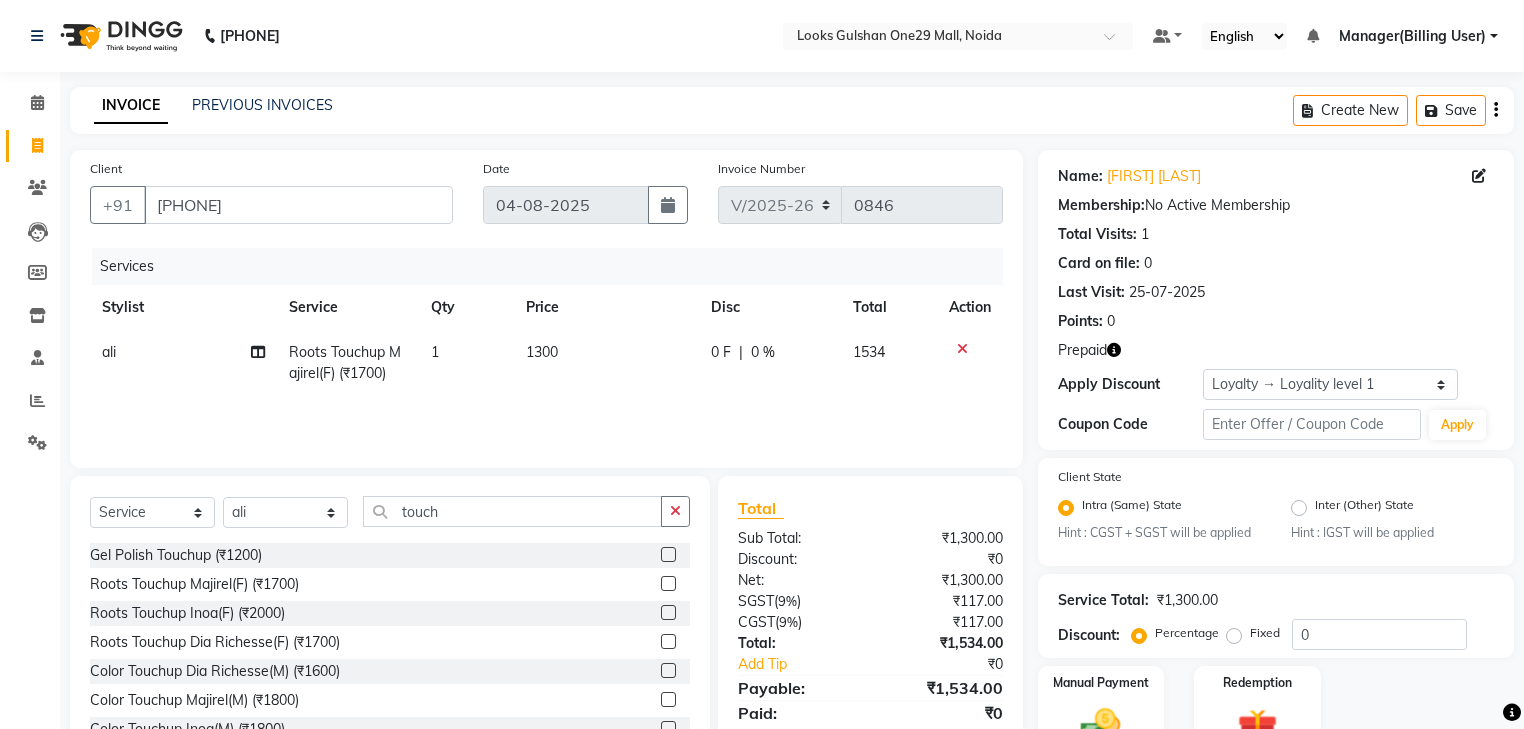 drag, startPoint x: 532, startPoint y: 529, endPoint x: 367, endPoint y: 531, distance: 165.01212 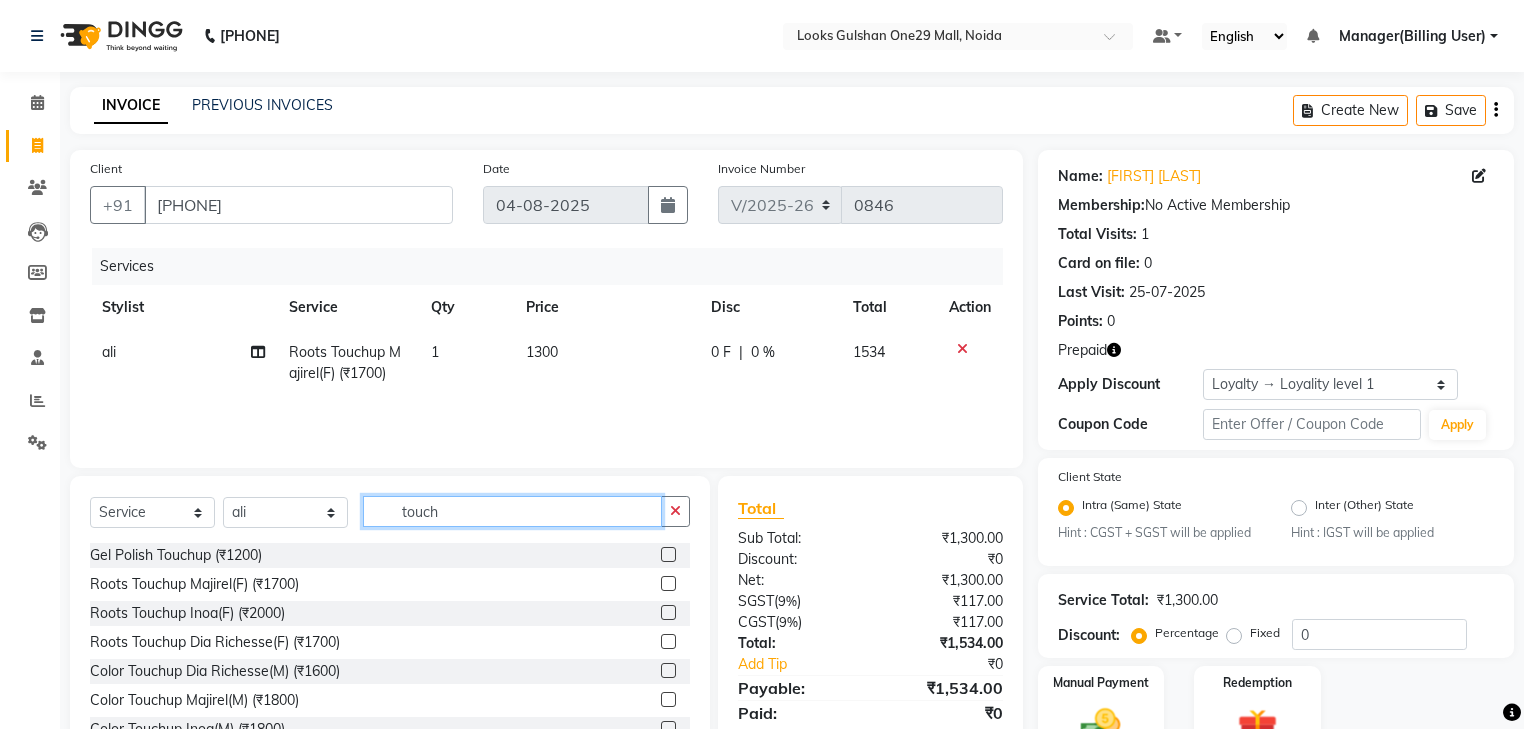 click on "touch" 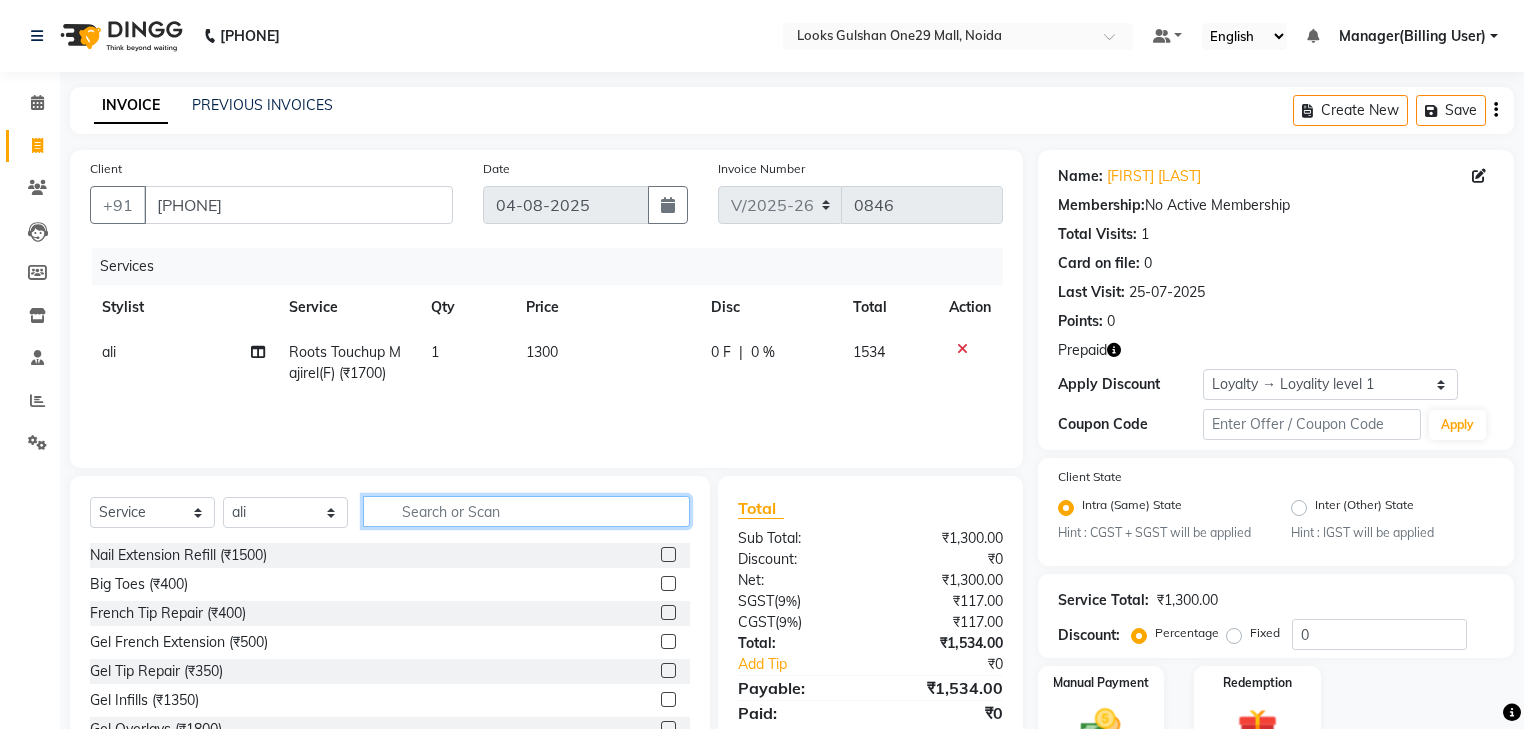 click 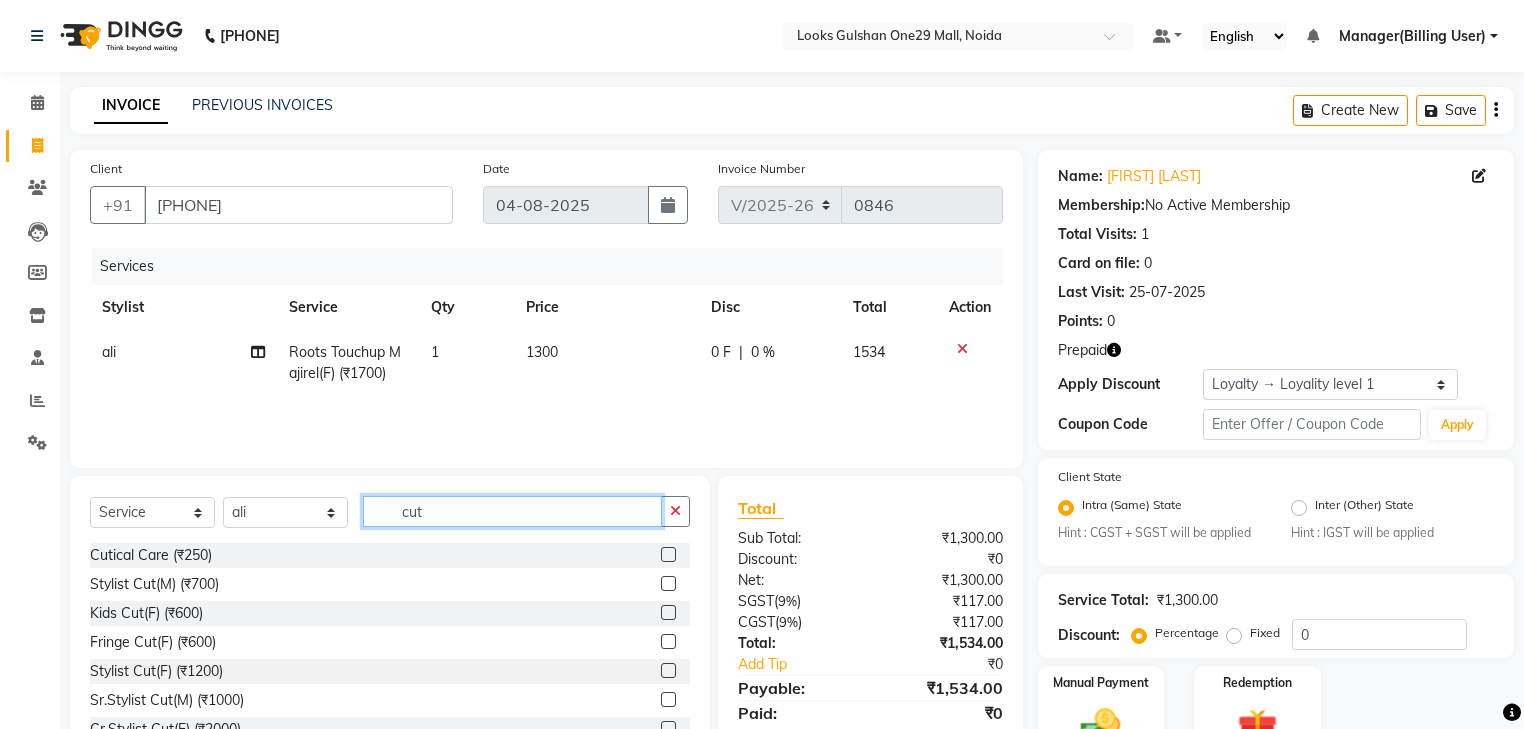 type on "cut" 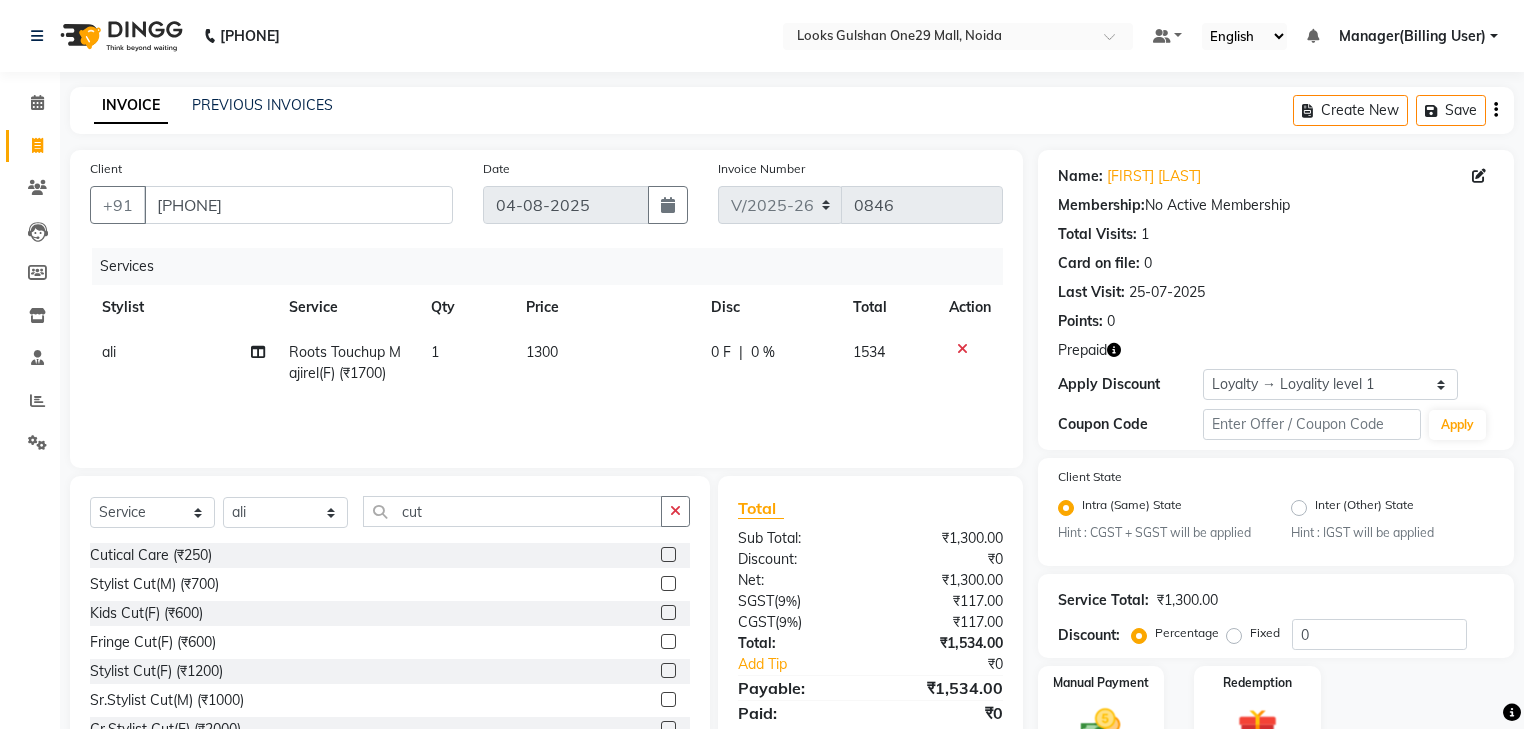 click 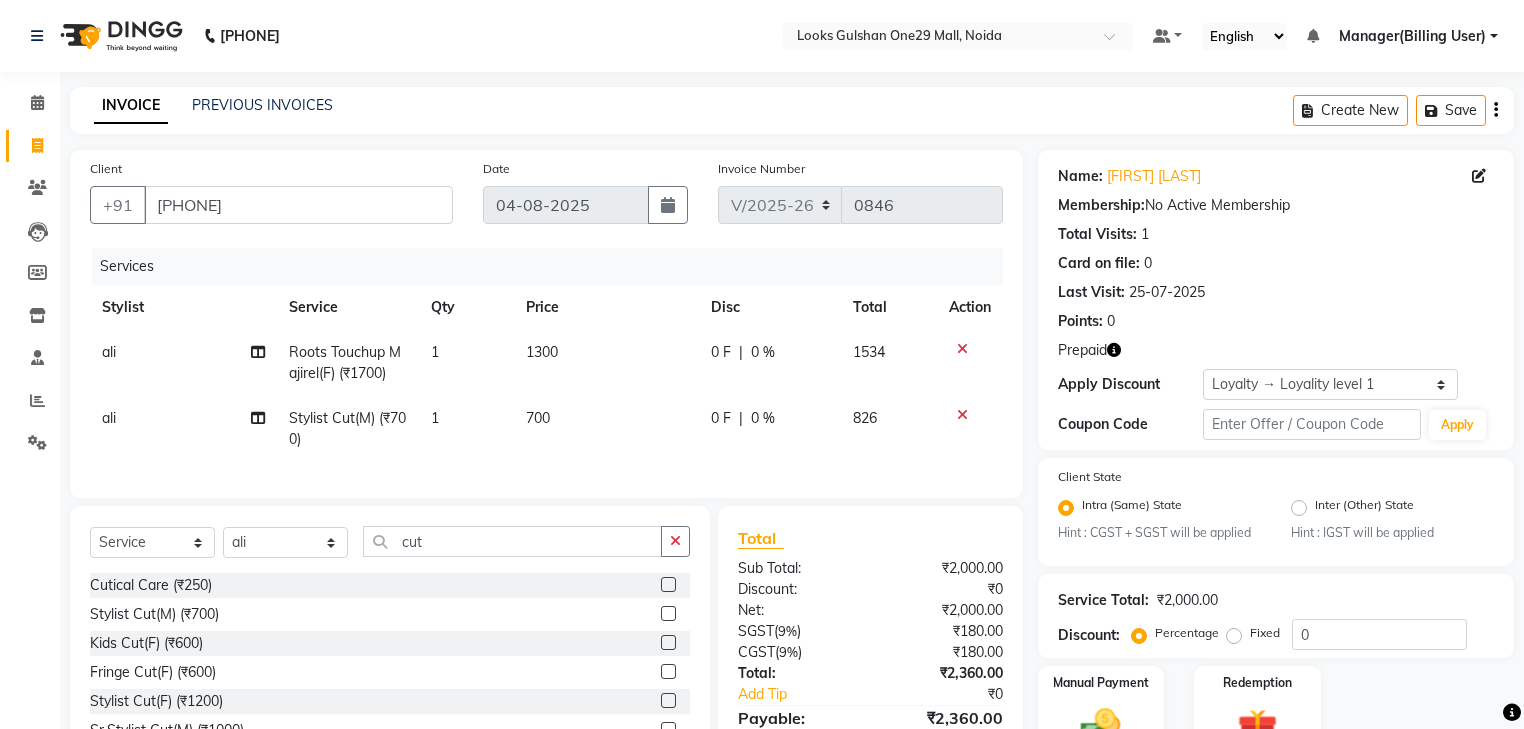 checkbox on "false" 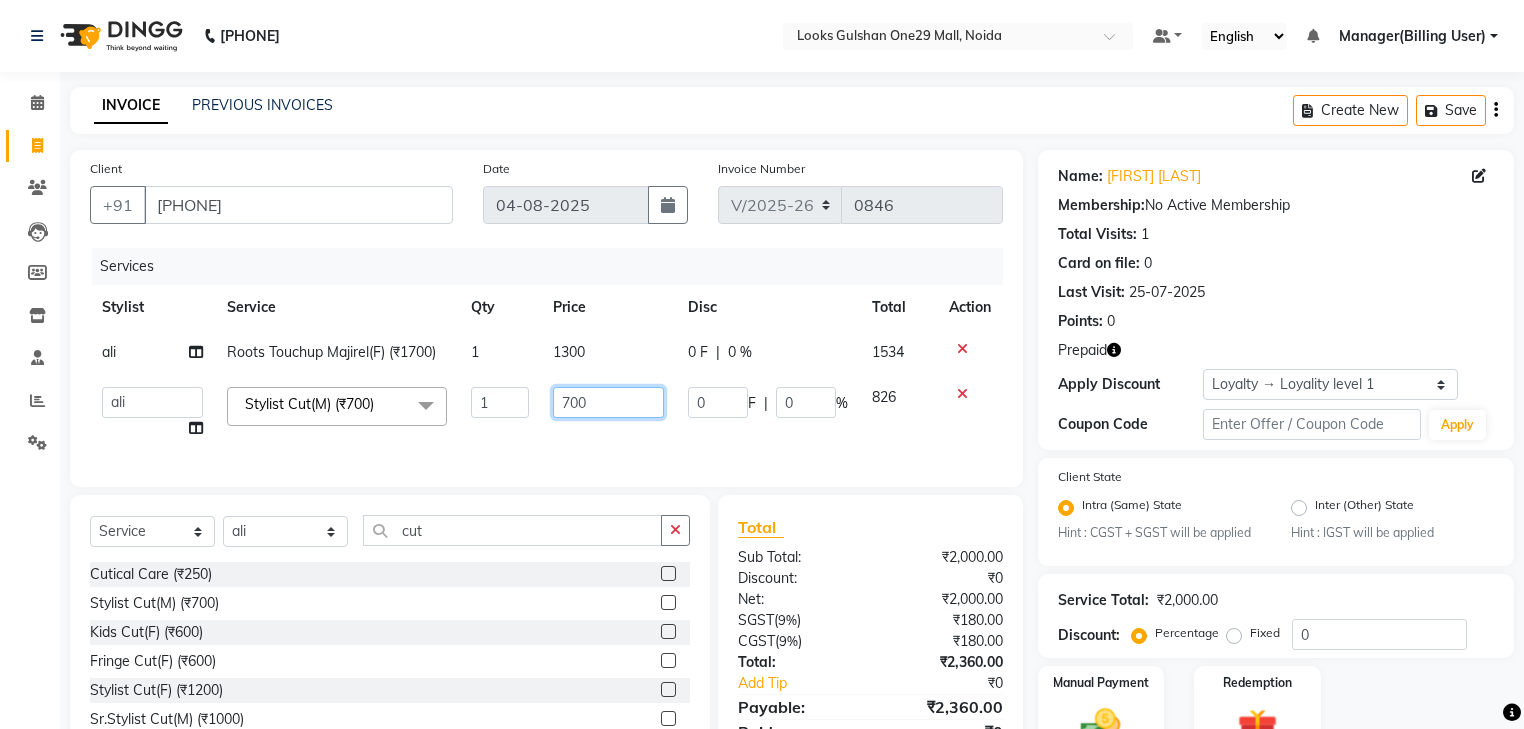 click on "700" 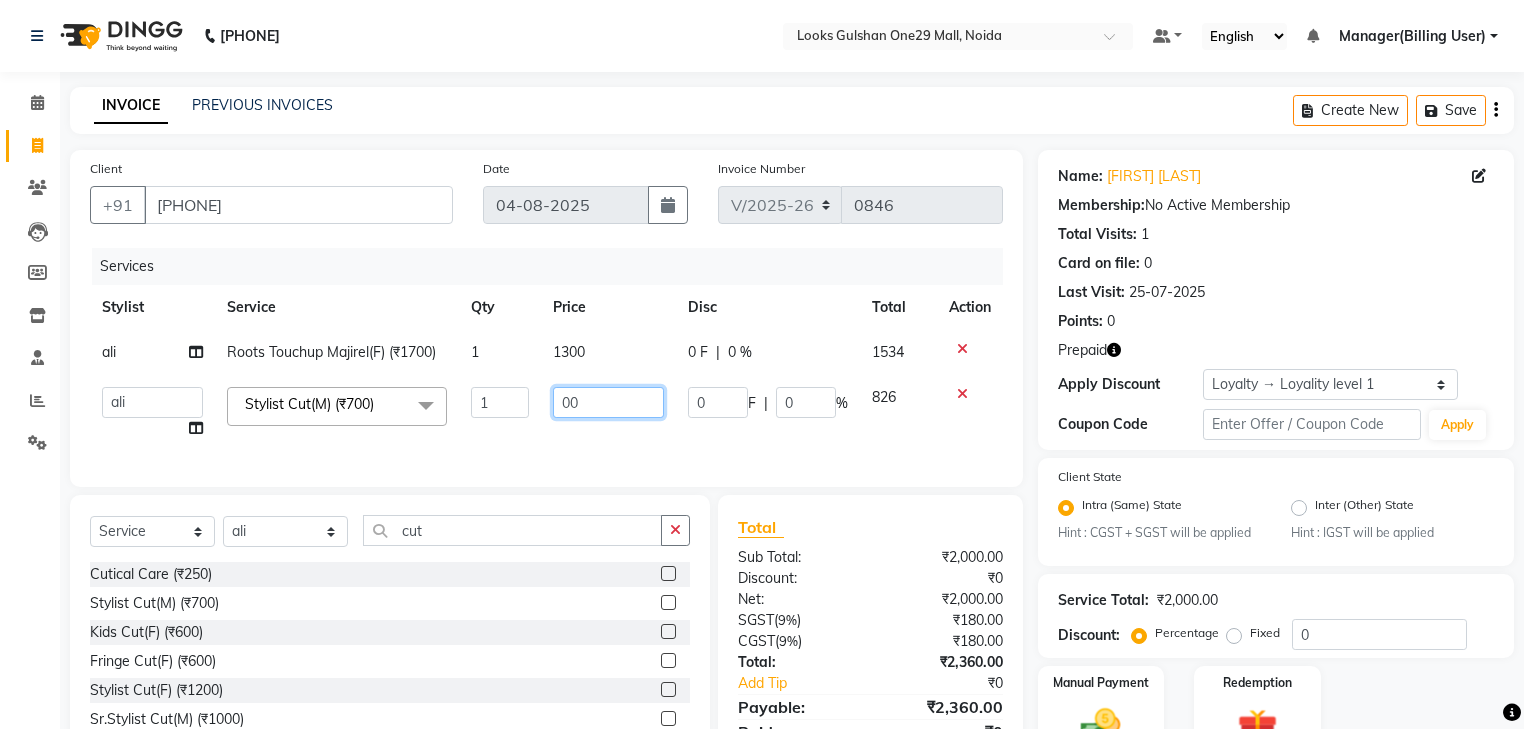 type on "500" 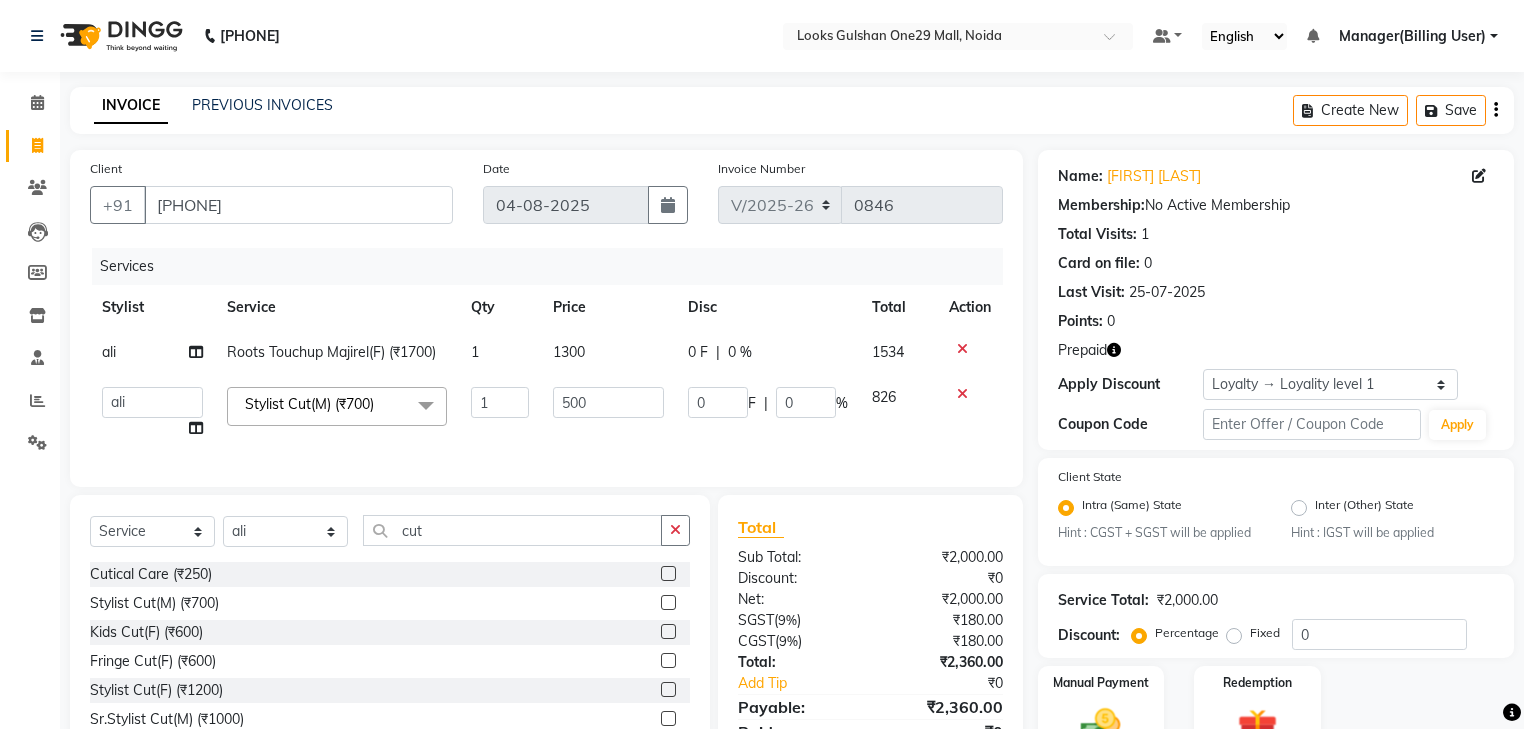 click on "500" 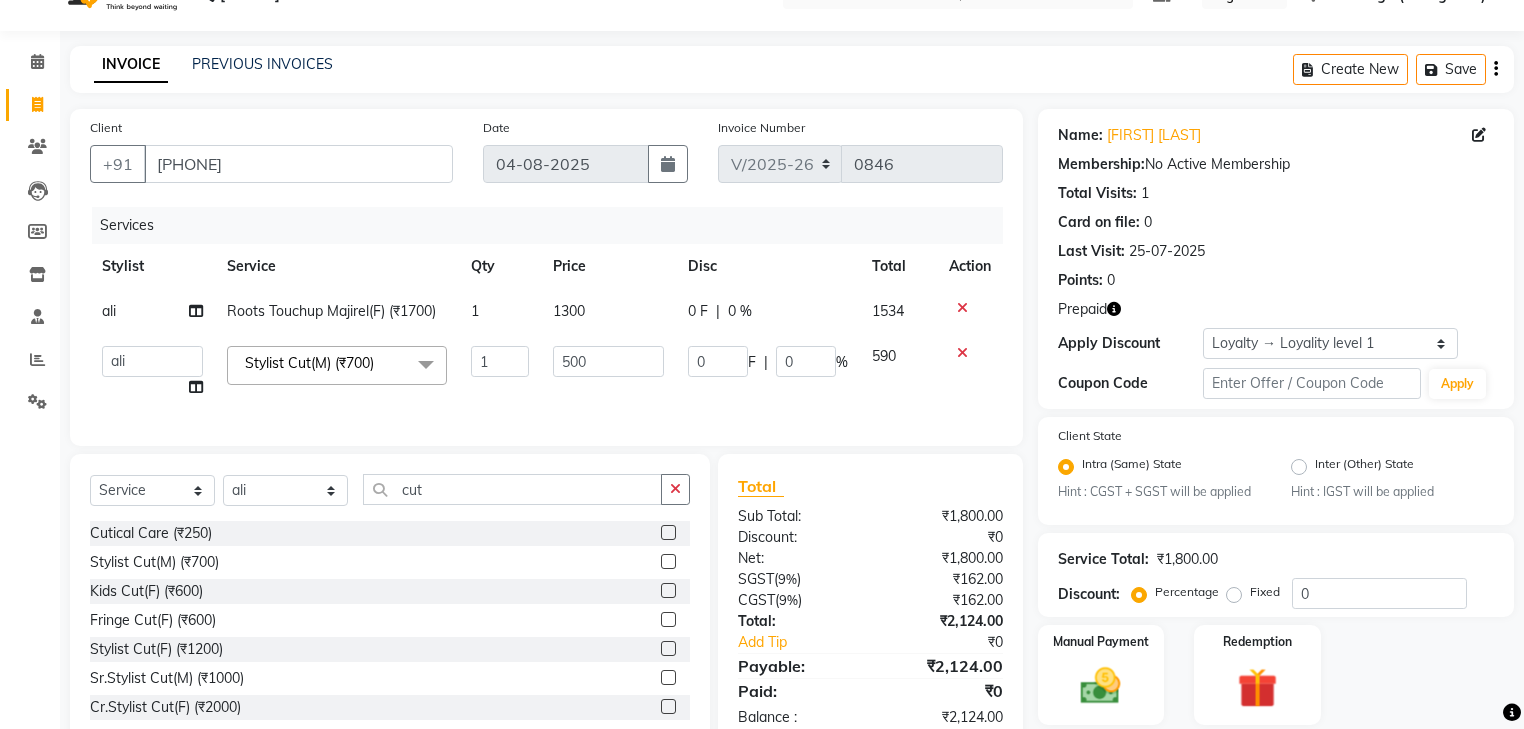 scroll, scrollTop: 110, scrollLeft: 0, axis: vertical 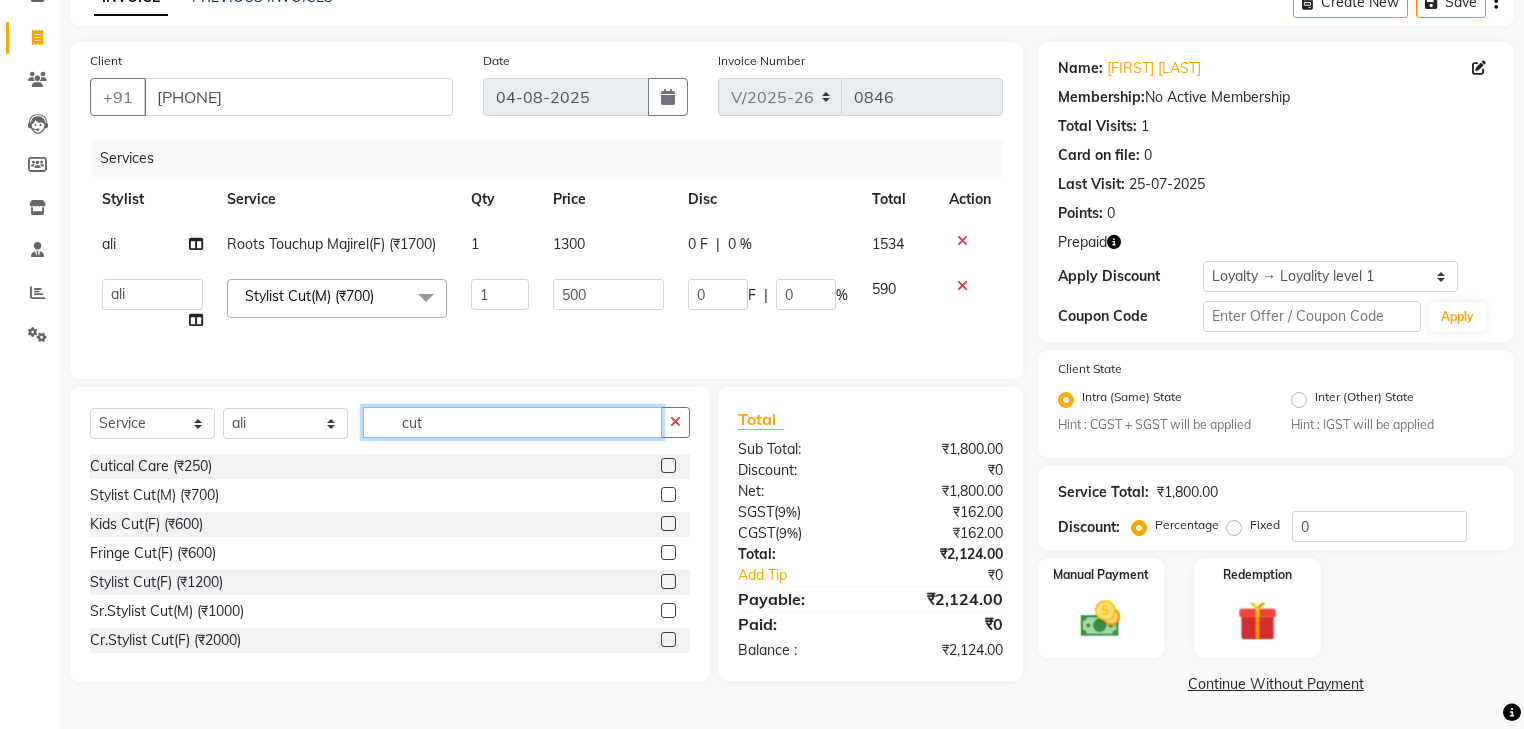 drag, startPoint x: 533, startPoint y: 434, endPoint x: 381, endPoint y: 441, distance: 152.1611 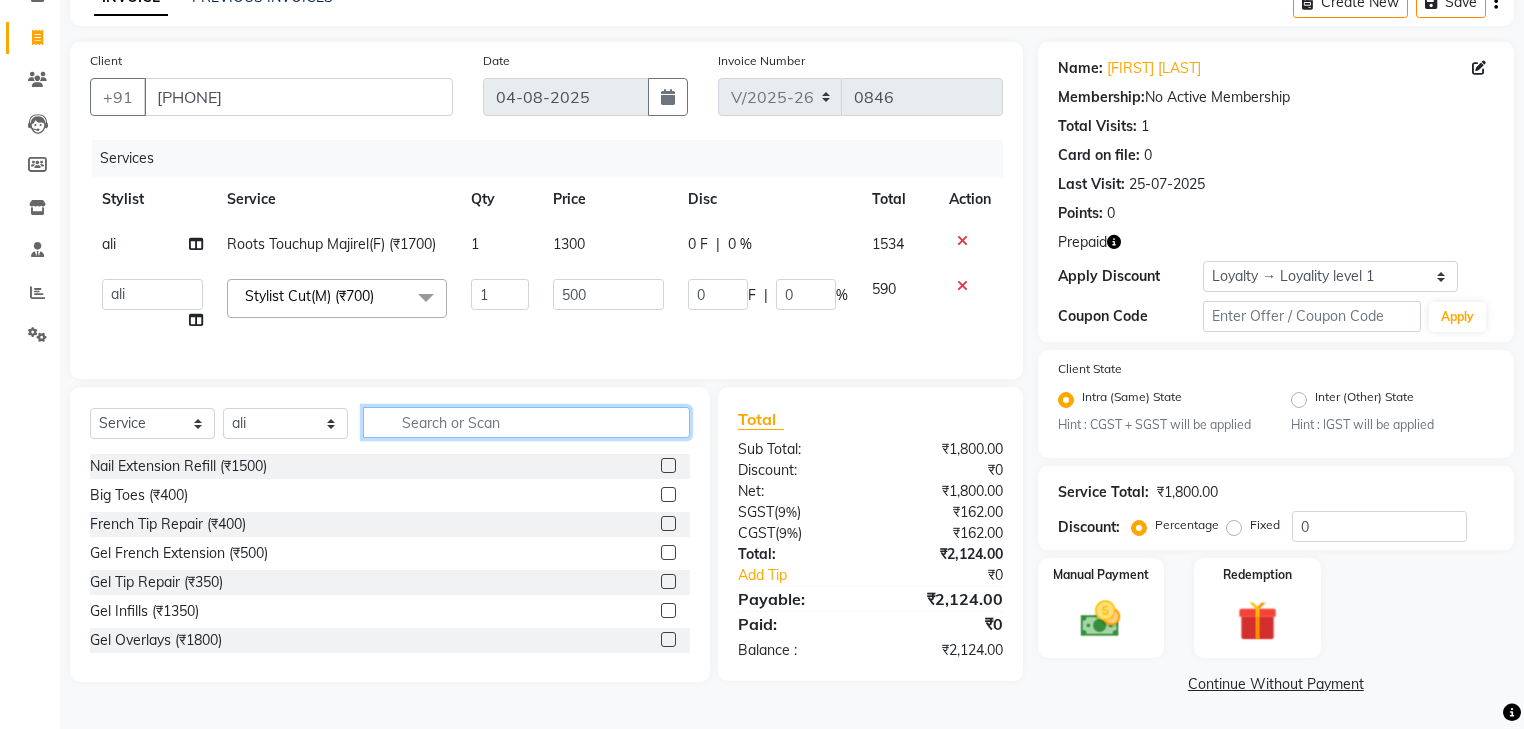 type 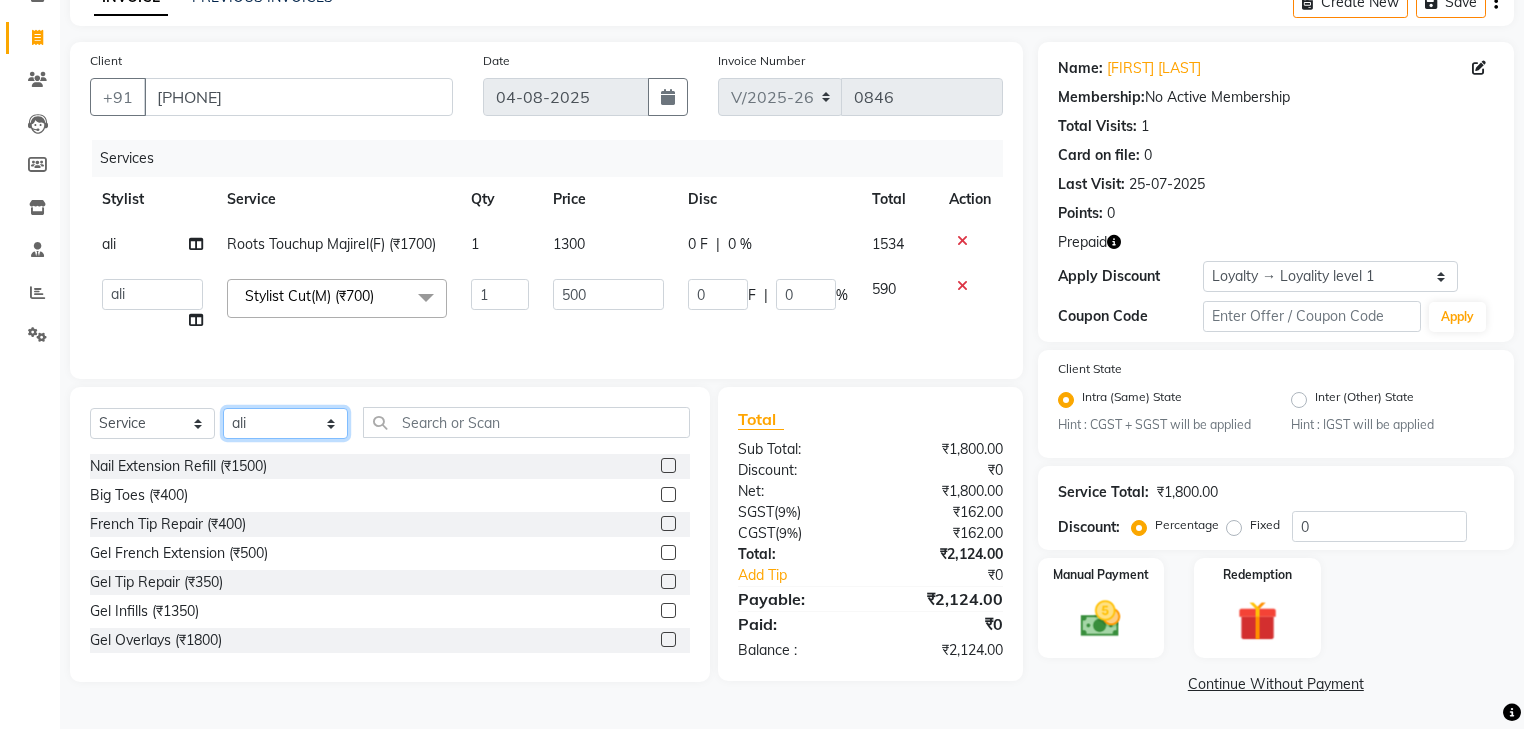 drag, startPoint x: 240, startPoint y: 430, endPoint x: 257, endPoint y: 430, distance: 17 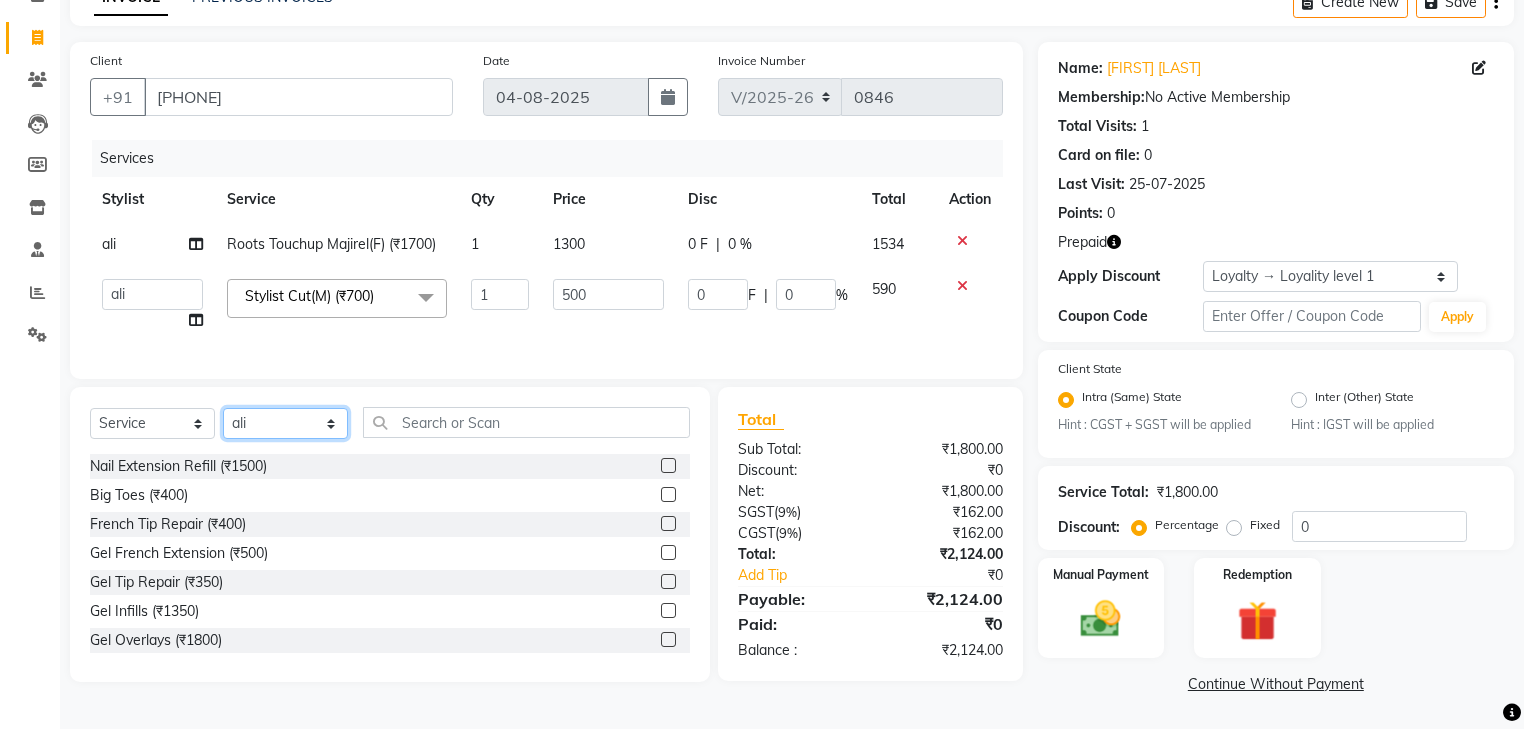 select on "80999" 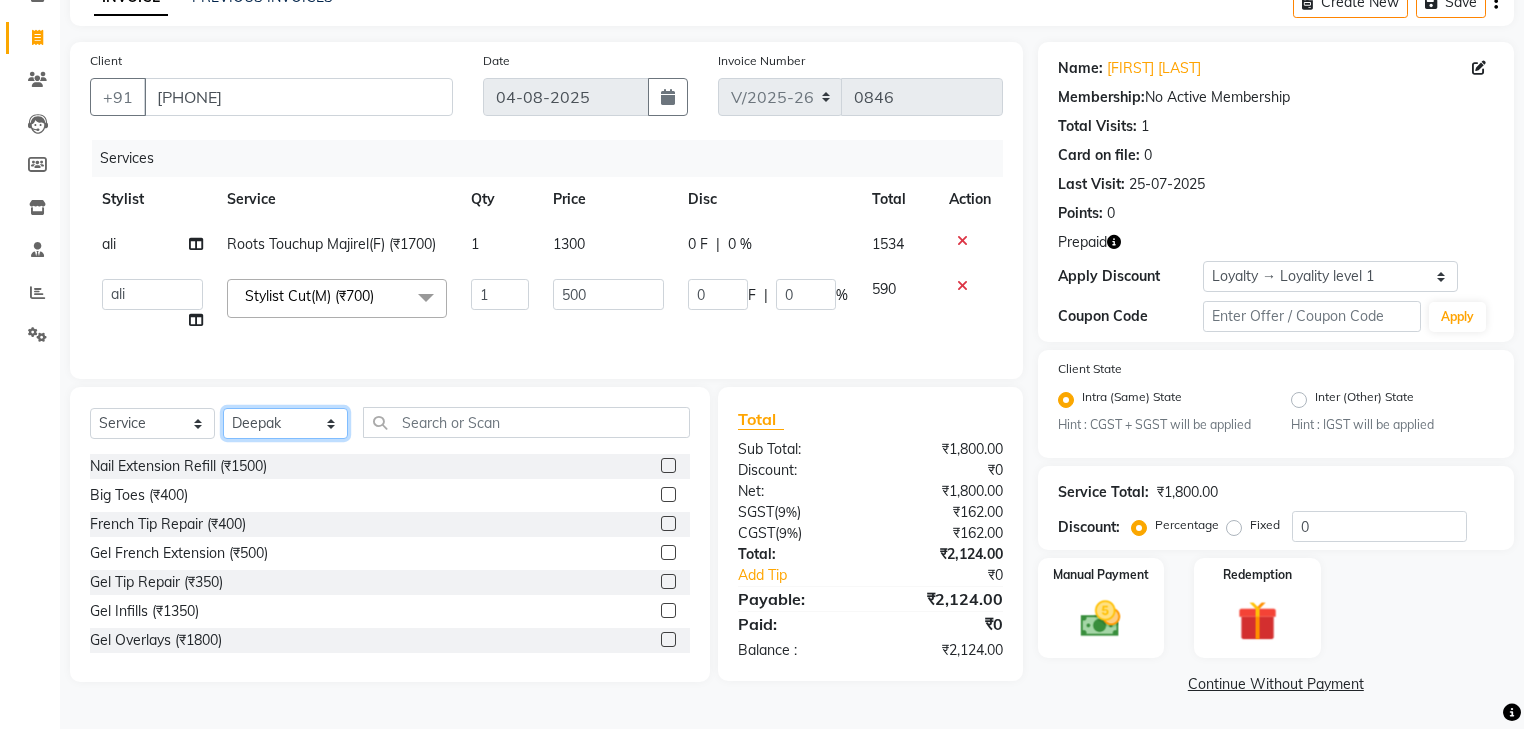 click on "Select Stylist ali Counter_Sales Deepak Eram_nail art Farmaan Manager(Billing User) Mashel Nisha Rinki Ritu Mittal Shiva Shiva(Cherry) Shivam_pdct Talib vardan Vikash_Pdct" 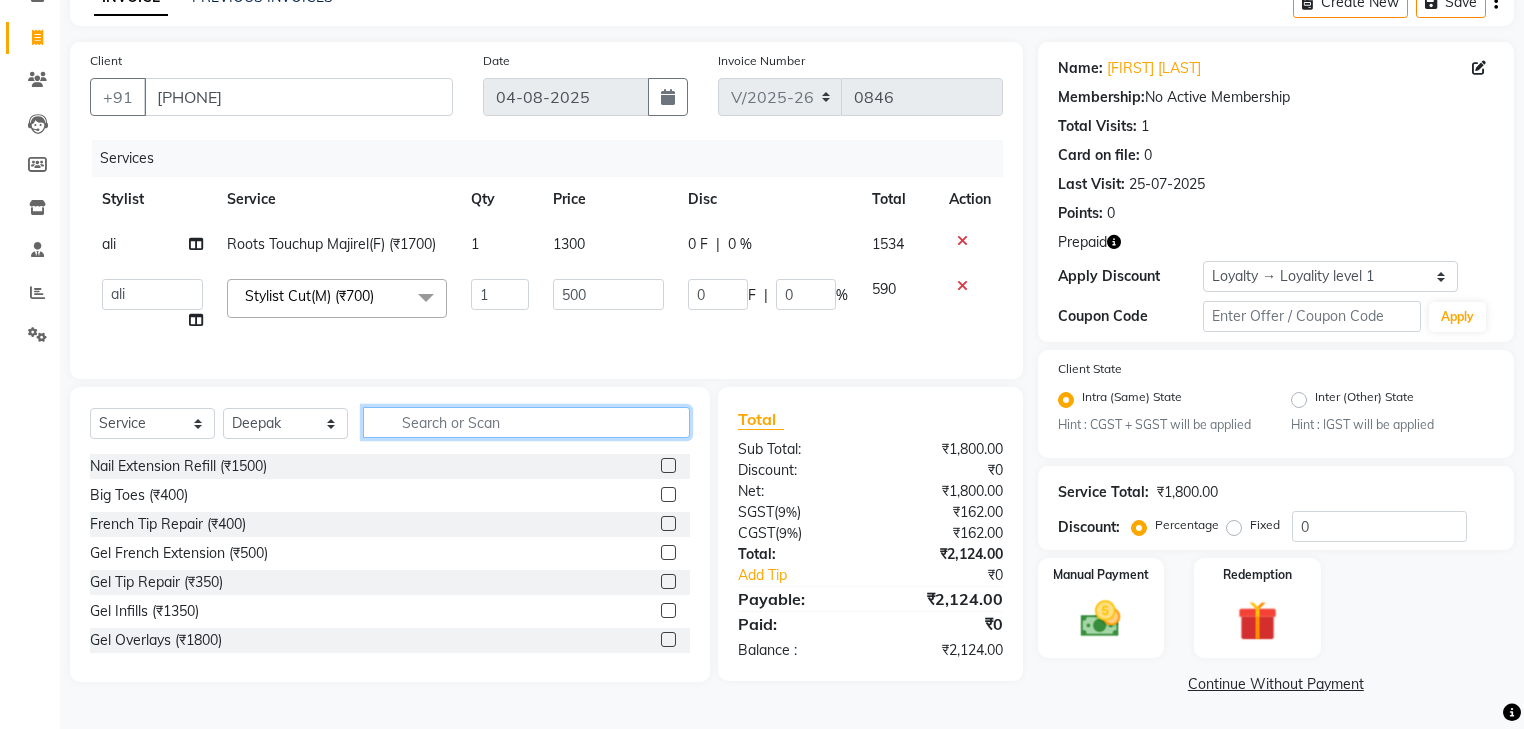 click 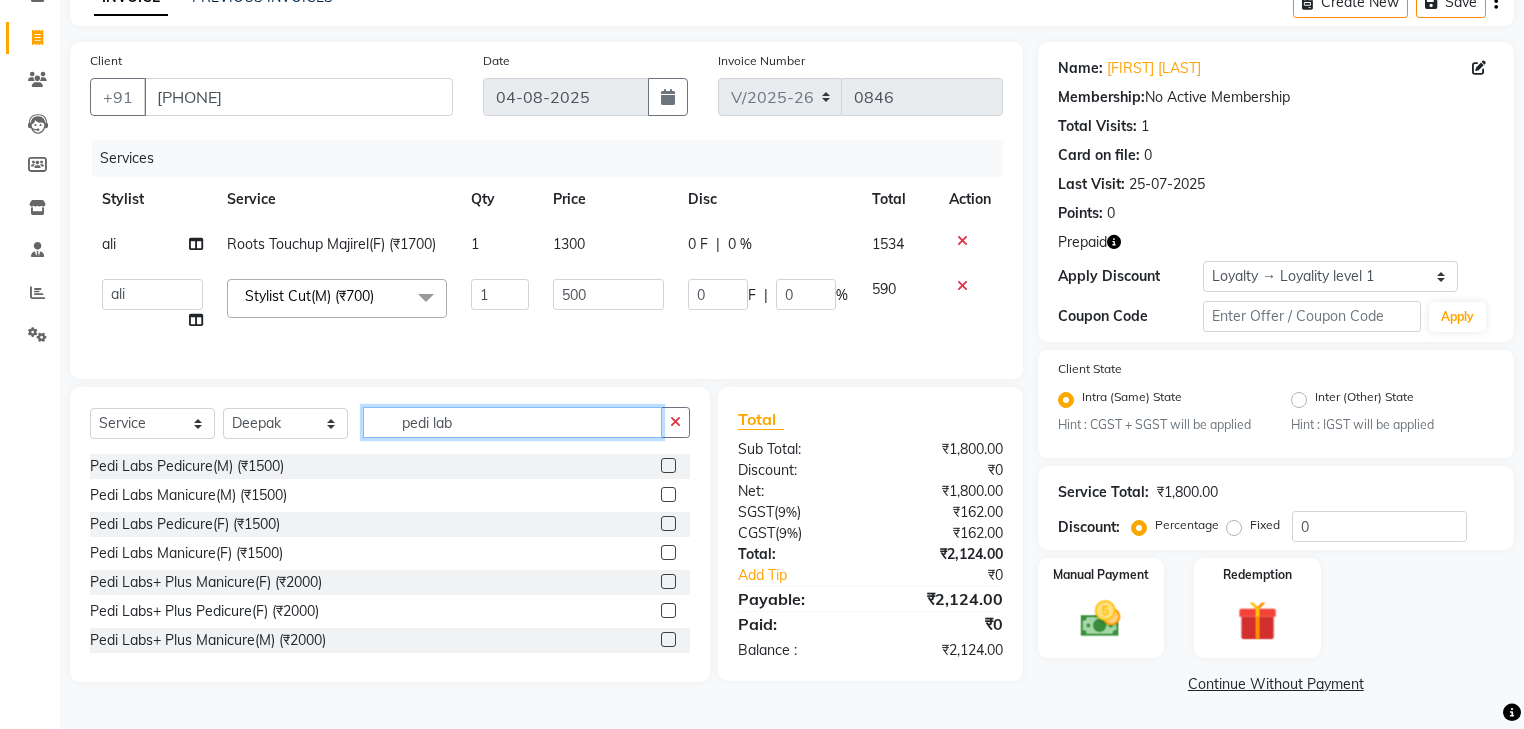 type on "pedi lab" 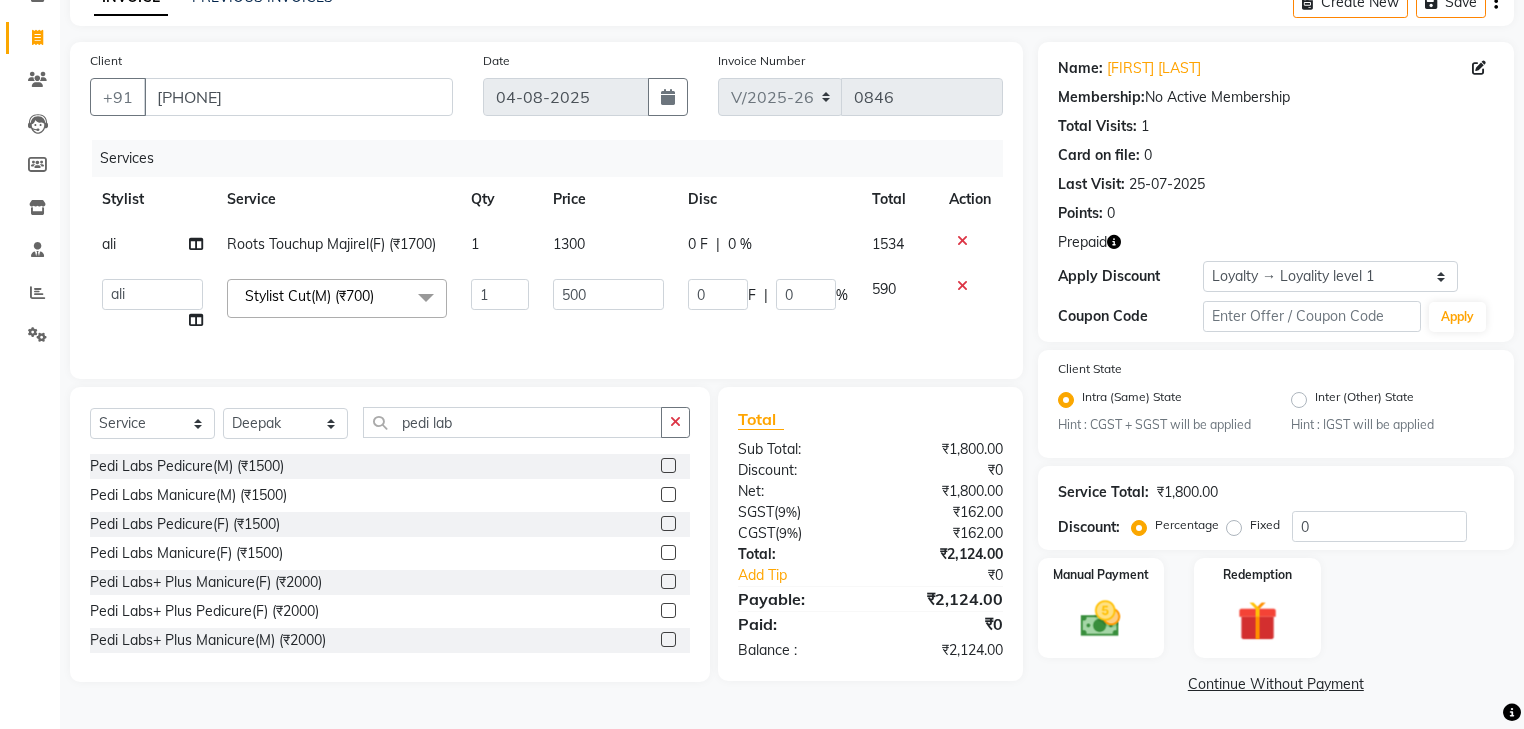 click 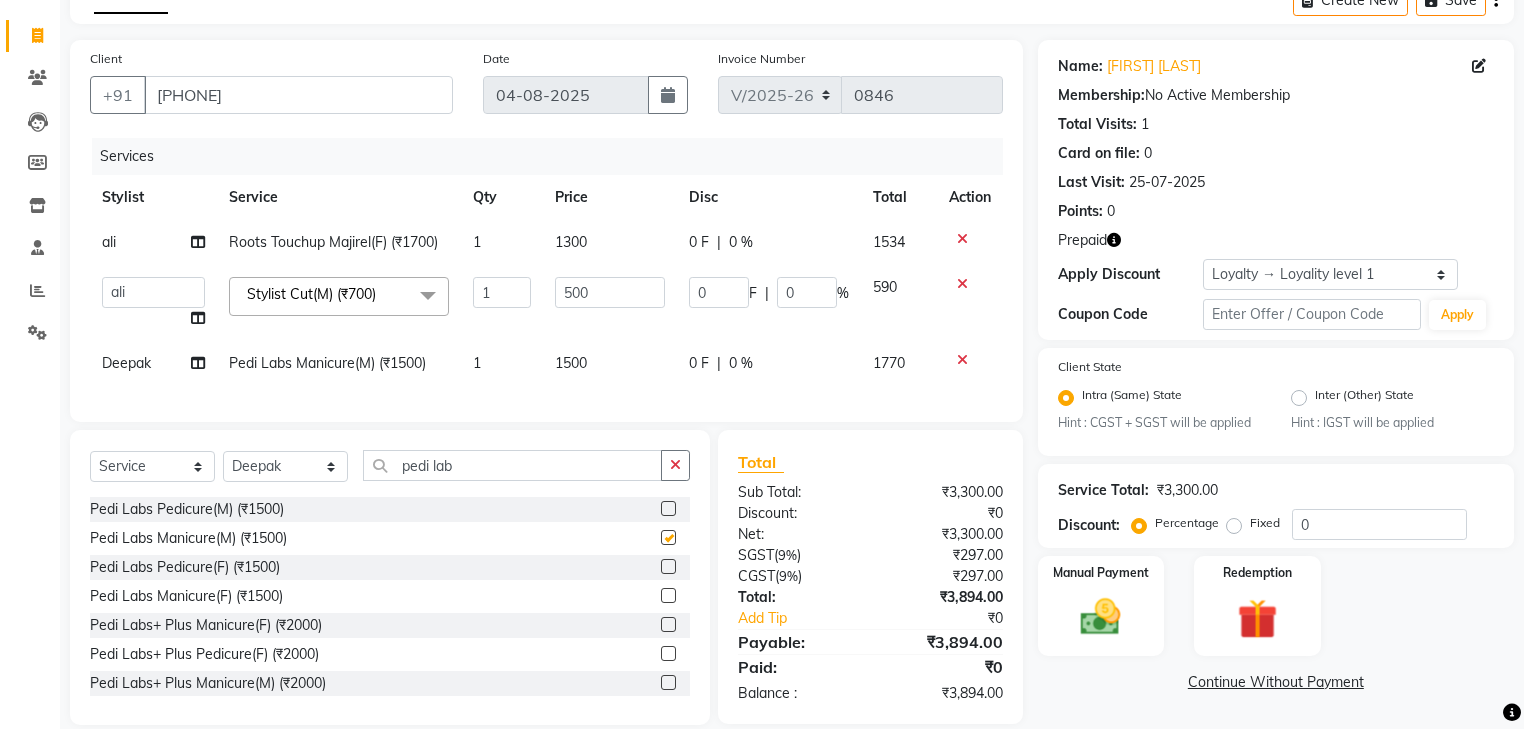 checkbox on "false" 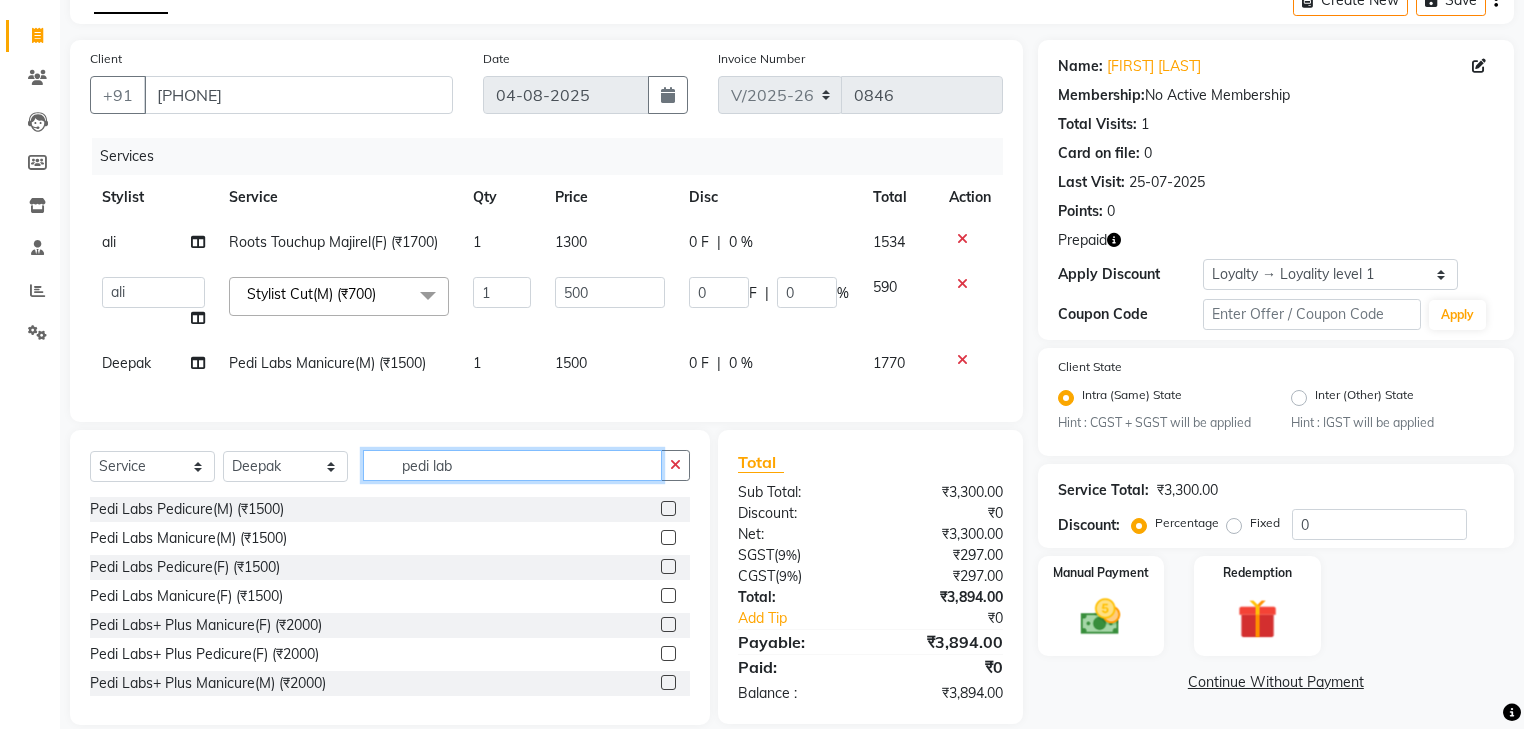 drag, startPoint x: 500, startPoint y: 479, endPoint x: 358, endPoint y: 484, distance: 142.088 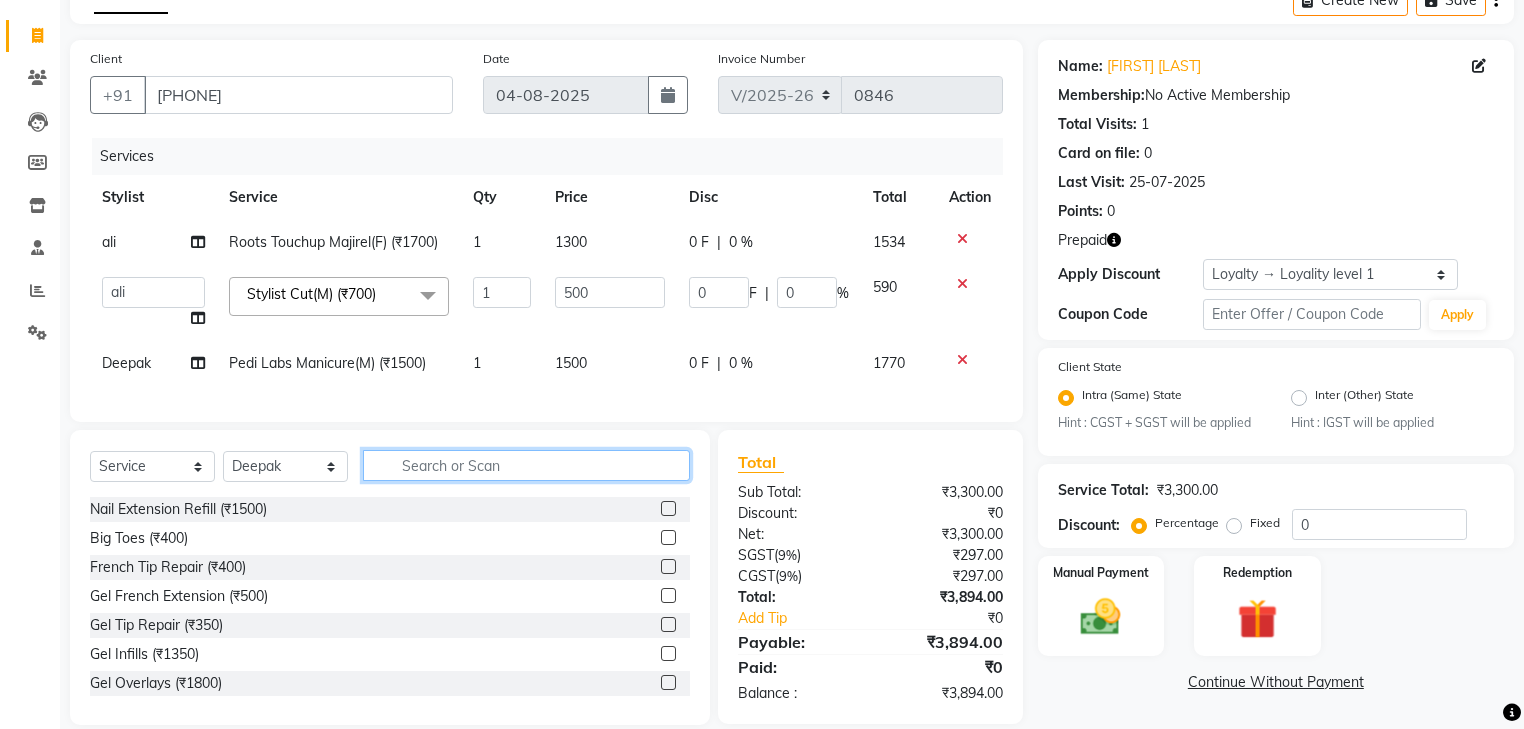 type 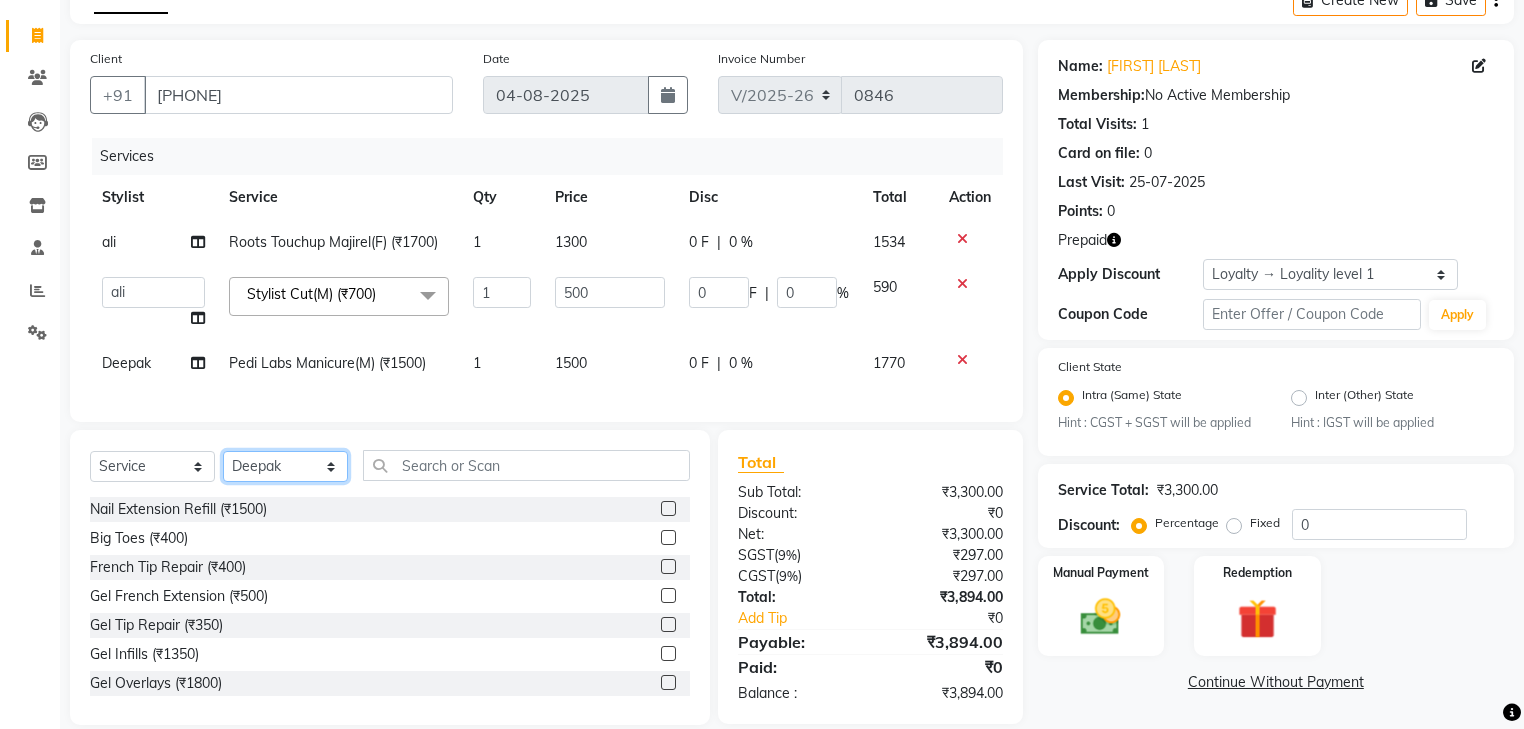 click on "Select Stylist ali Counter_Sales Deepak Eram_nail art Farmaan Manager(Billing User) Mashel Nisha Rinki Ritu Mittal Shiva Shiva(Cherry) Shivam_pdct Talib vardan Vikash_Pdct" 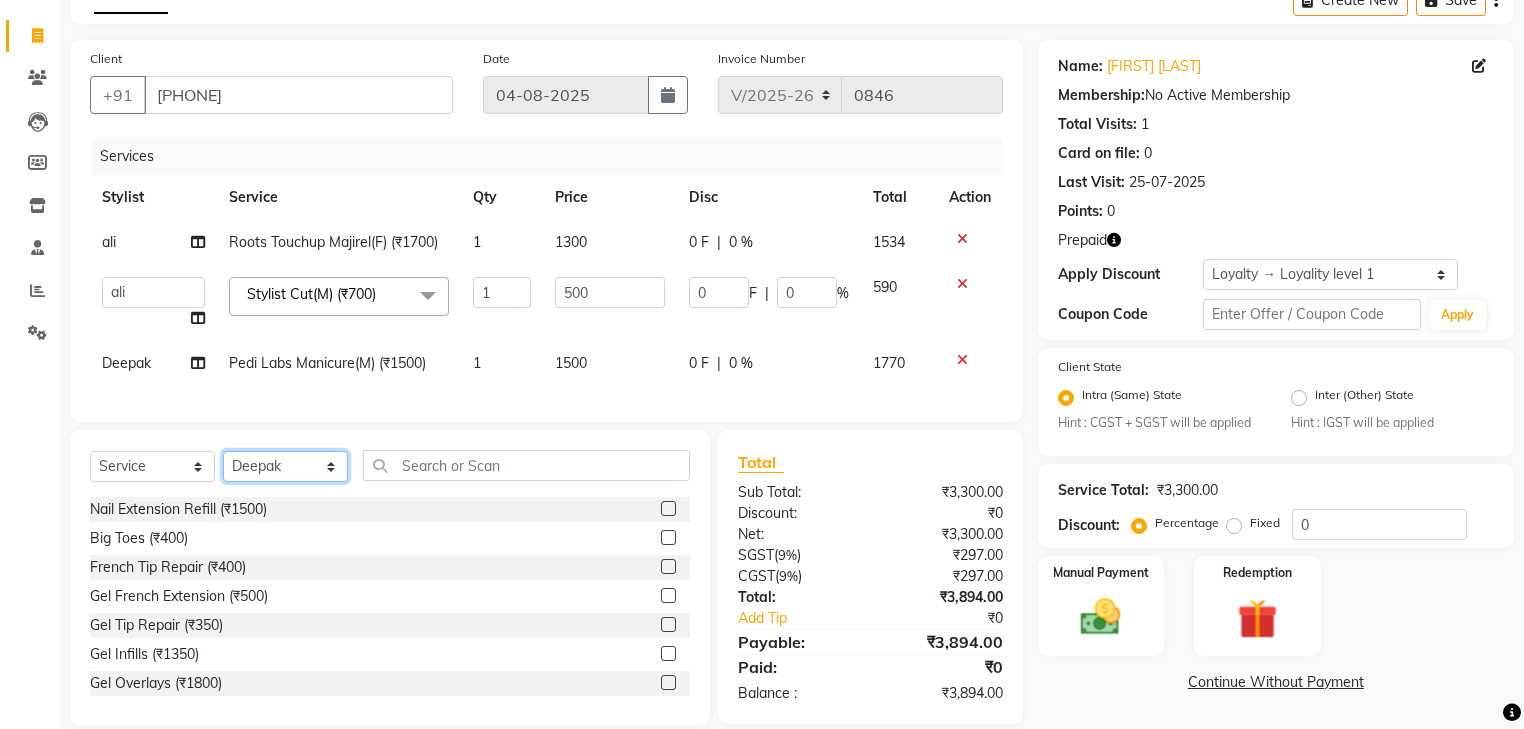 select on "81003" 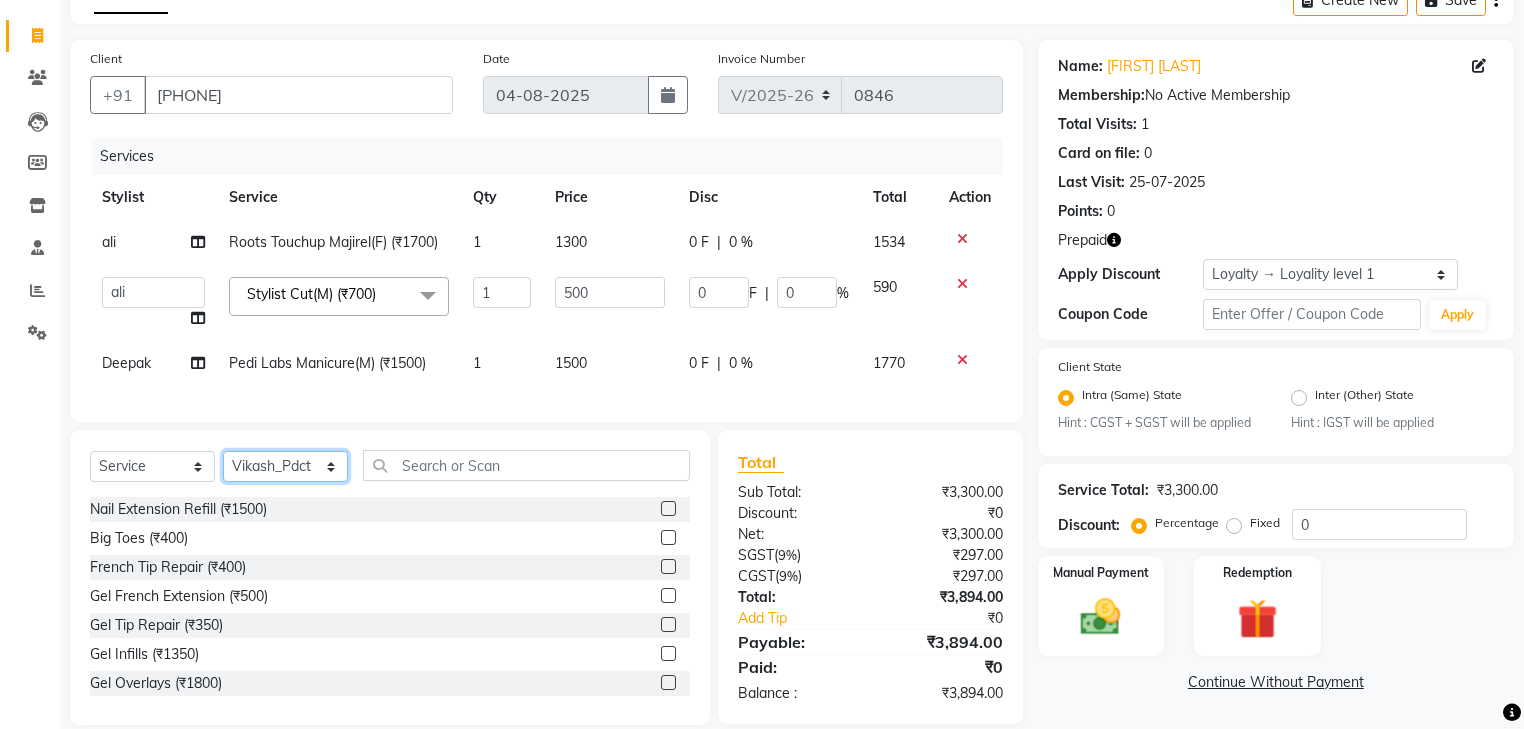 click on "Select Stylist ali Counter_Sales Deepak Eram_nail art Farmaan Manager(Billing User) Mashel Nisha Rinki Ritu Mittal Shiva Shiva(Cherry) Shivam_pdct Talib vardan Vikash_Pdct" 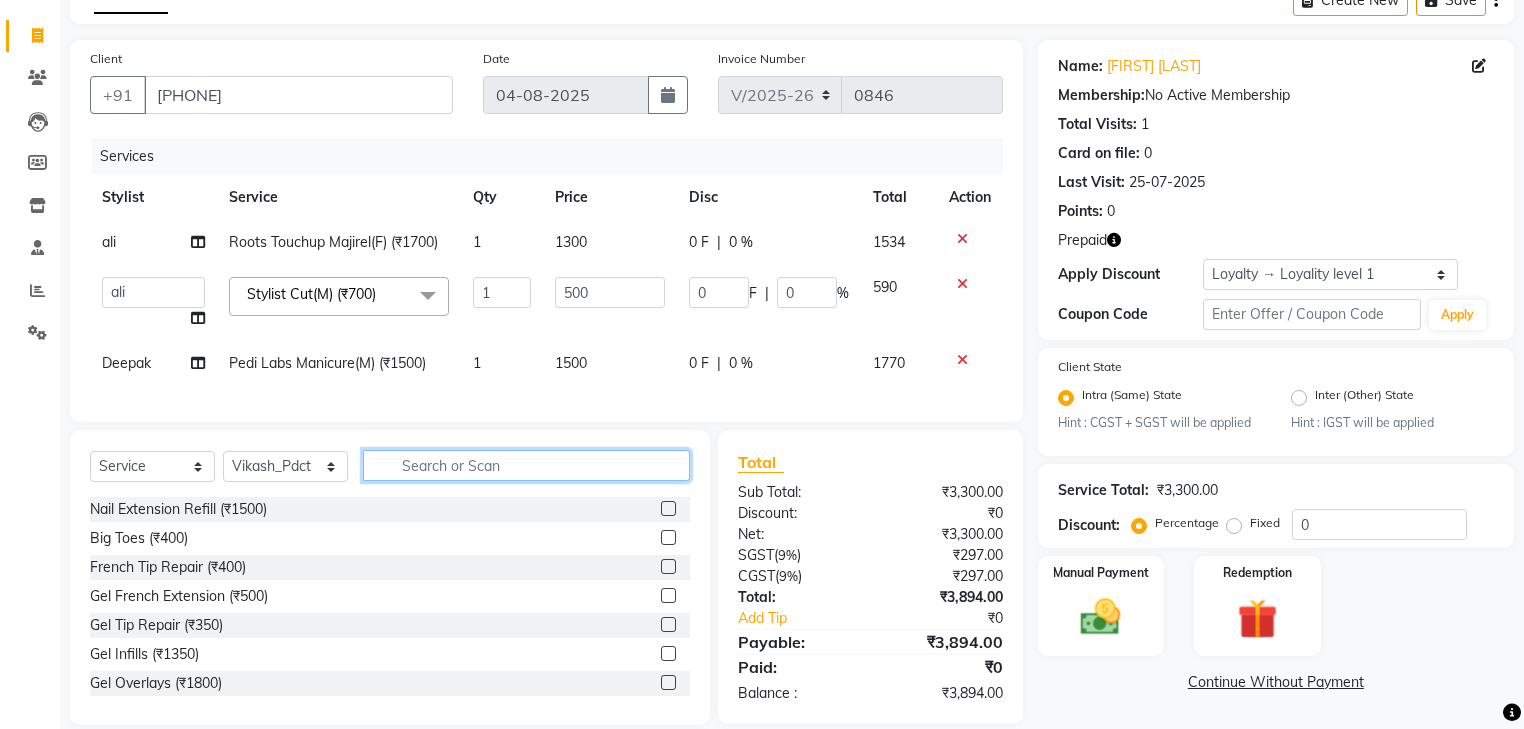 click 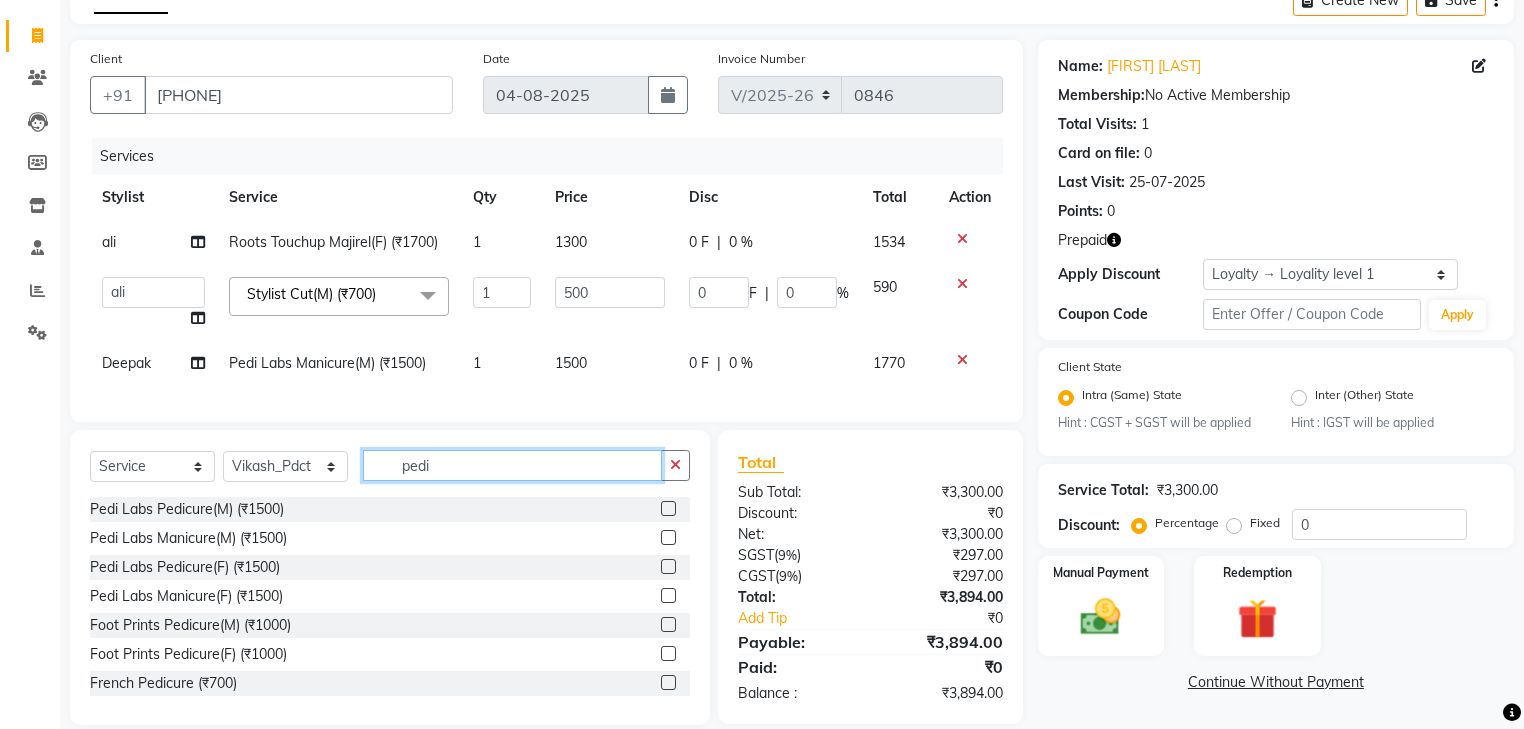 type on "pedi" 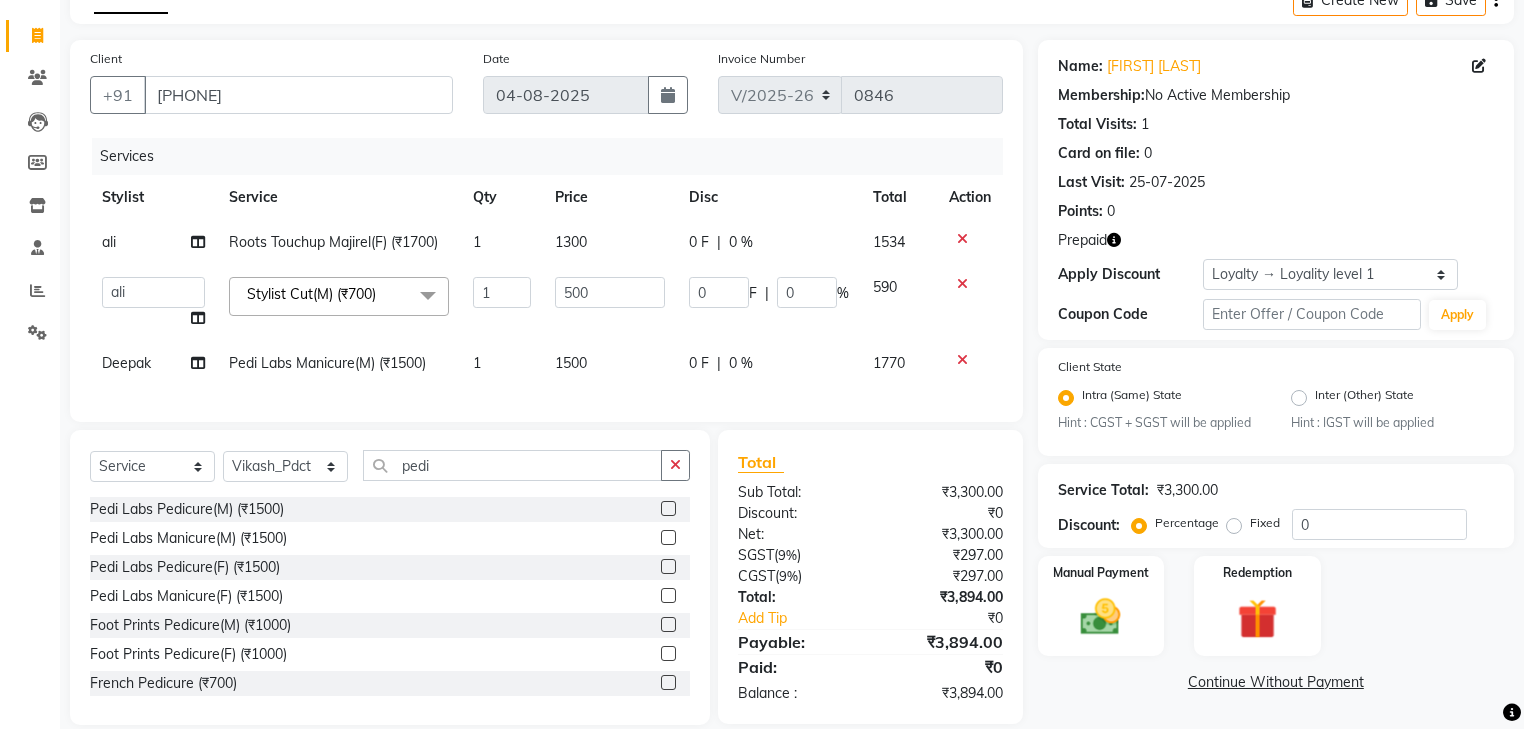 click 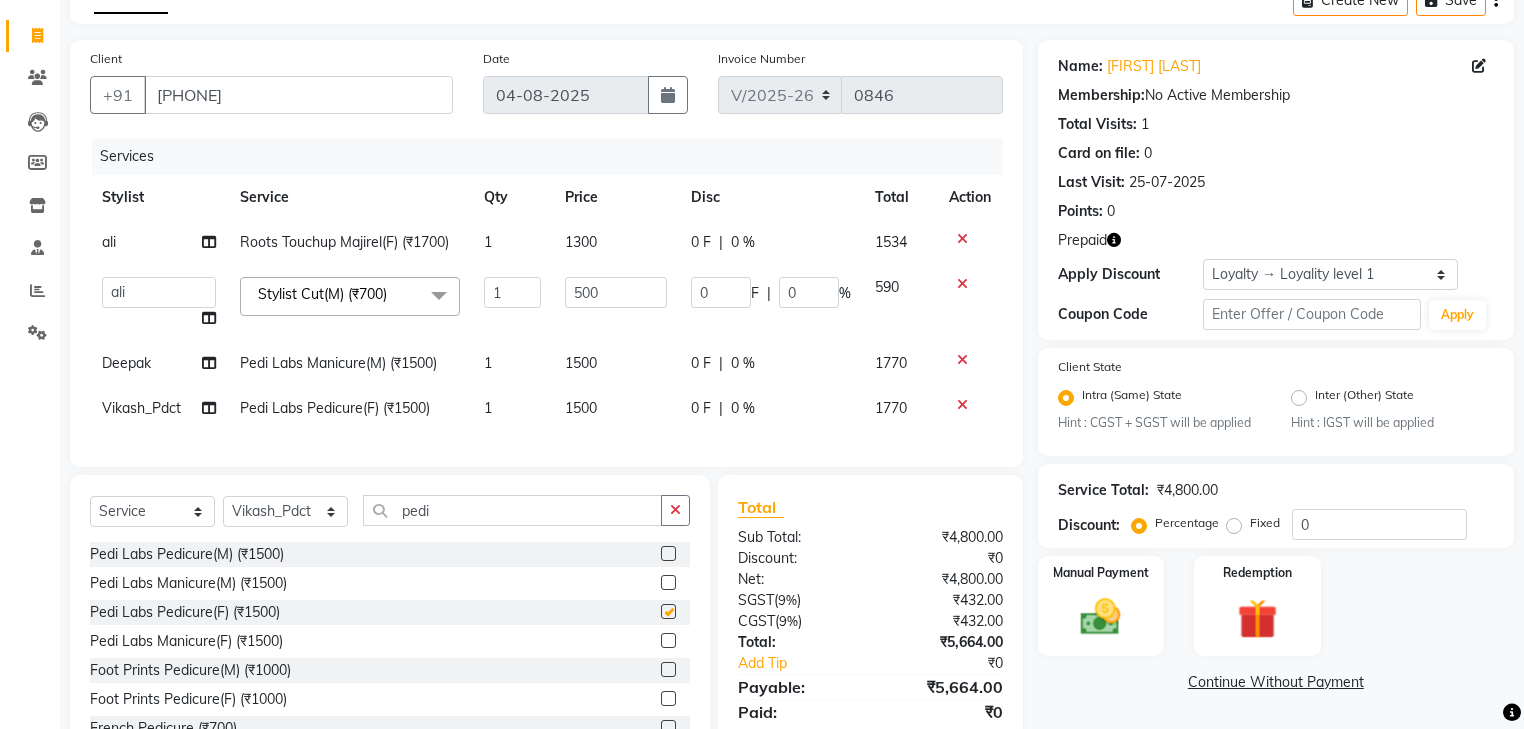 checkbox on "false" 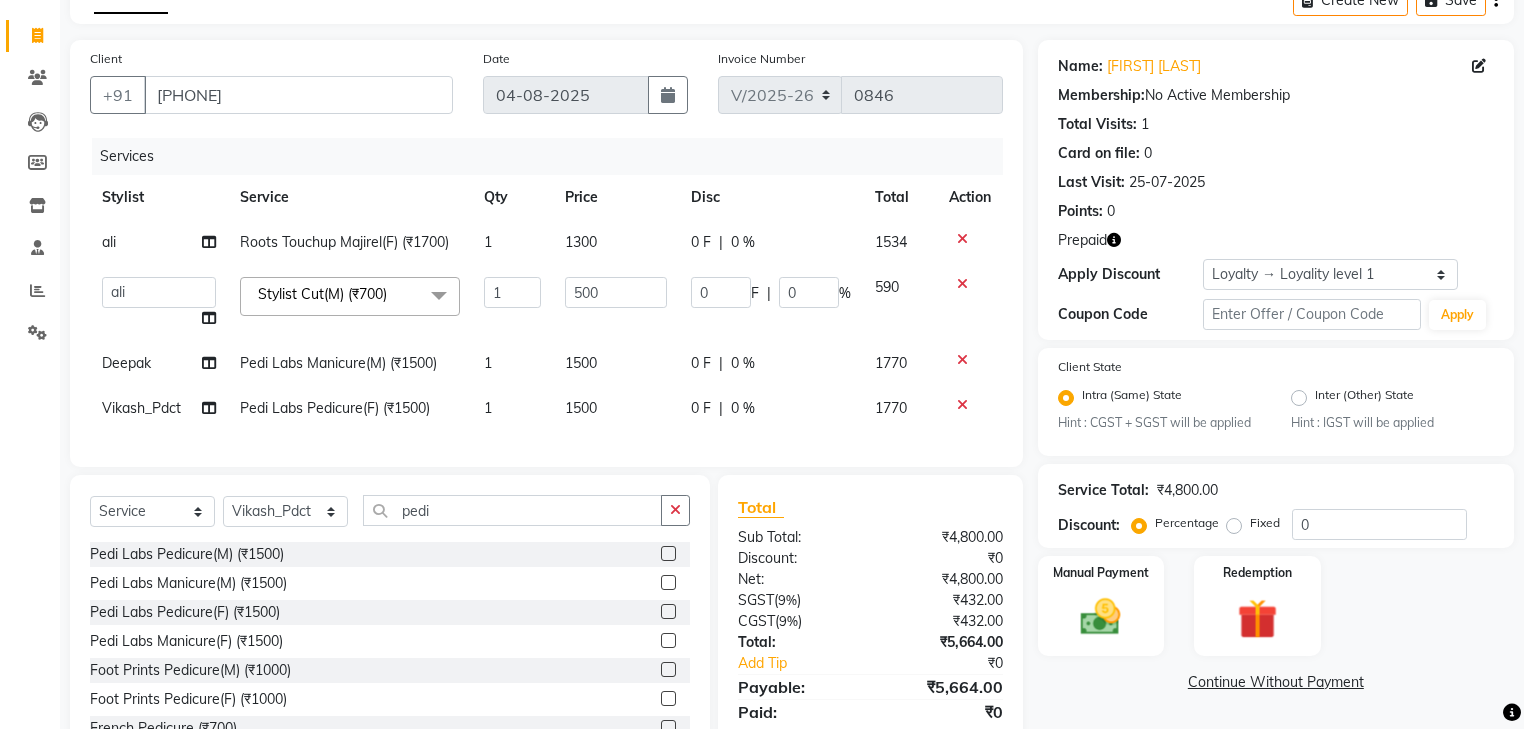 click on "1500" 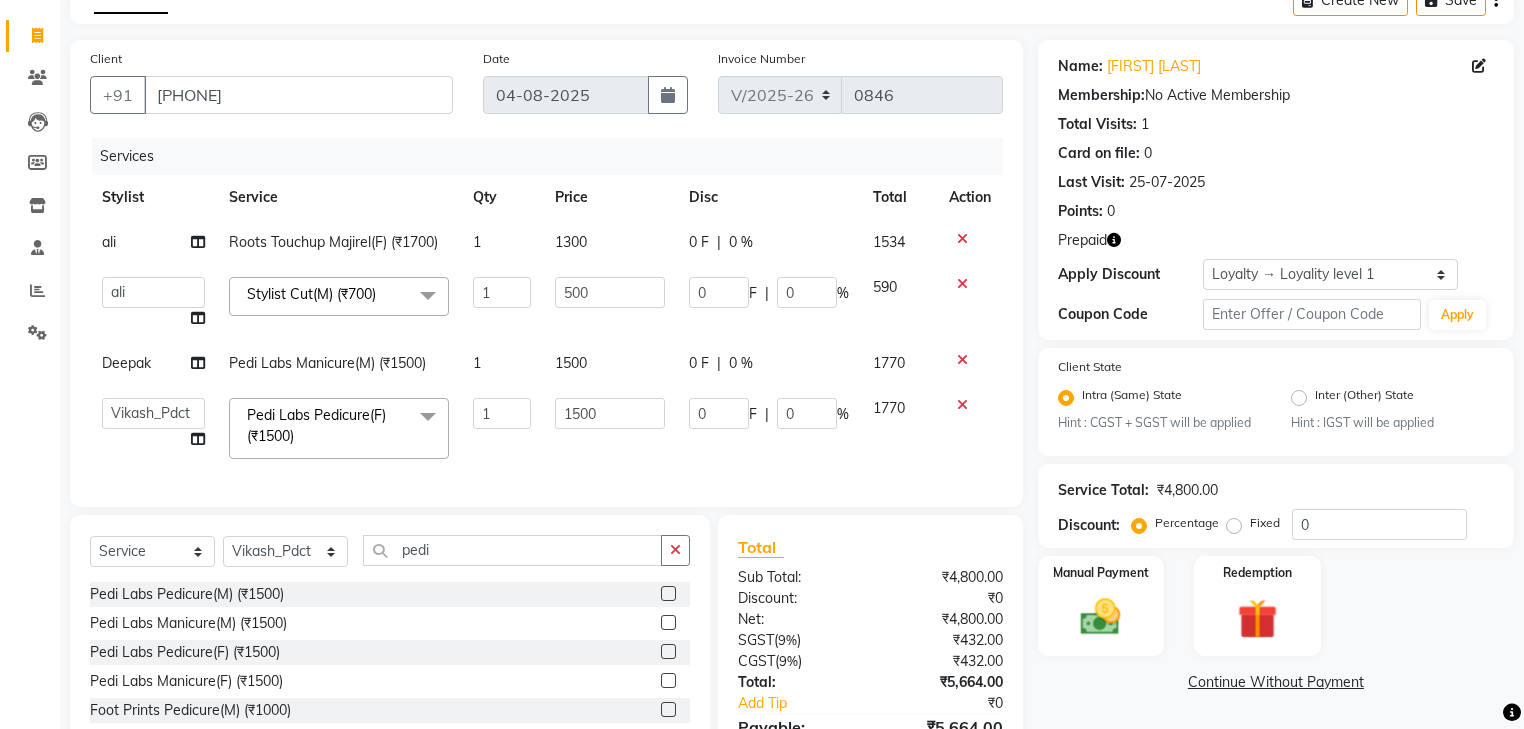 click on "1500" 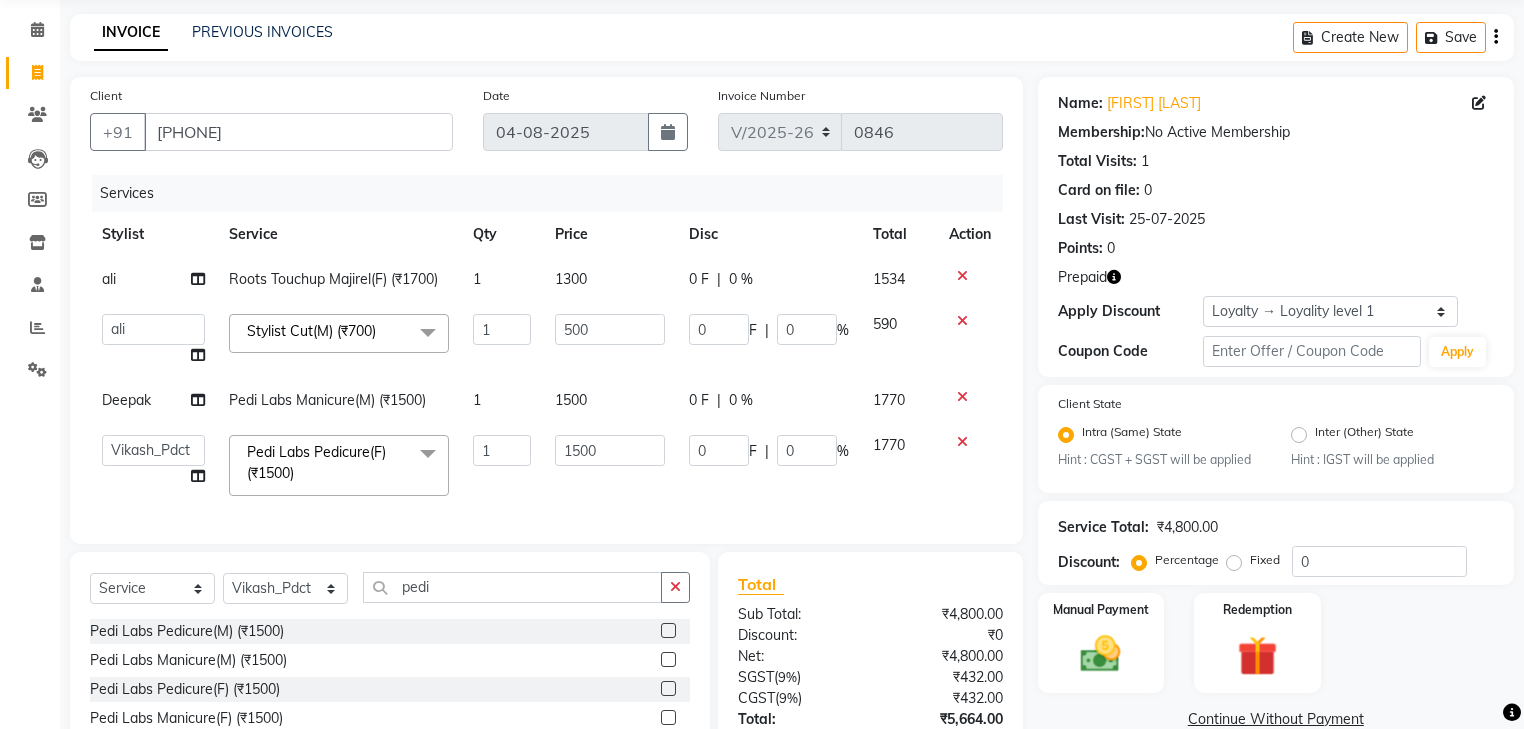scroll, scrollTop: 233, scrollLeft: 0, axis: vertical 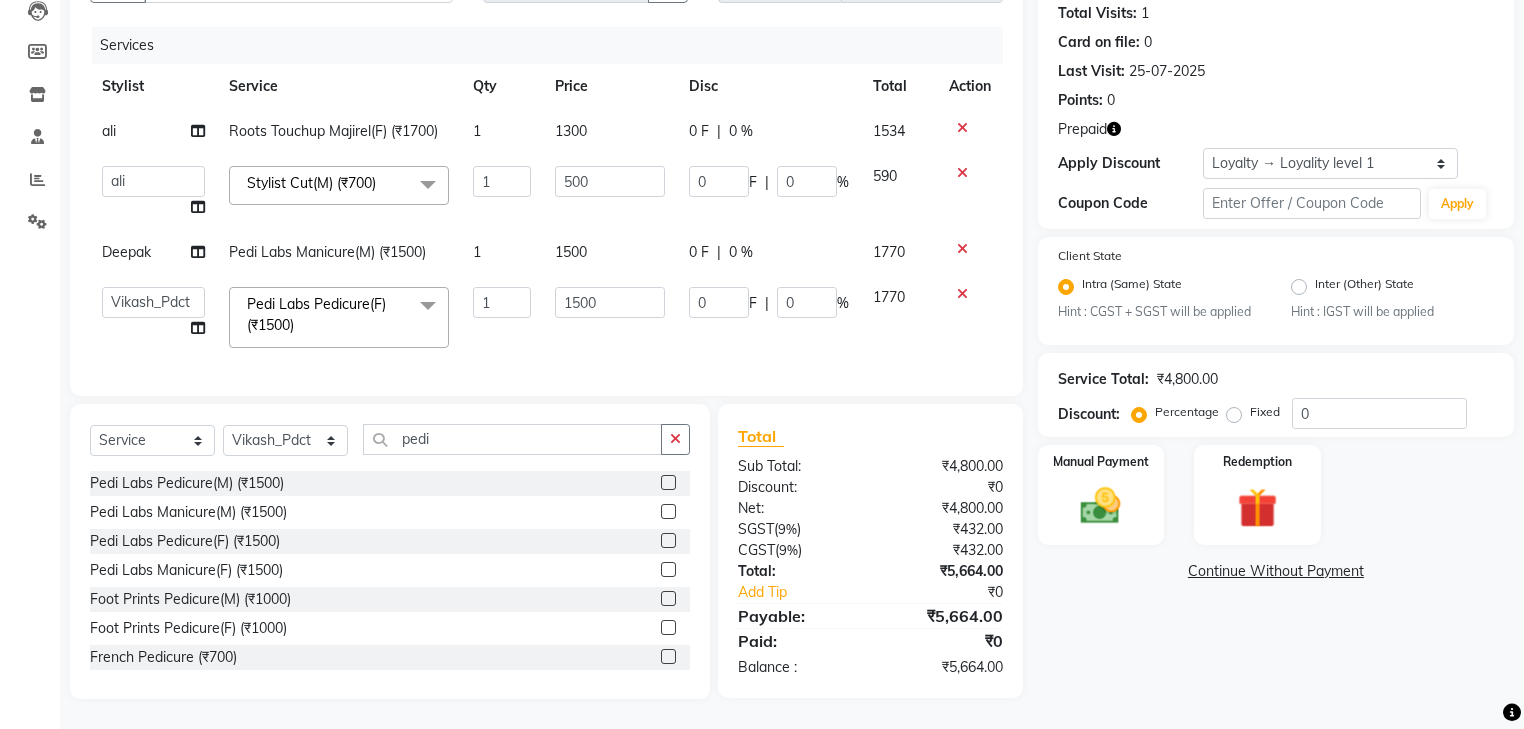 drag, startPoint x: 1214, startPoint y: 492, endPoint x: 1214, endPoint y: 538, distance: 46 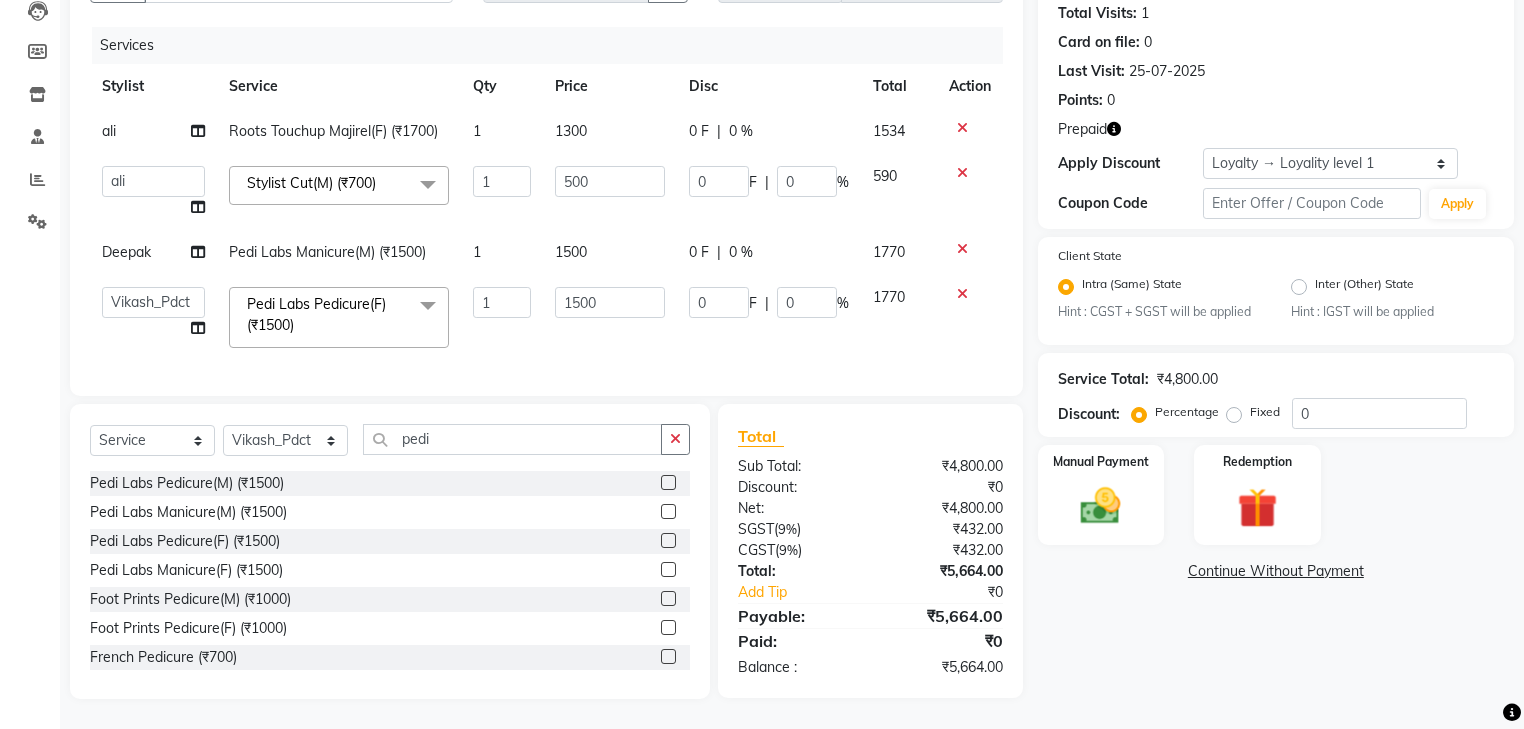 click on "Redemption" 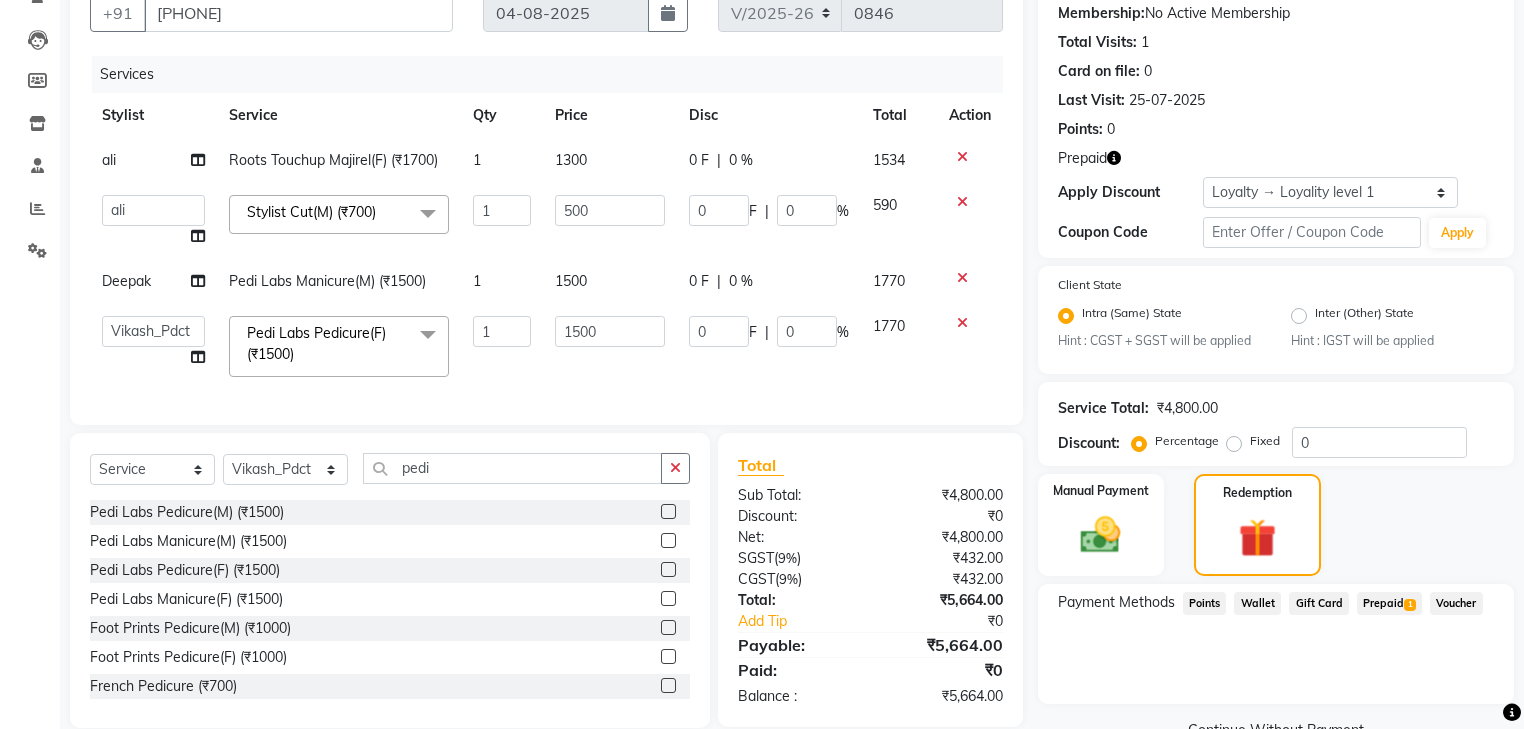 scroll, scrollTop: 233, scrollLeft: 0, axis: vertical 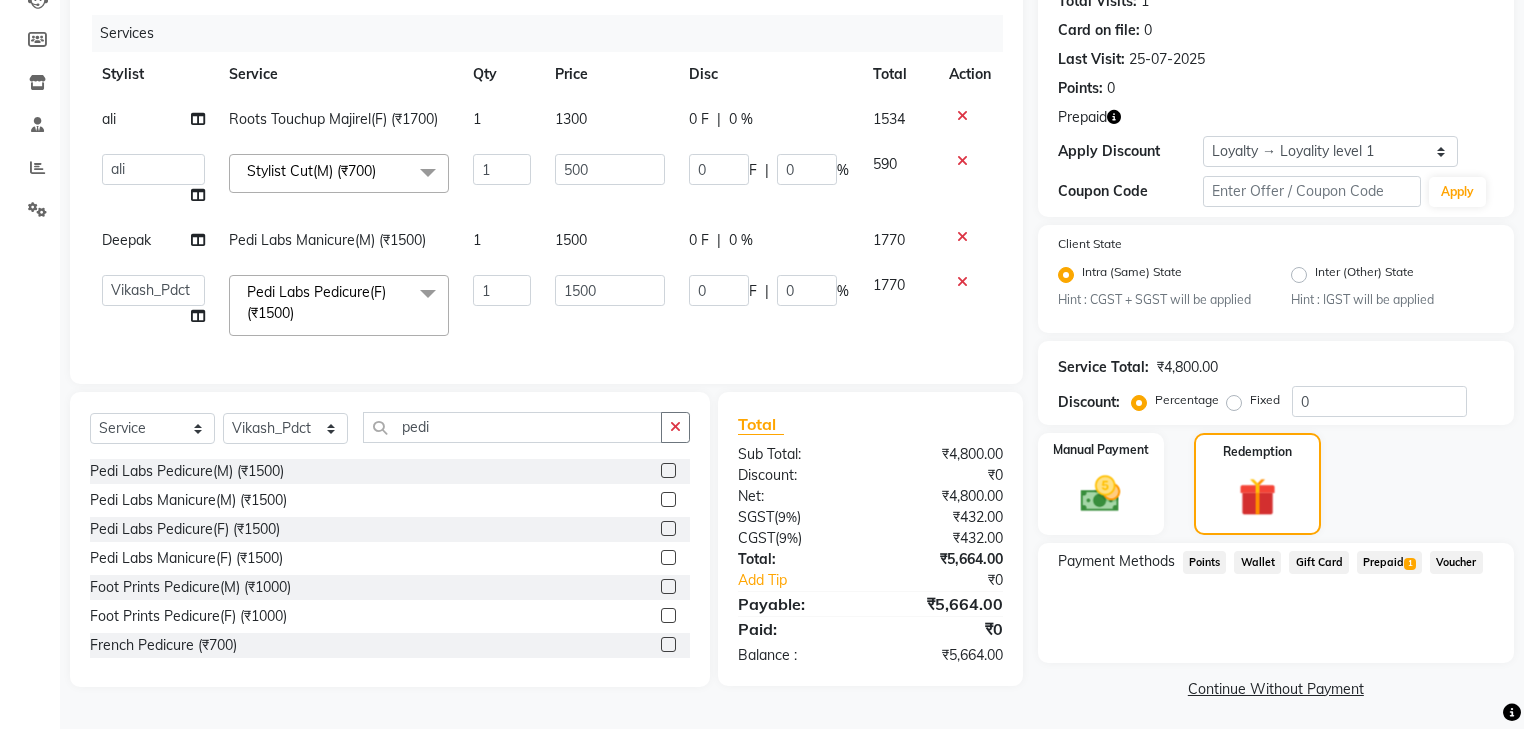 click on "Prepaid  1" 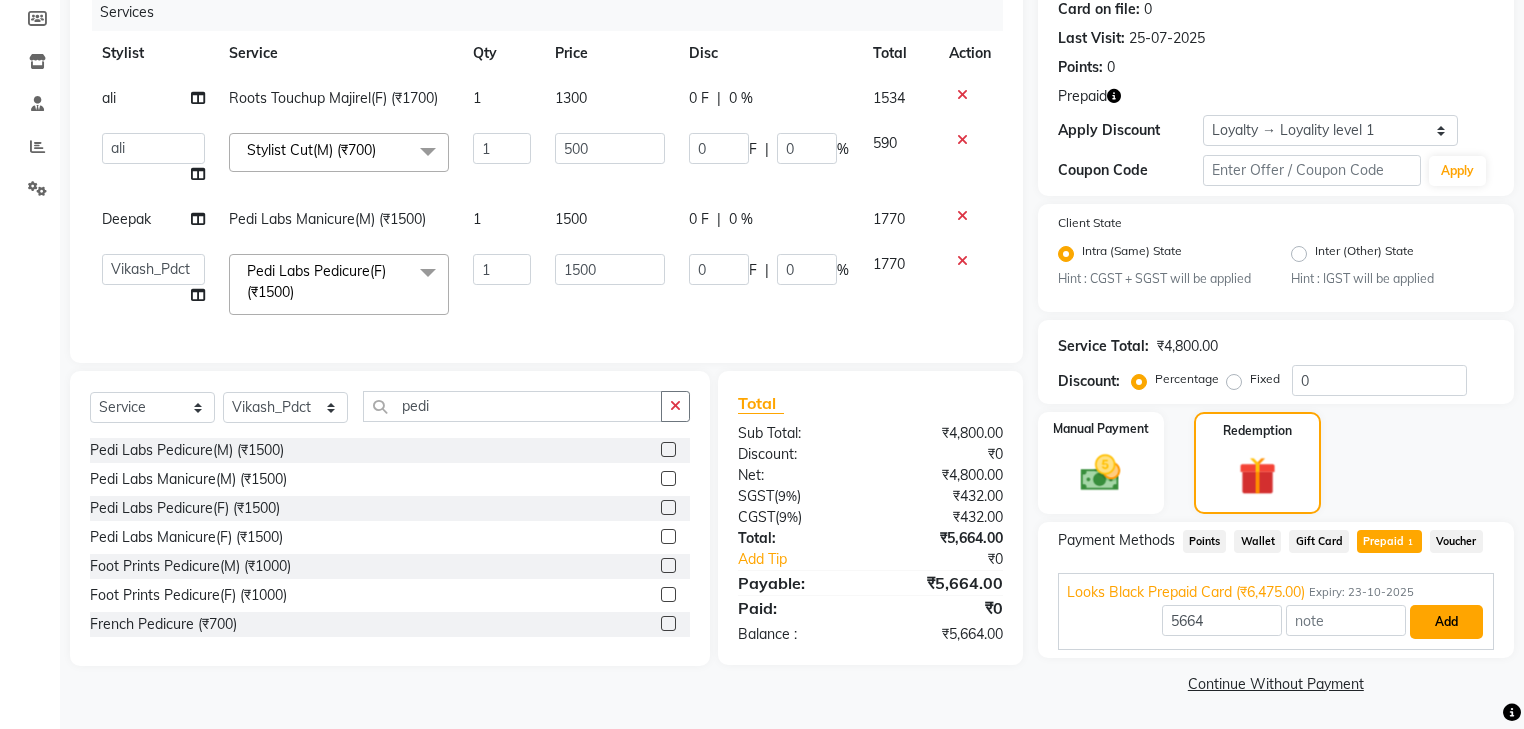 click on "Add" at bounding box center (1446, 622) 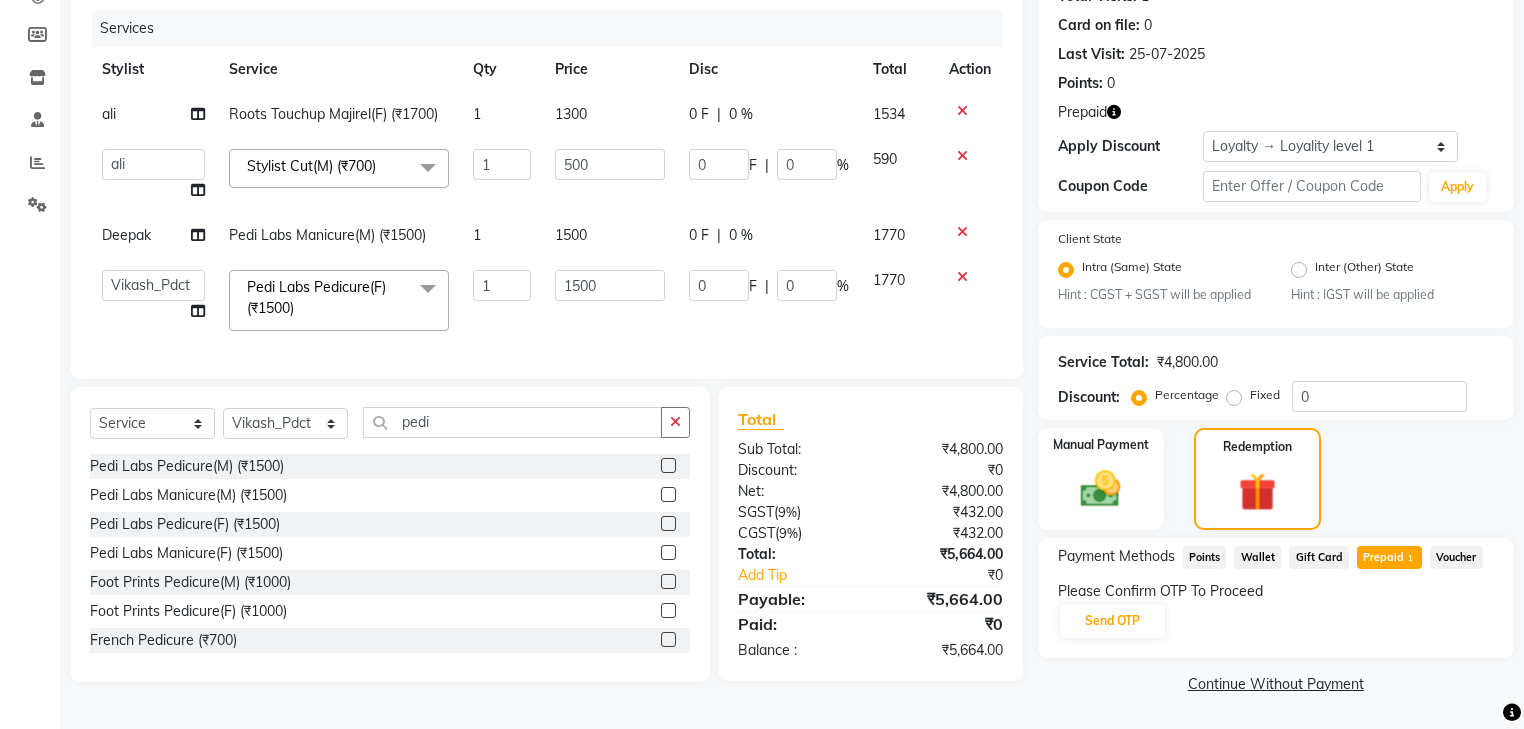 scroll, scrollTop: 240, scrollLeft: 0, axis: vertical 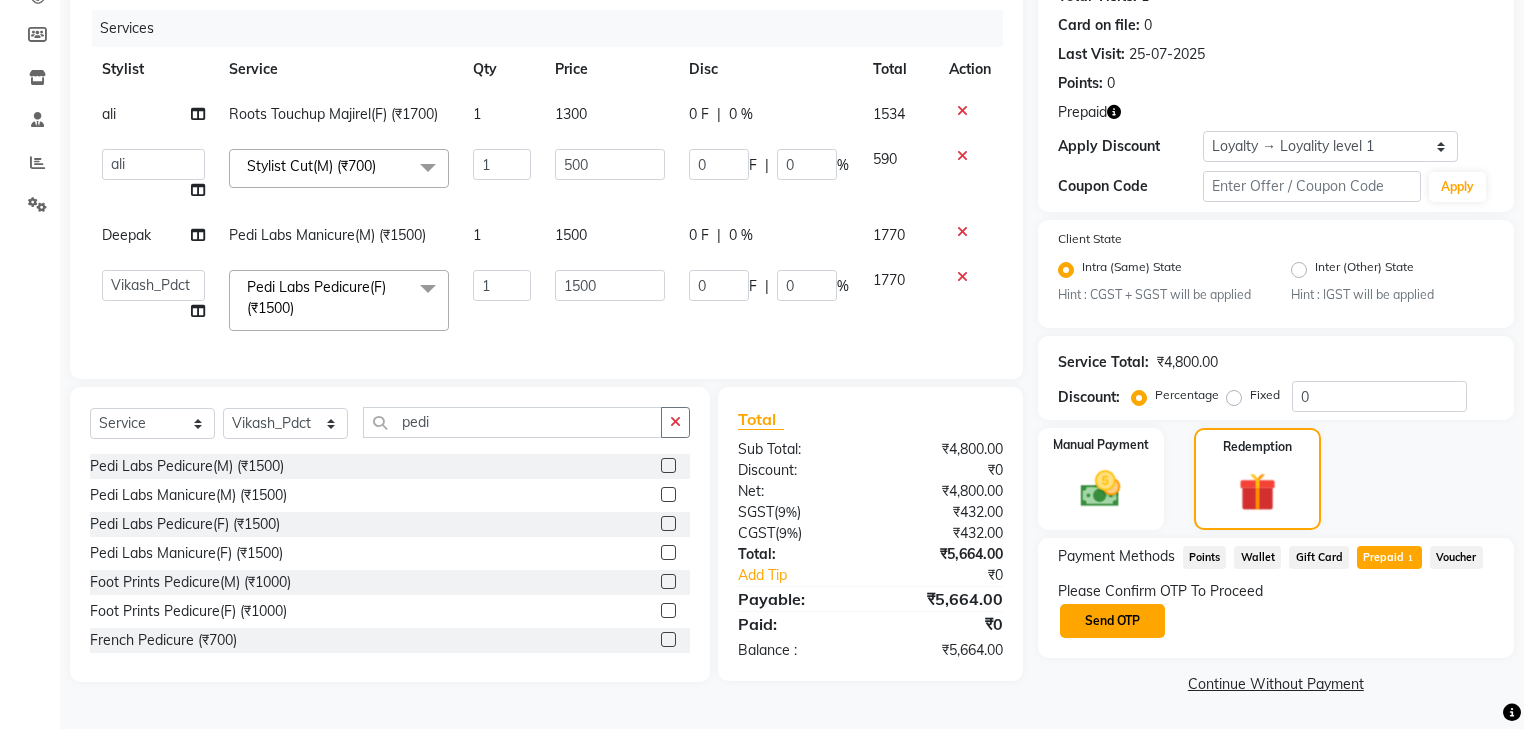 click on "Send OTP" 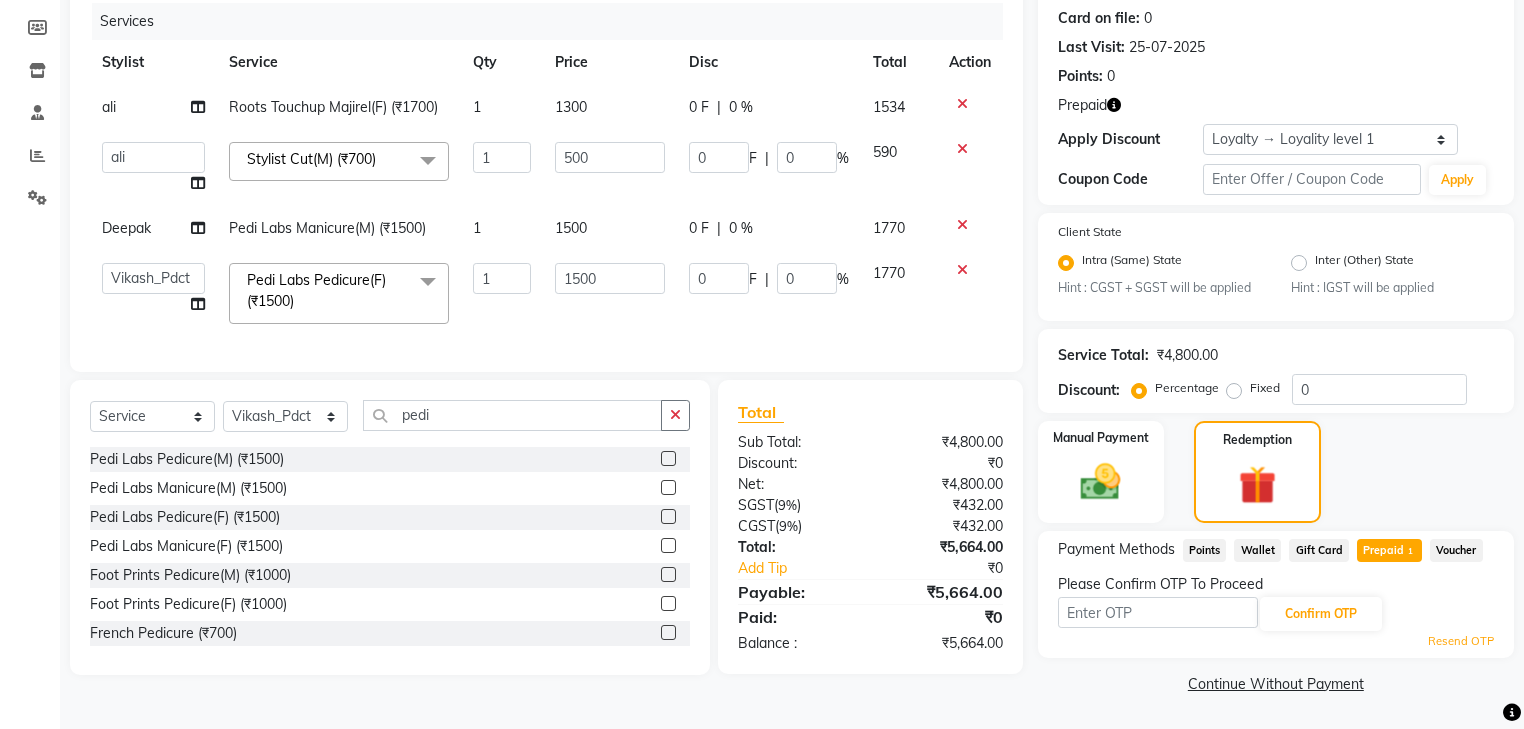 scroll, scrollTop: 247, scrollLeft: 0, axis: vertical 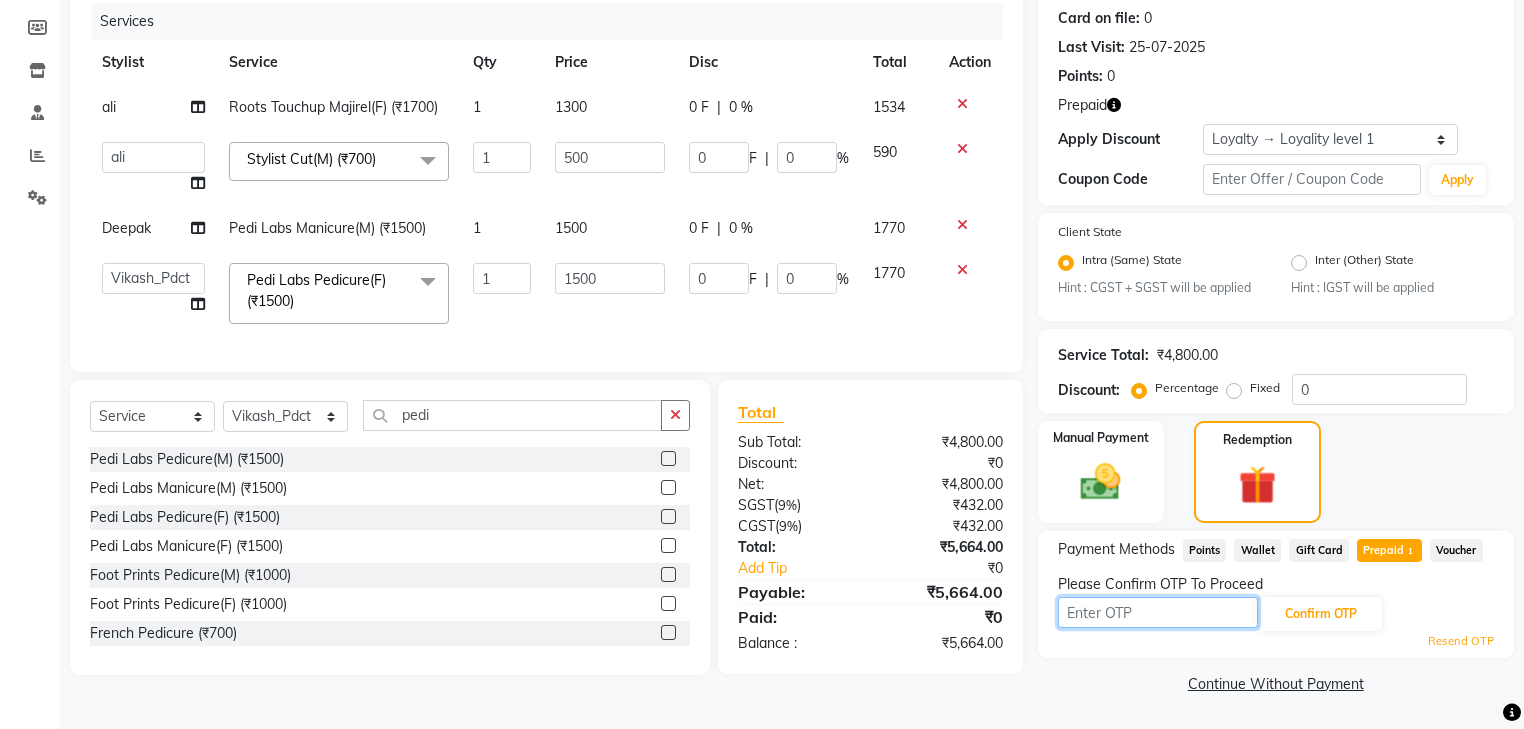 click at bounding box center (1158, 612) 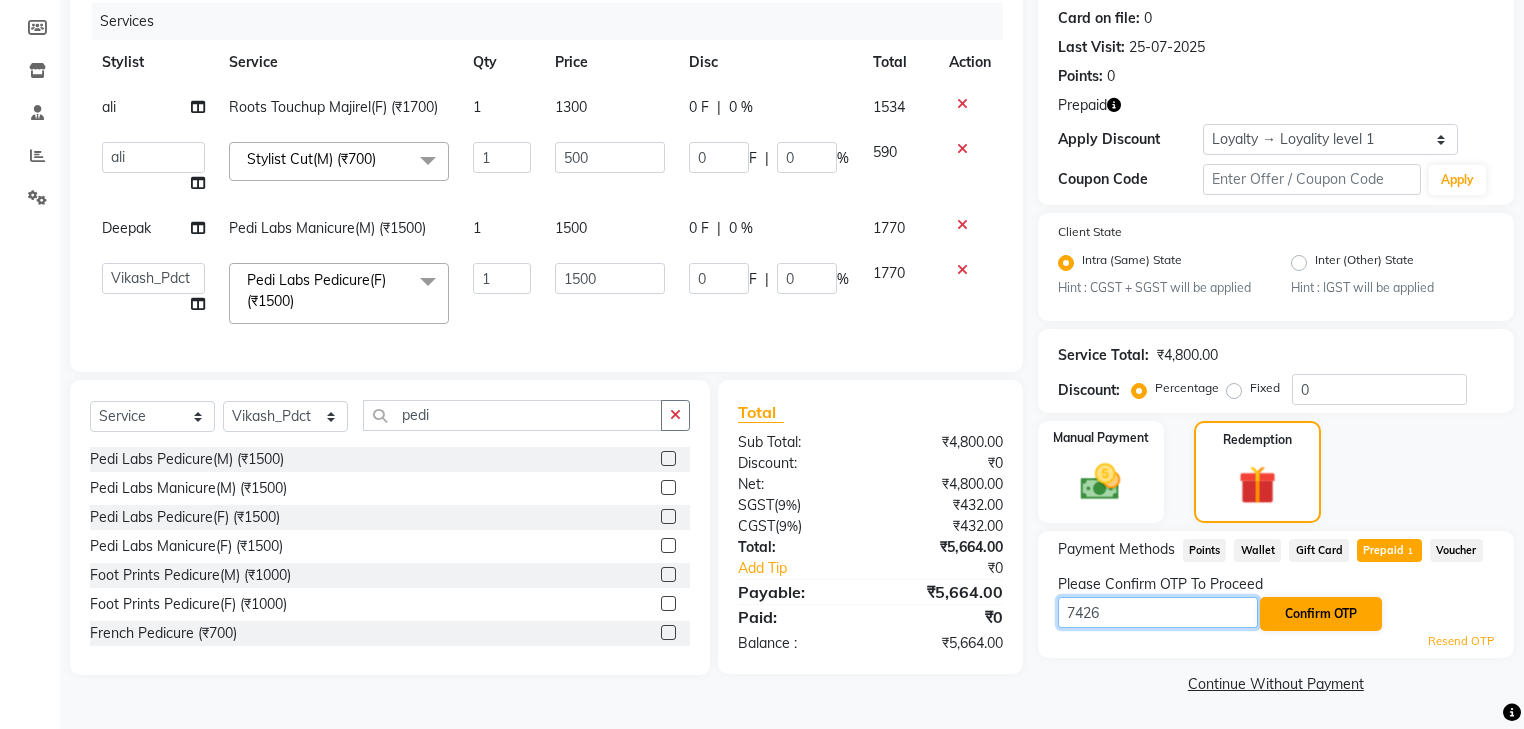 type on "7426" 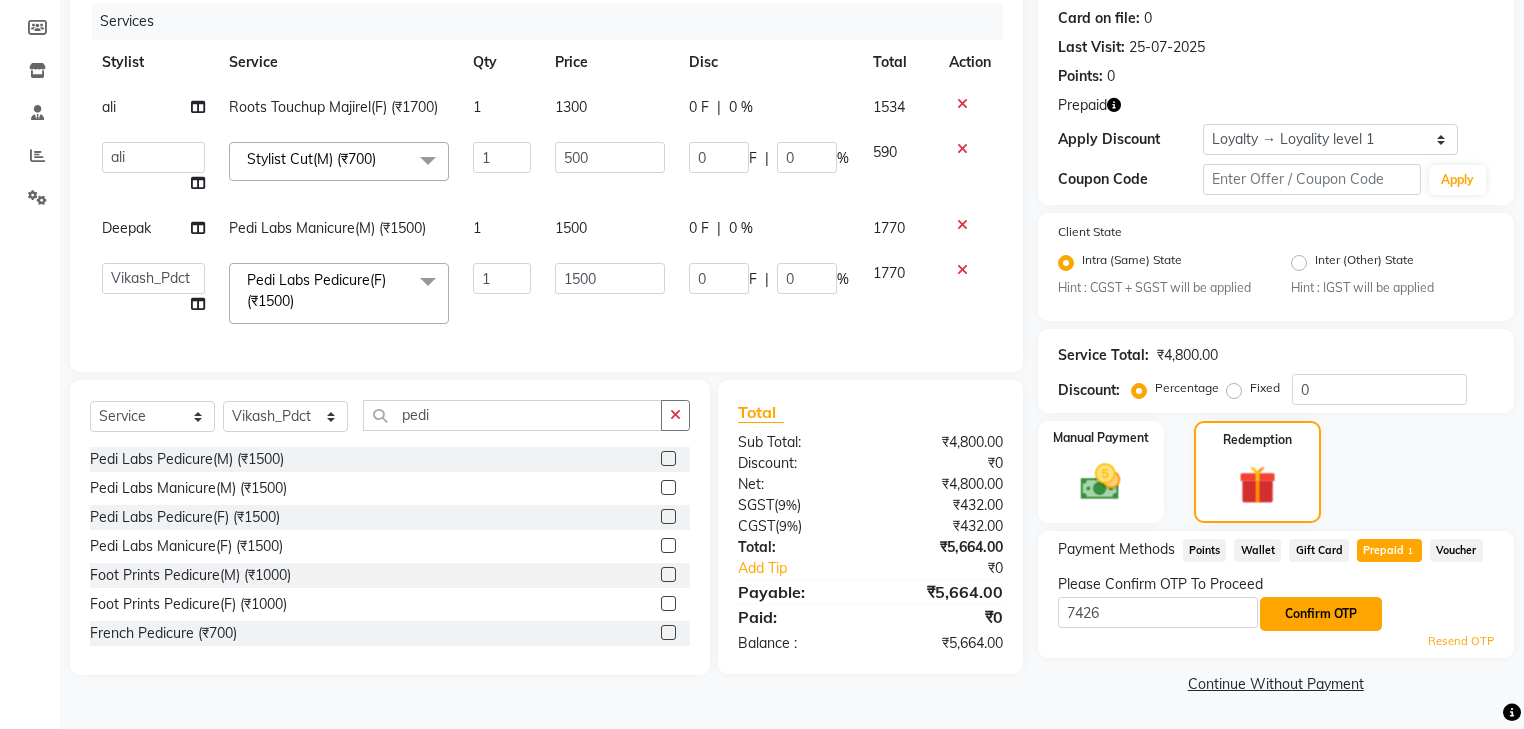 click on "Confirm OTP" 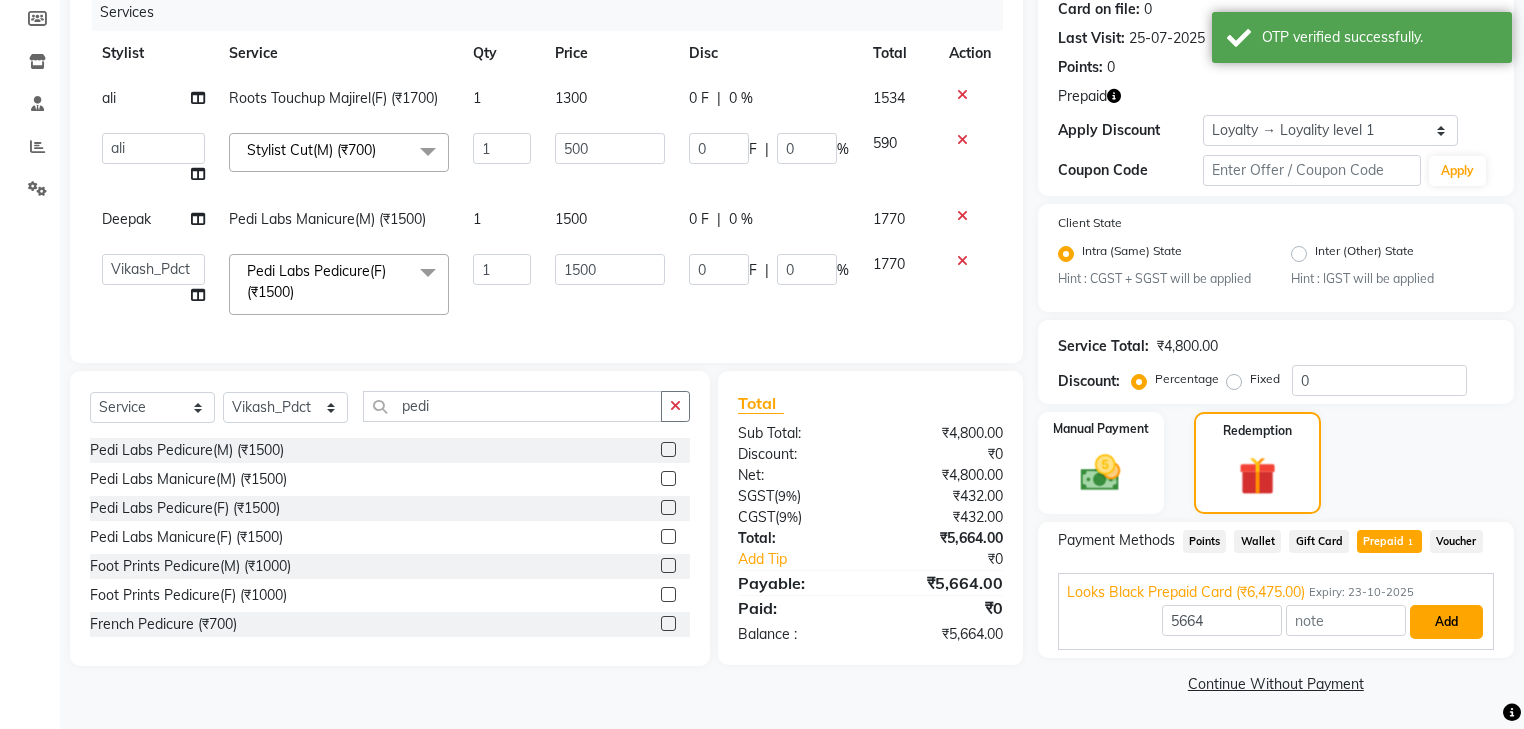click on "Add" at bounding box center [1446, 622] 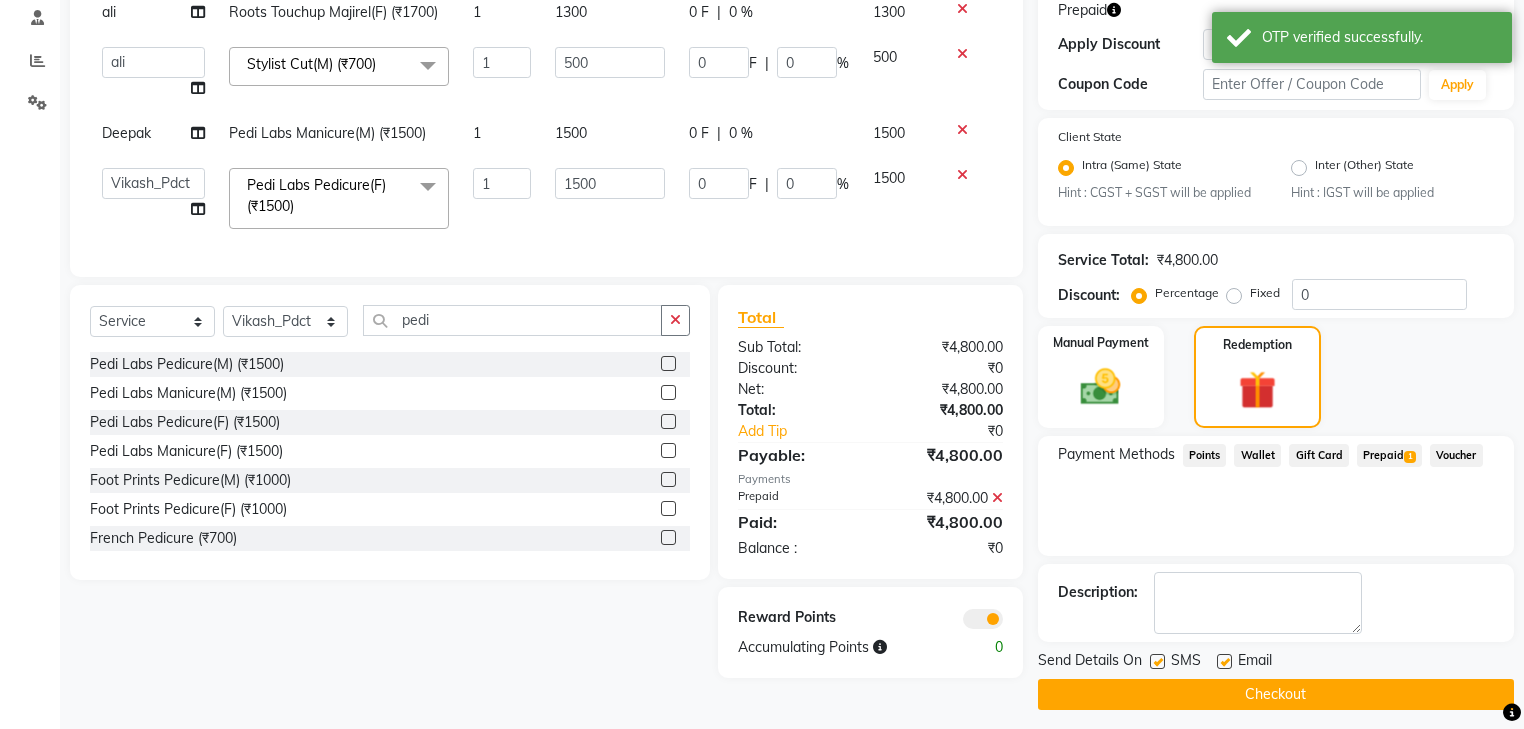 scroll, scrollTop: 352, scrollLeft: 0, axis: vertical 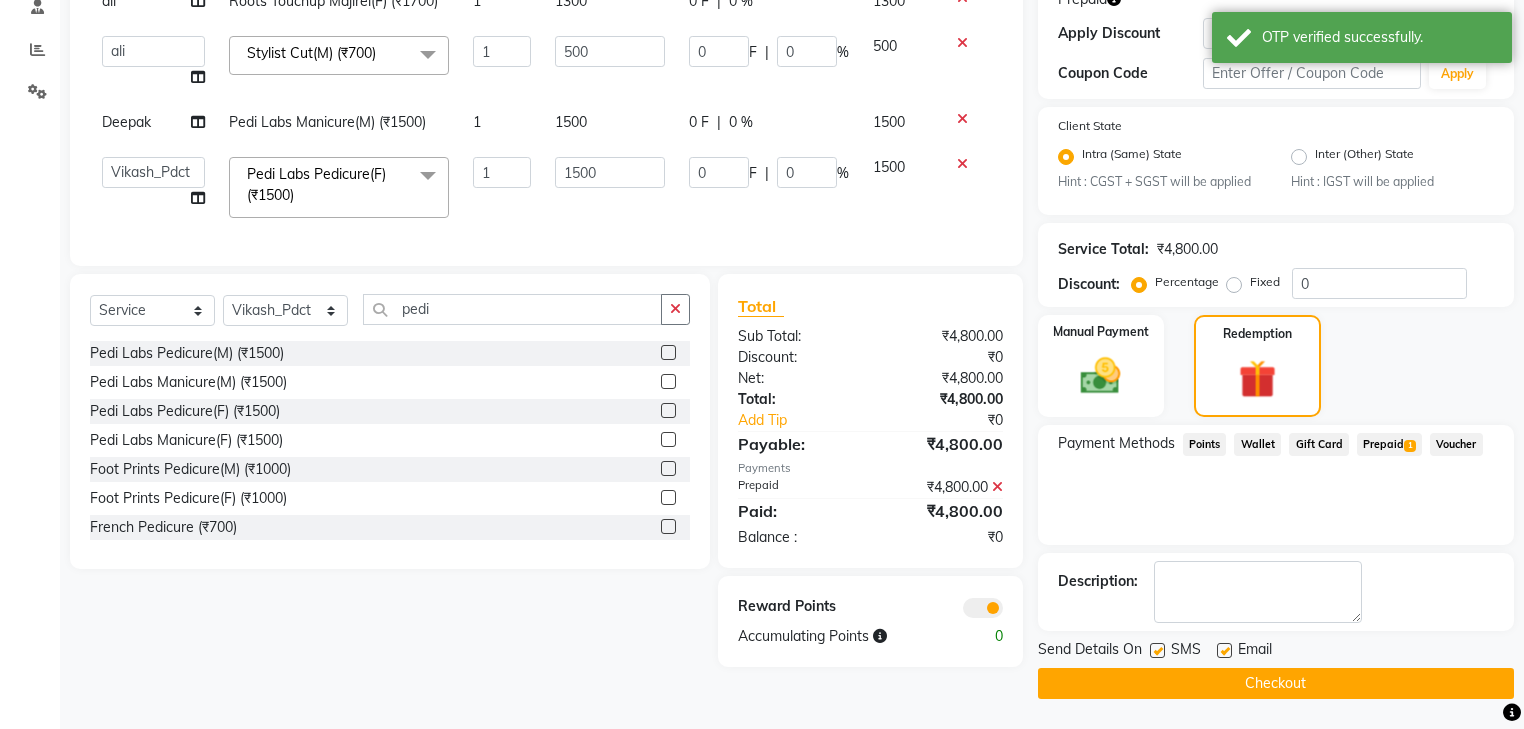 click 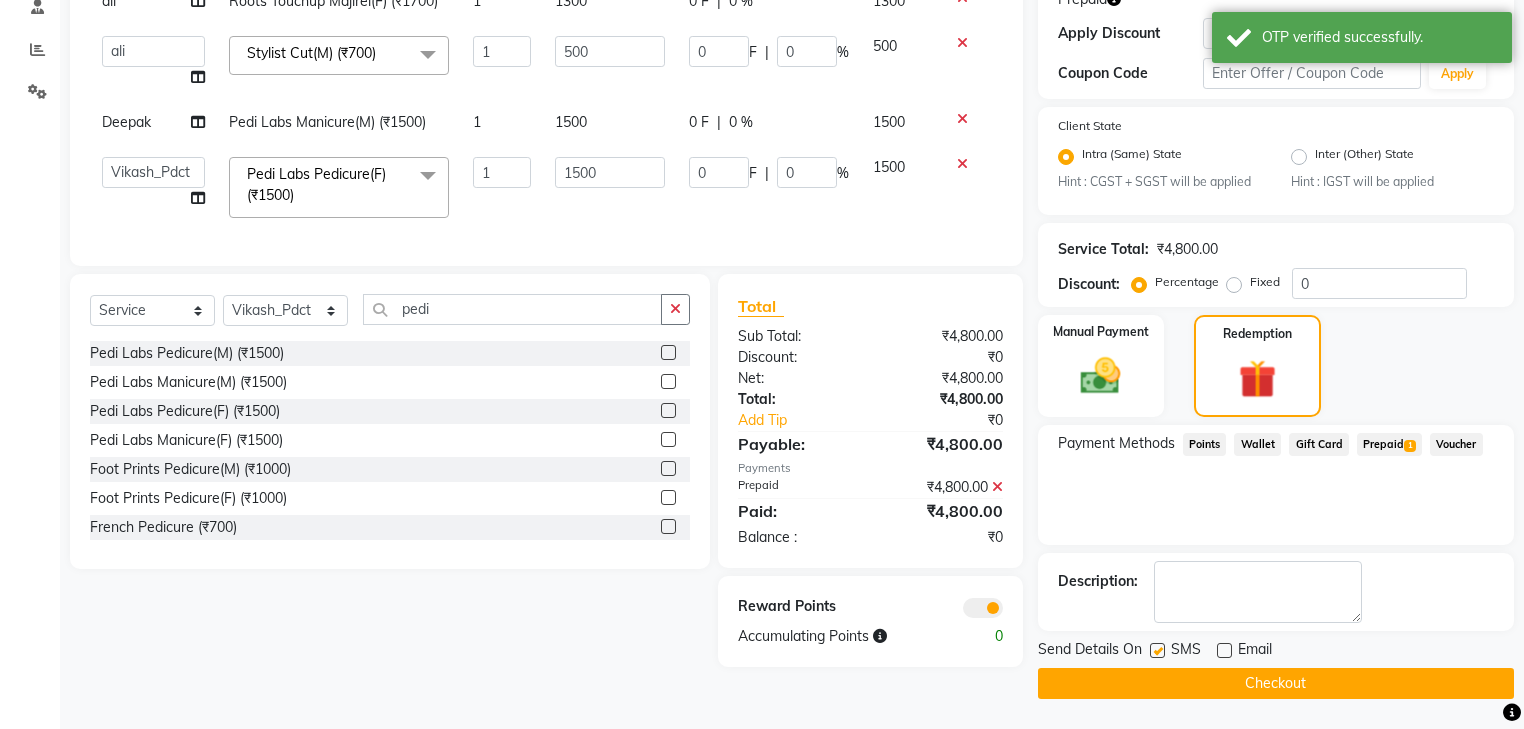 click on "Checkout" 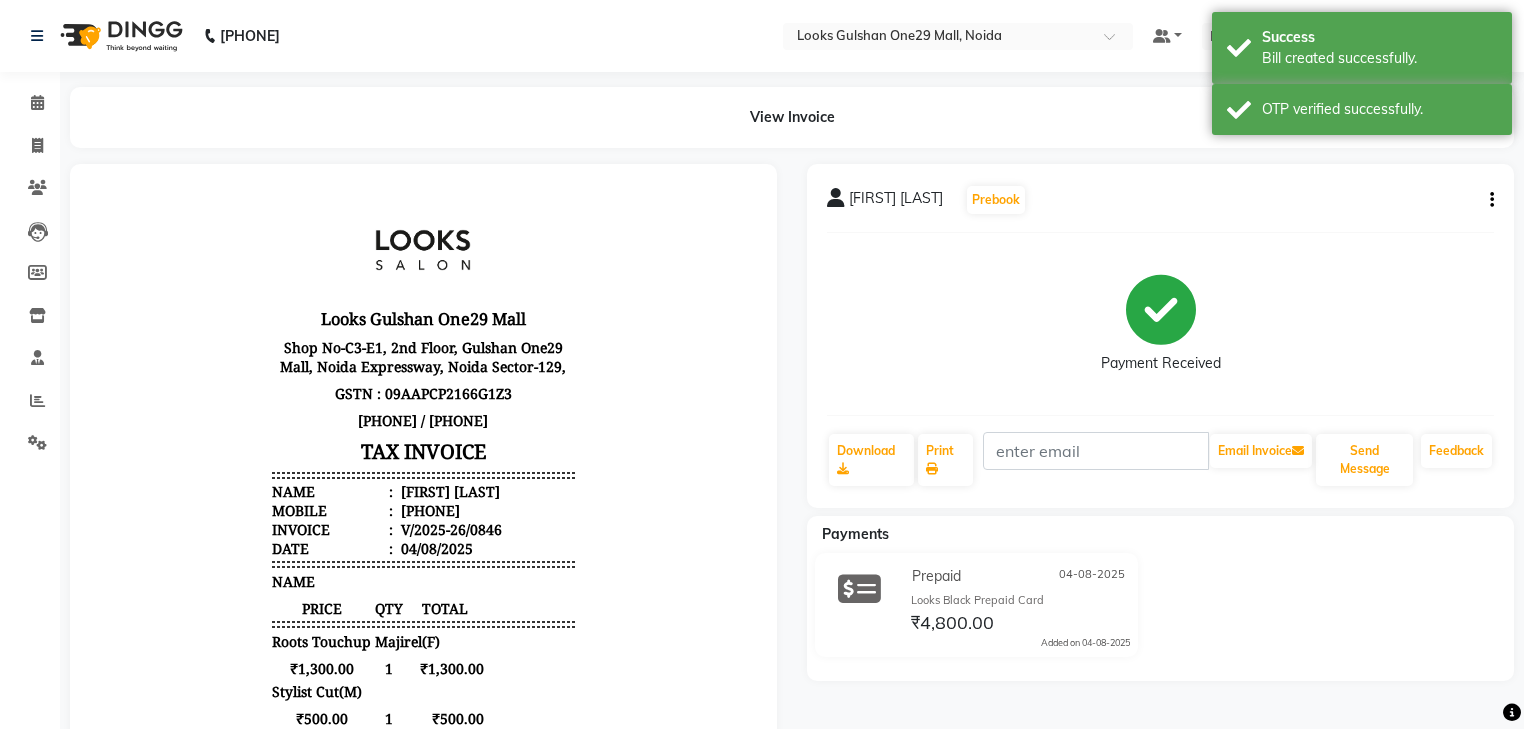 scroll, scrollTop: 0, scrollLeft: 0, axis: both 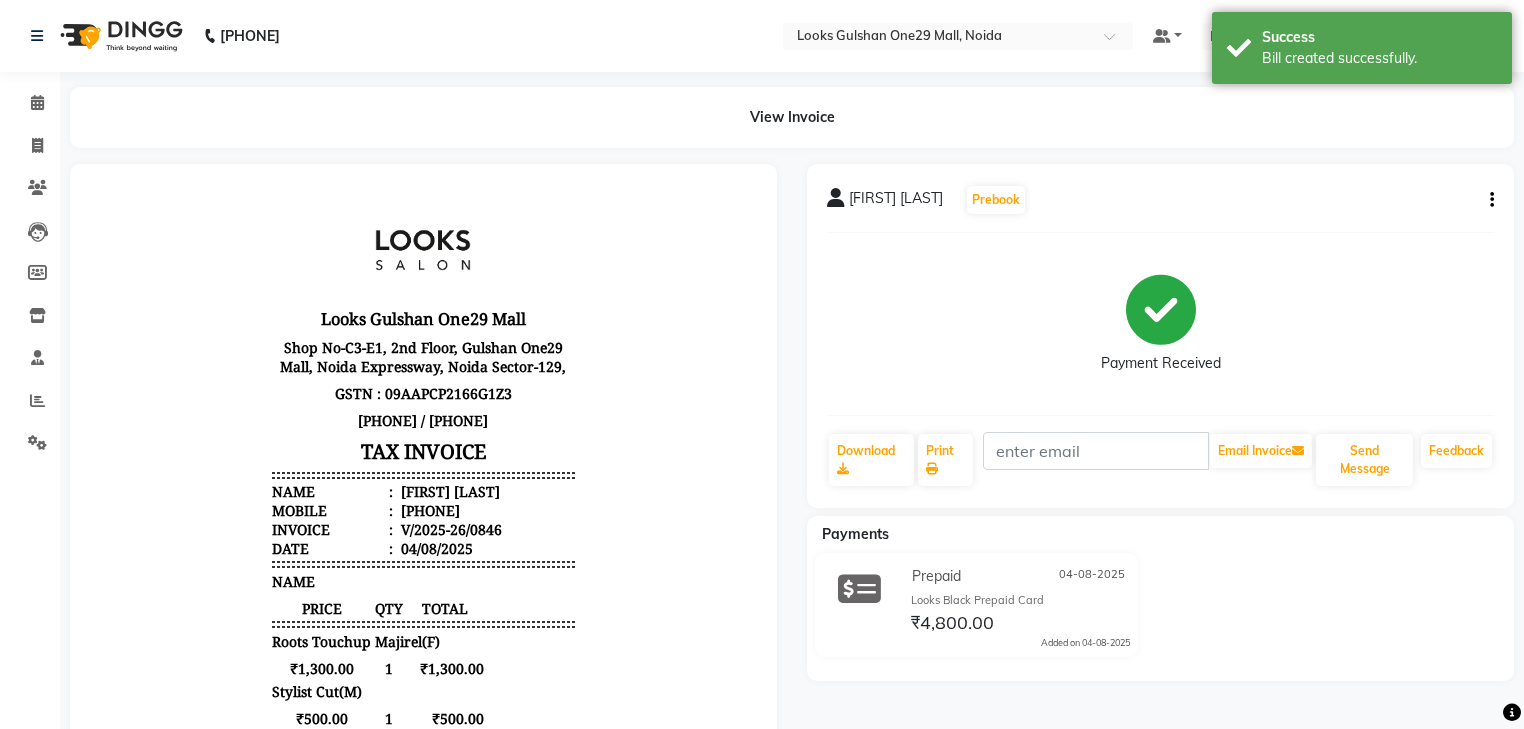 copy on "9999004110" 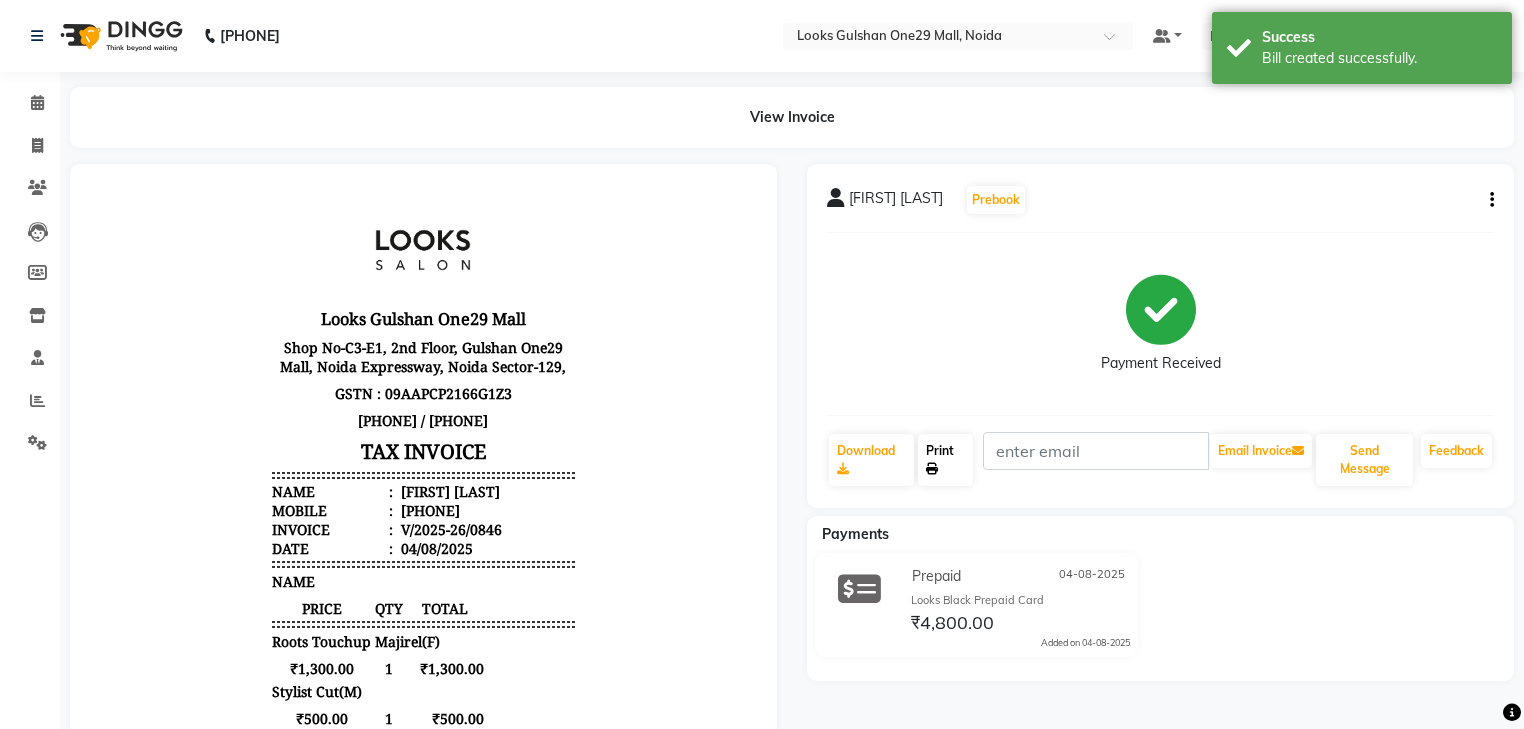 click on "Print" 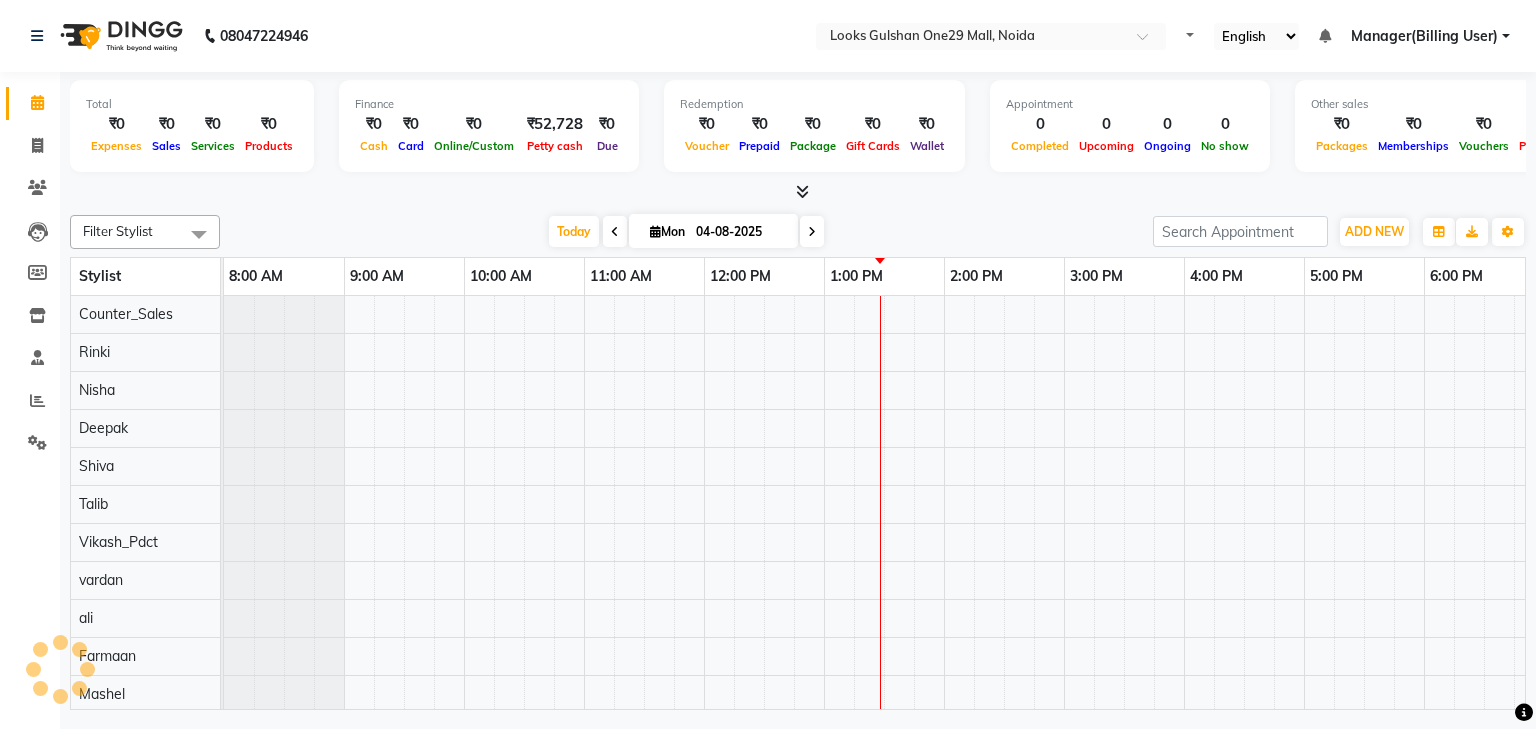 scroll, scrollTop: 0, scrollLeft: 0, axis: both 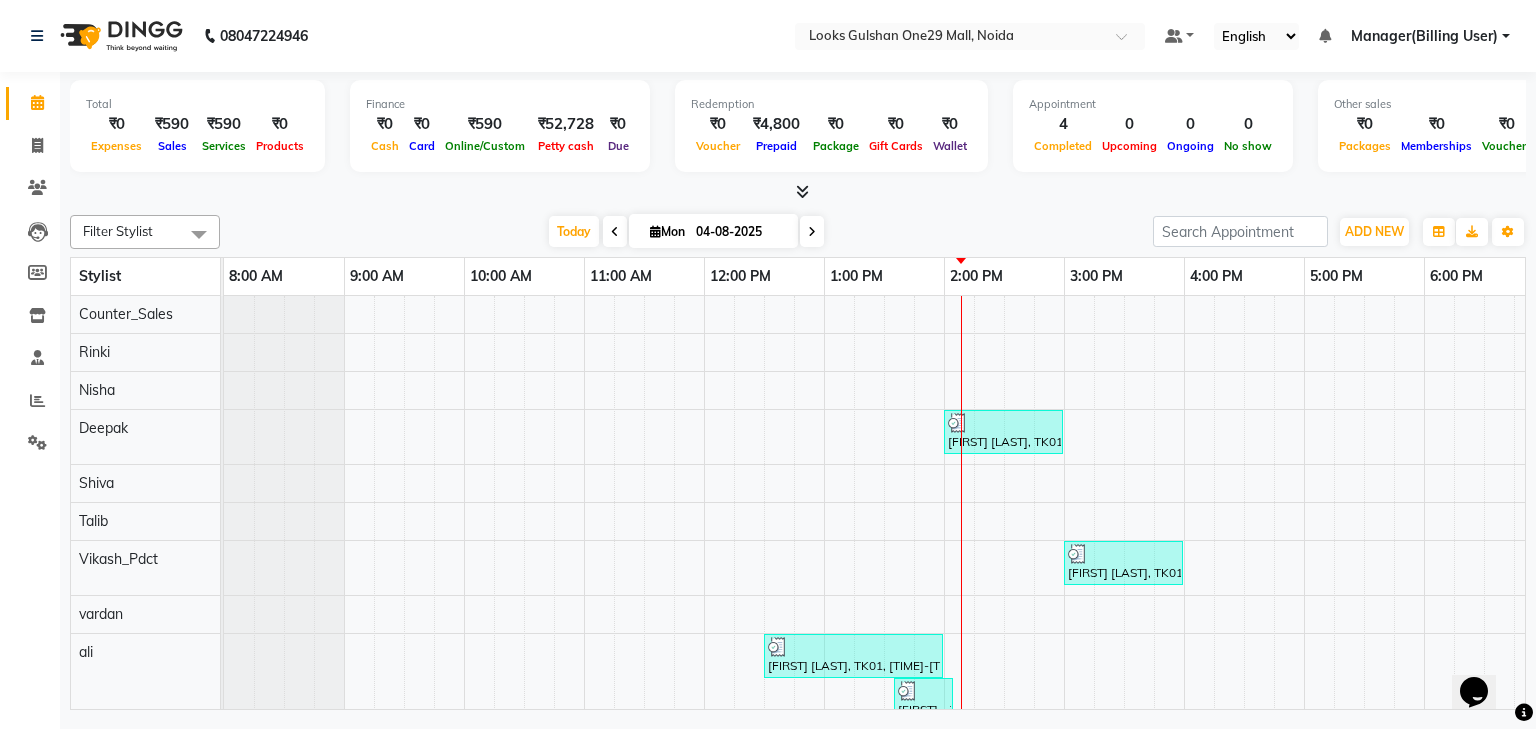 click on "Manager(Billing User)" at bounding box center [1430, 36] 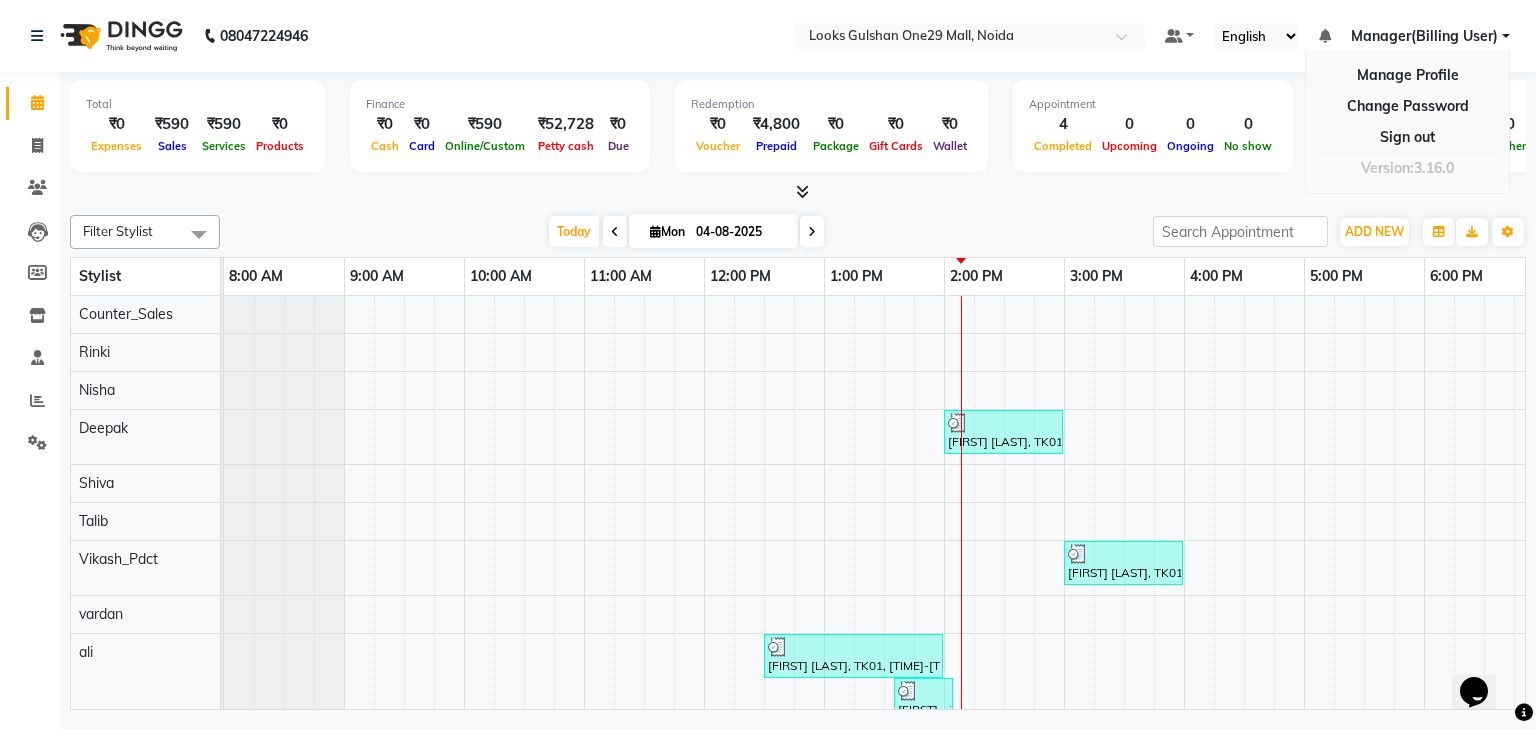click on "Manager(Billing User)" at bounding box center [1424, 36] 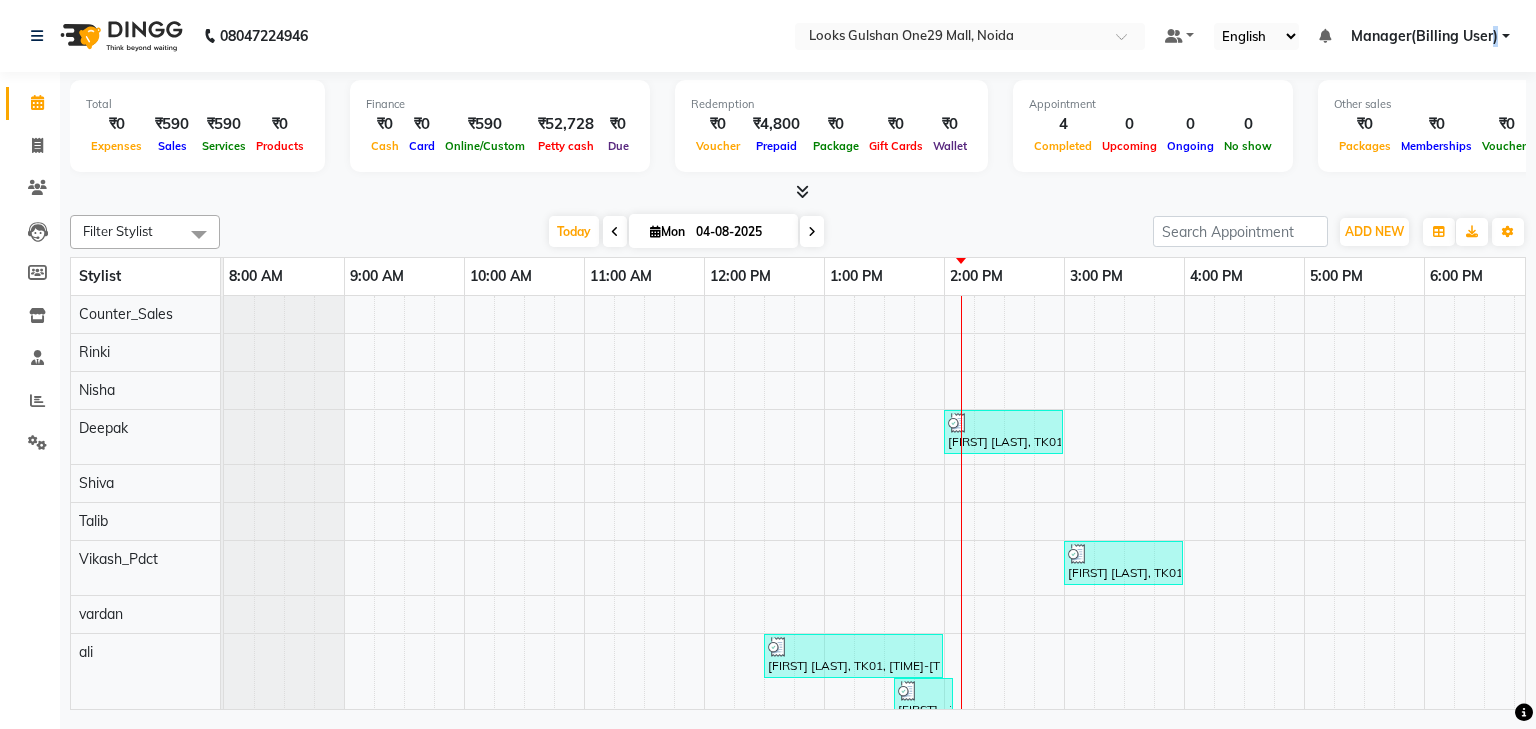 click on "Manager(Billing User)" at bounding box center [1424, 36] 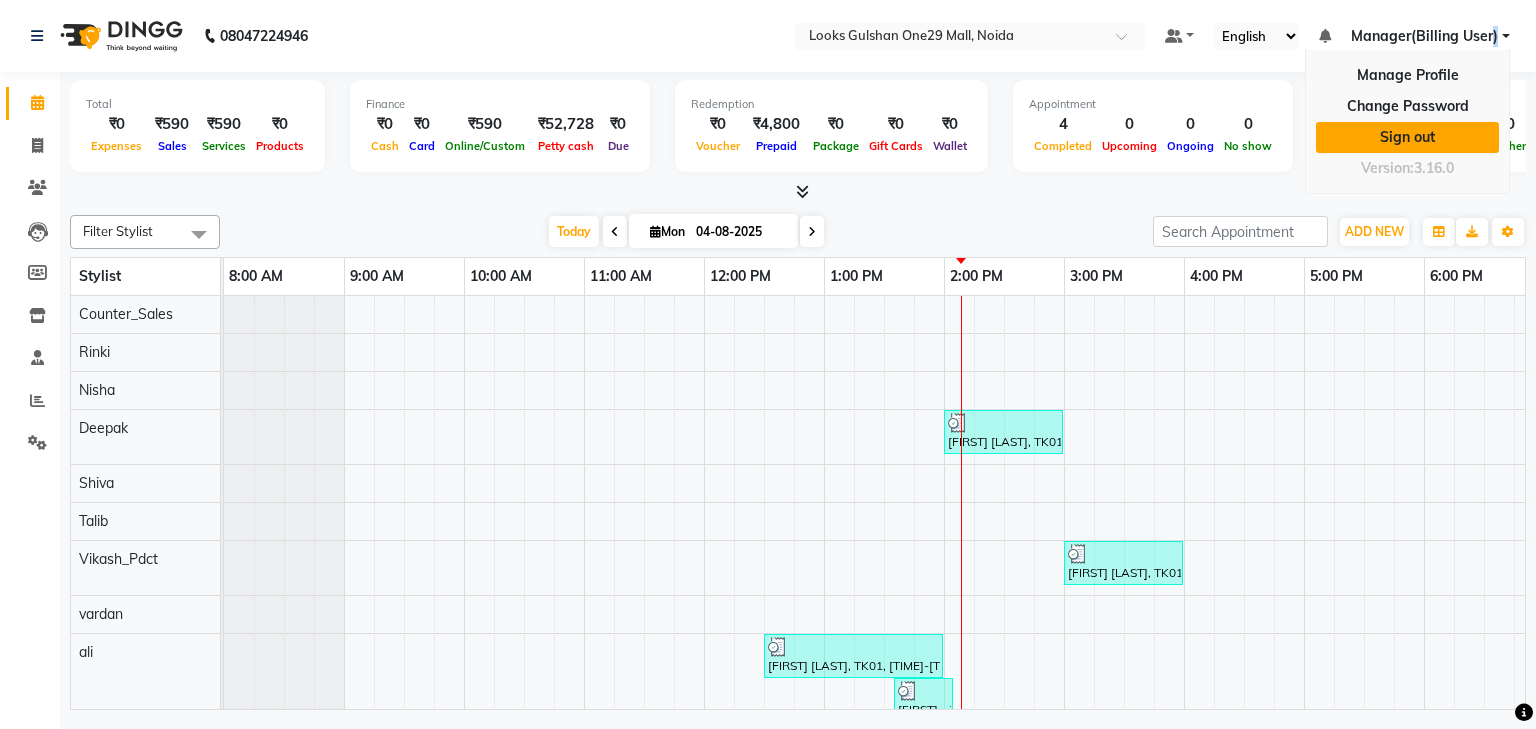 click on "Sign out" at bounding box center [1407, 137] 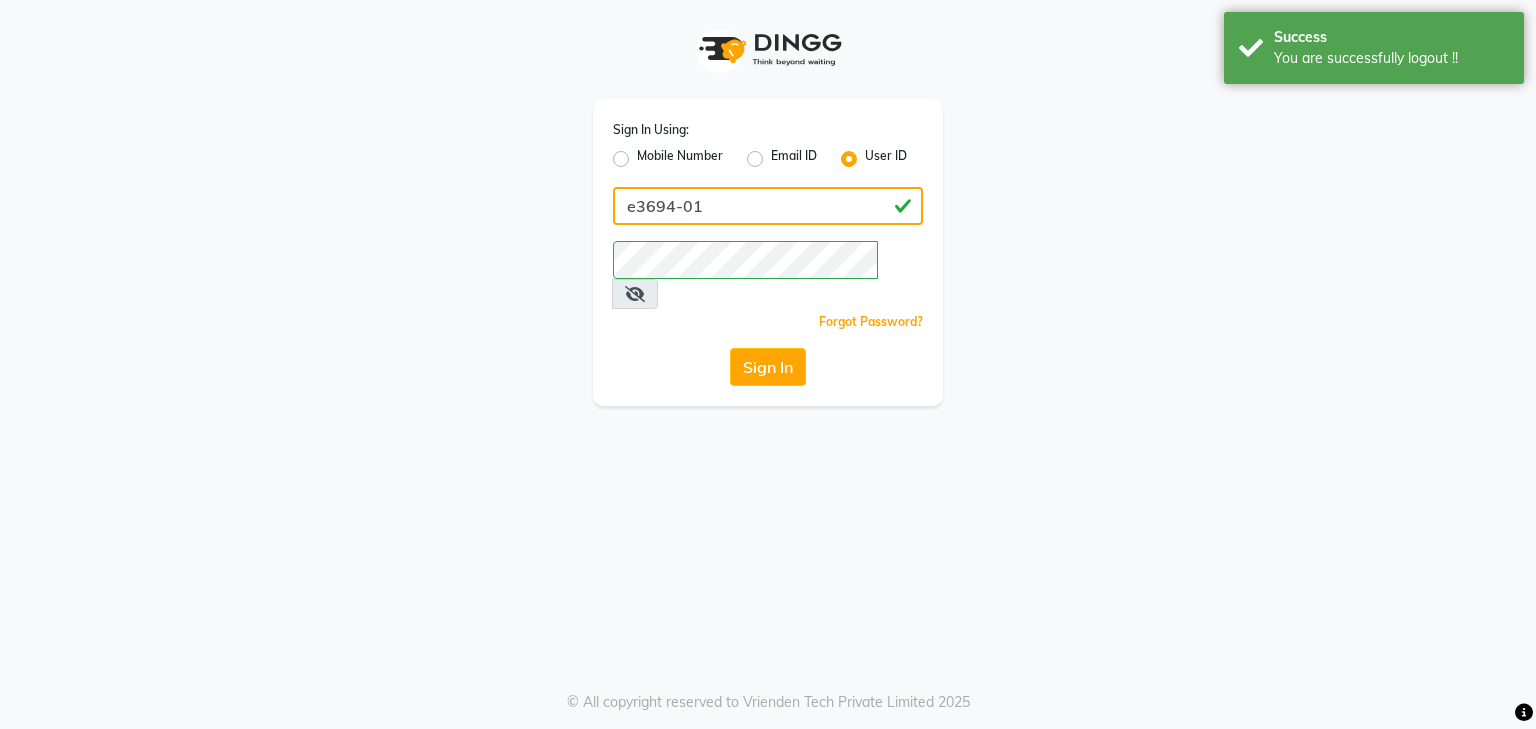 click on "e3694-01" 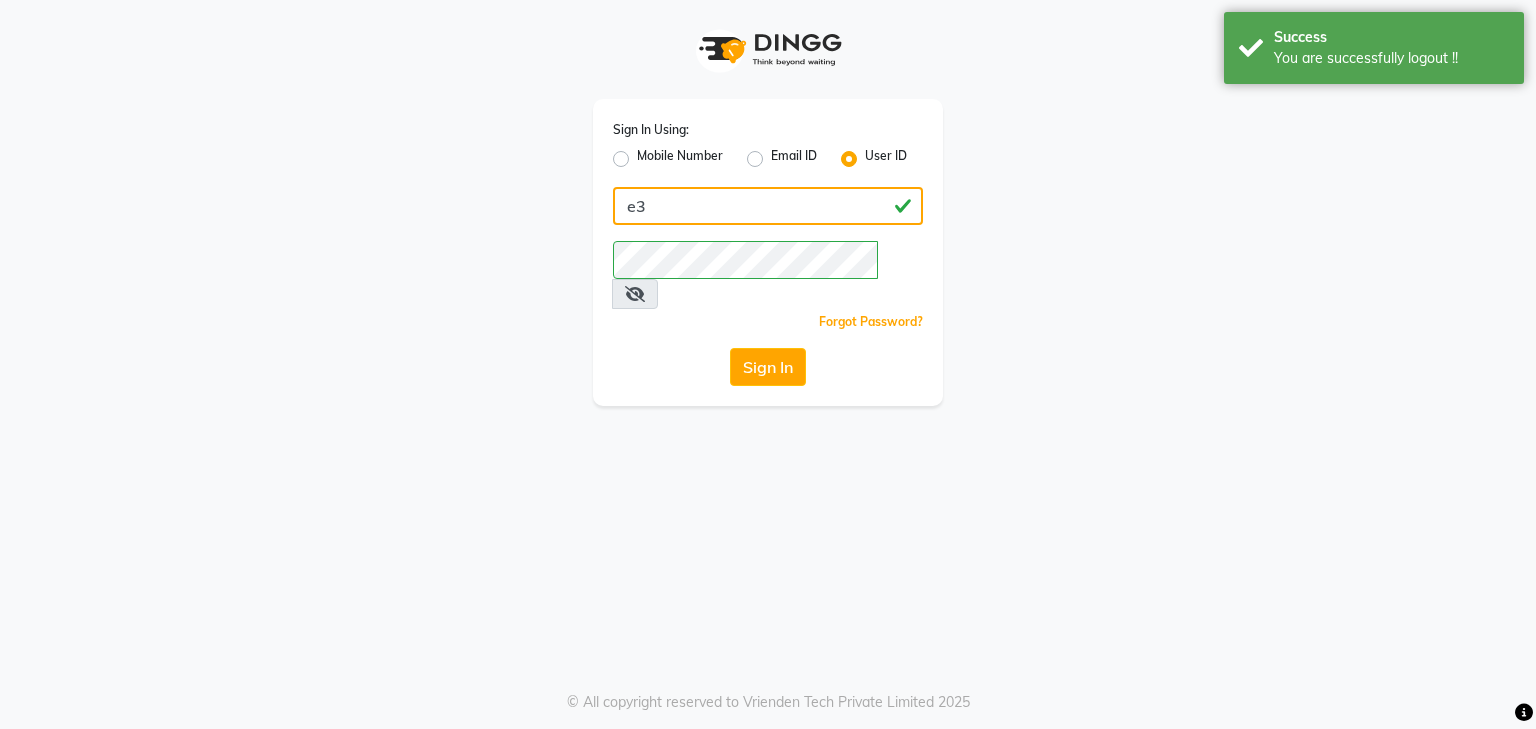 type on "e" 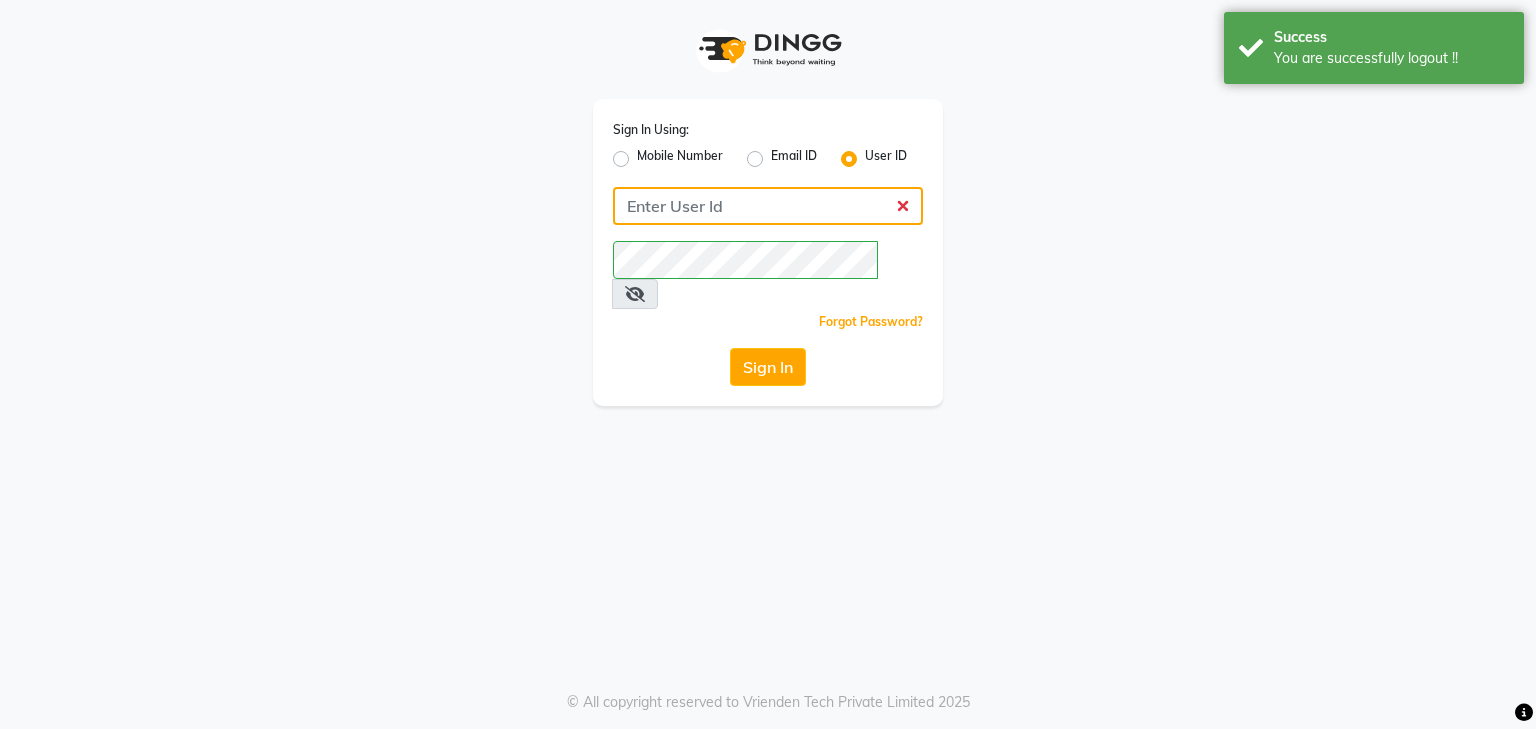 type on "g" 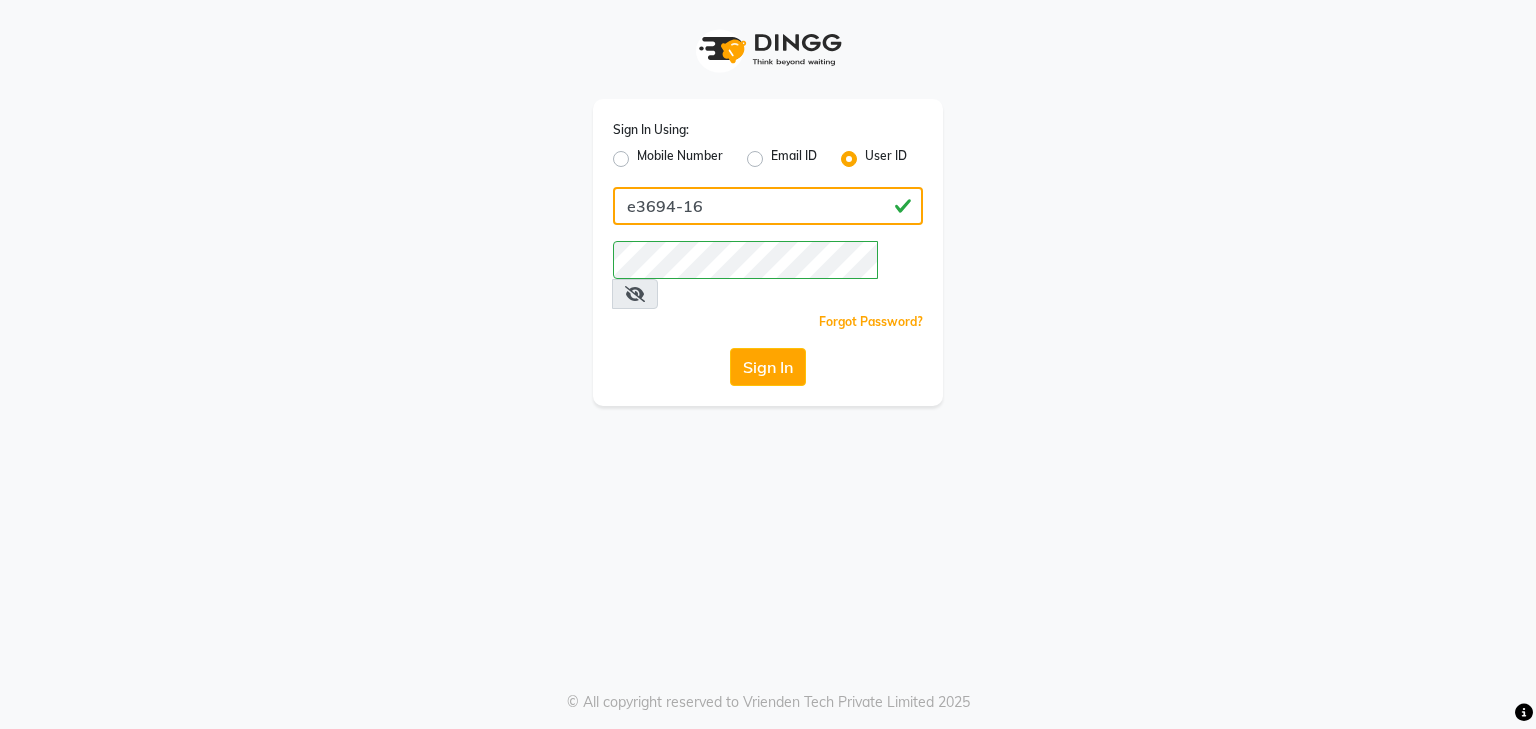 type on "e3694-16" 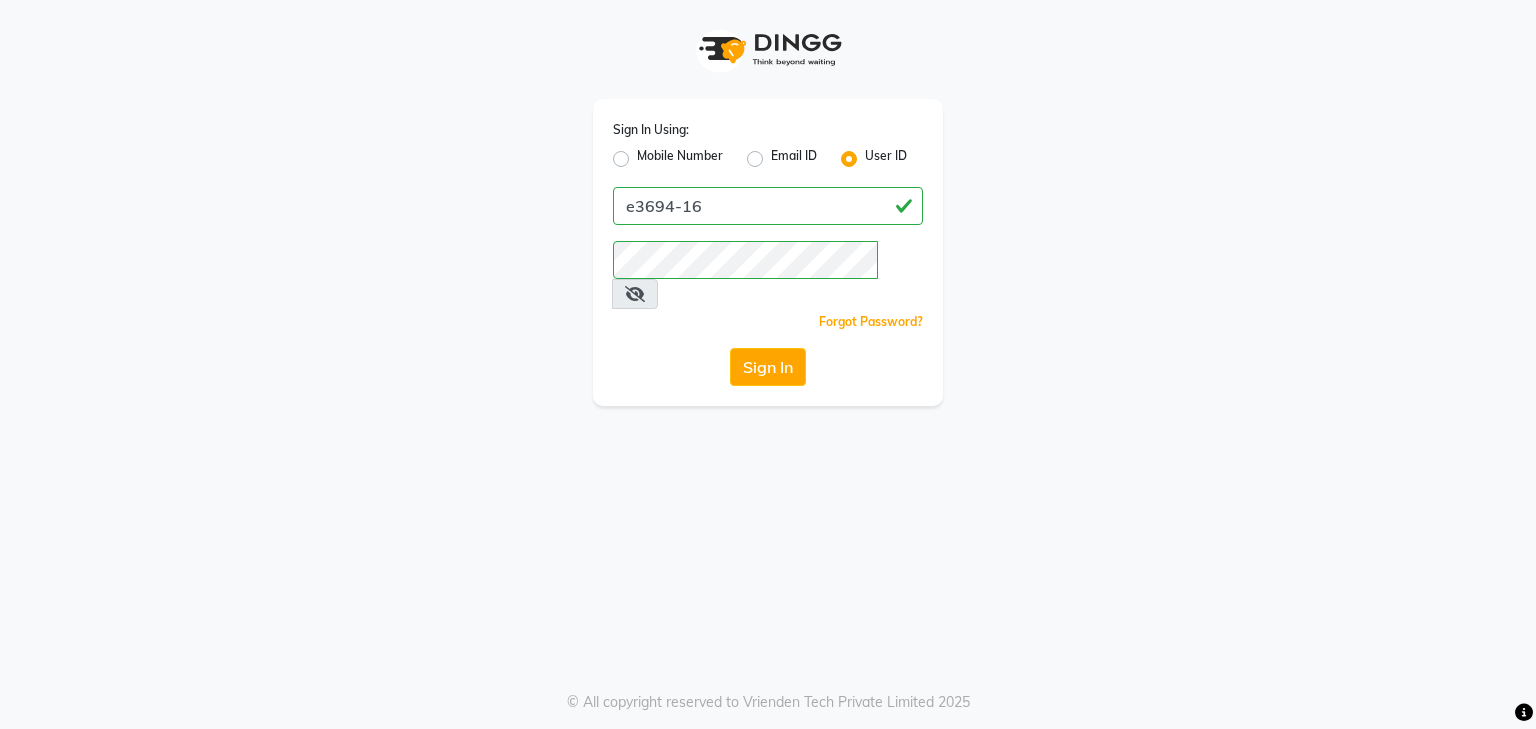 click at bounding box center [635, 294] 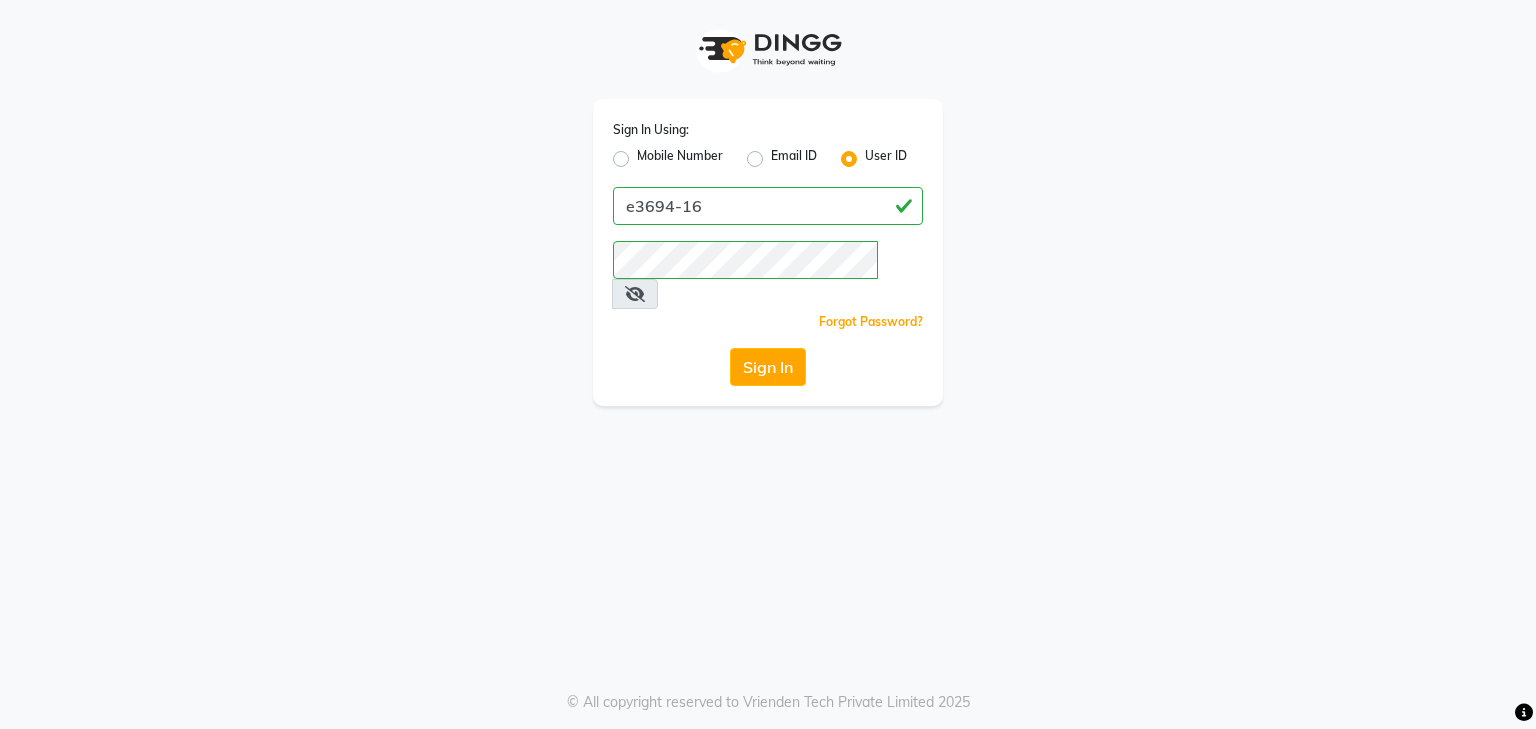 click at bounding box center [635, 294] 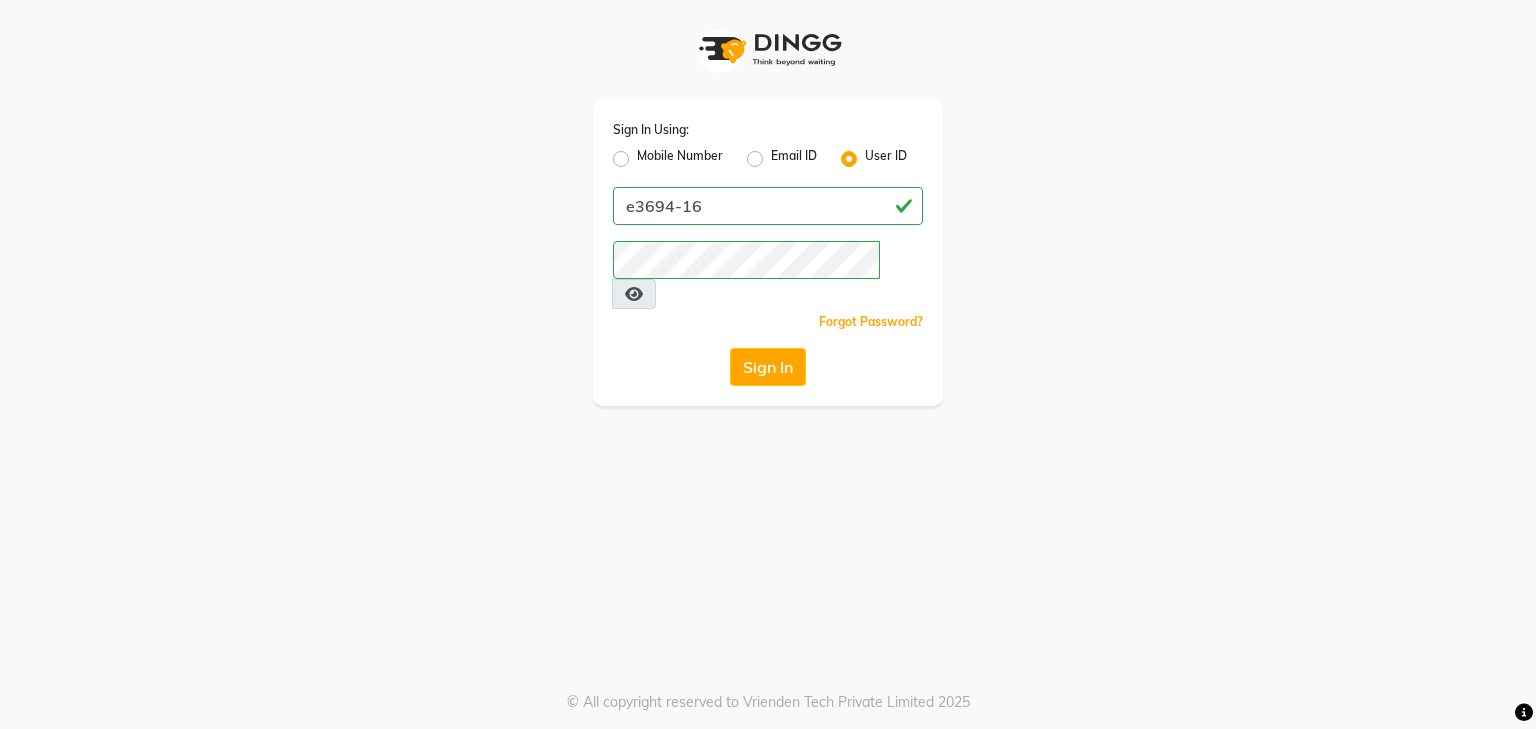 click at bounding box center [634, 294] 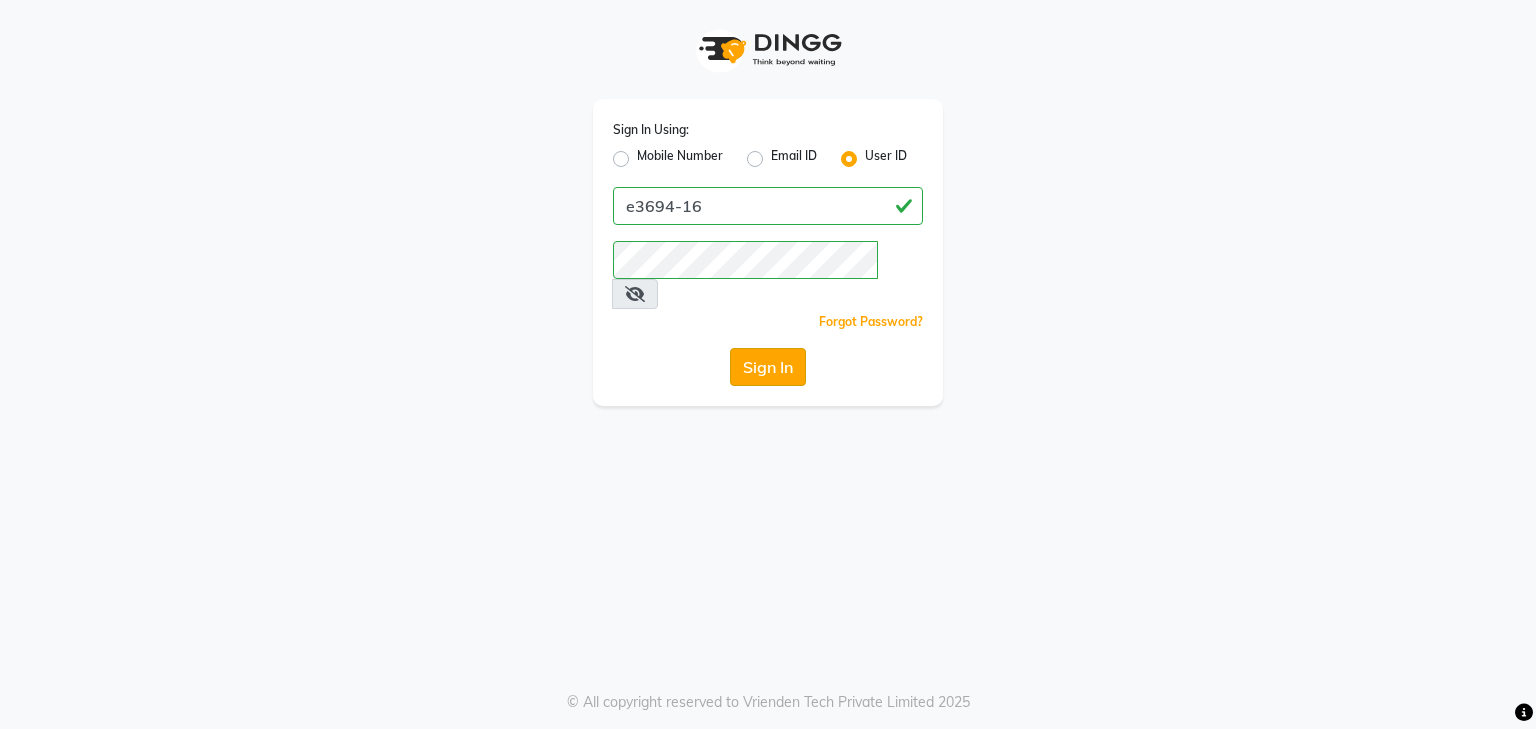 click on "Sign In" 